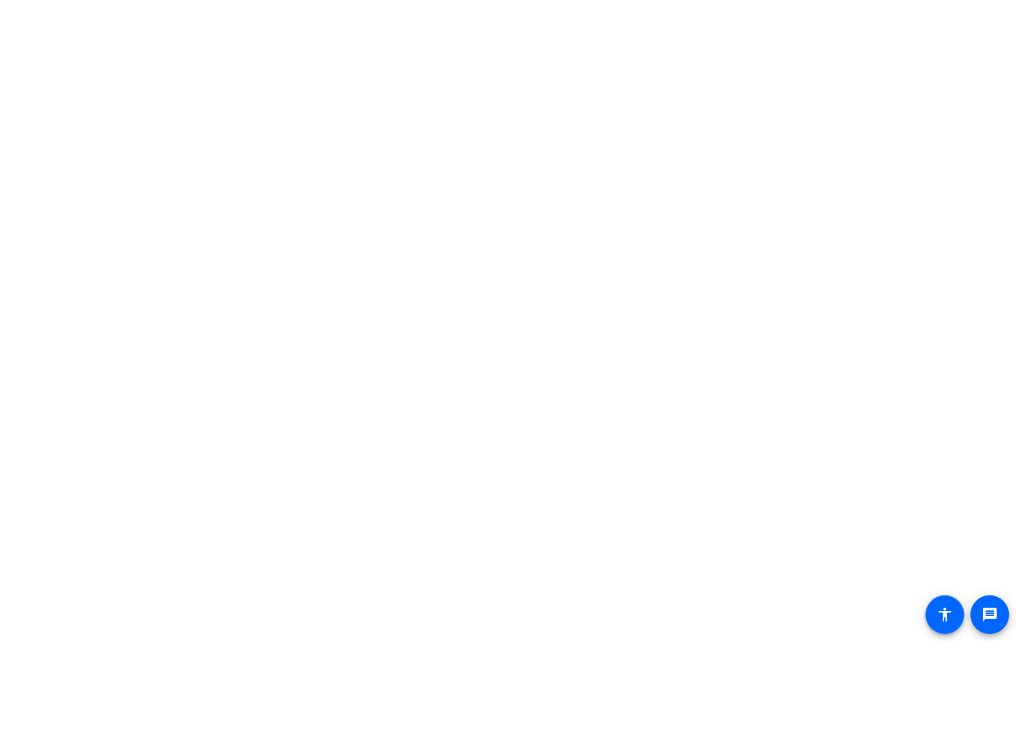 scroll, scrollTop: 0, scrollLeft: 0, axis: both 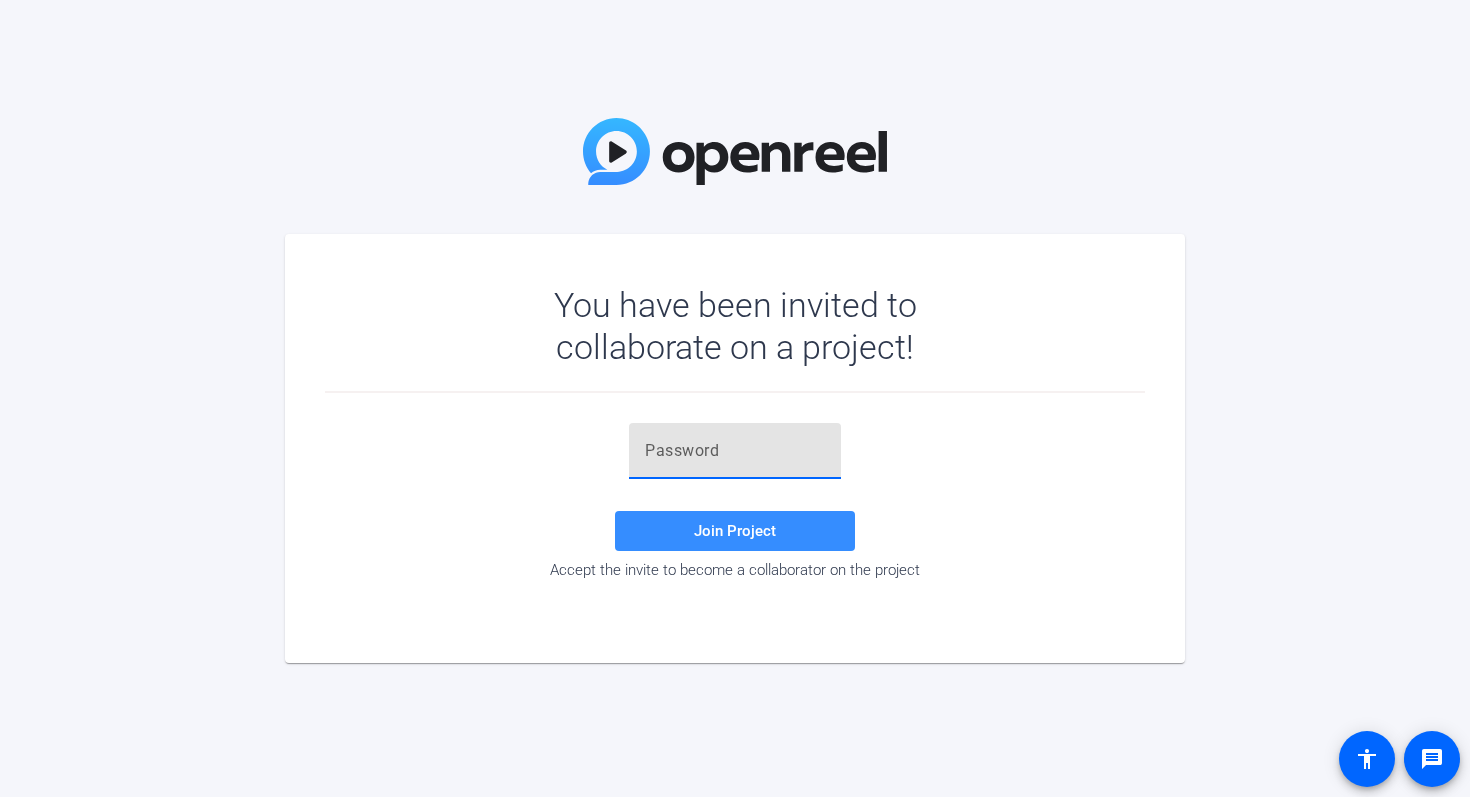 click at bounding box center (735, 451) 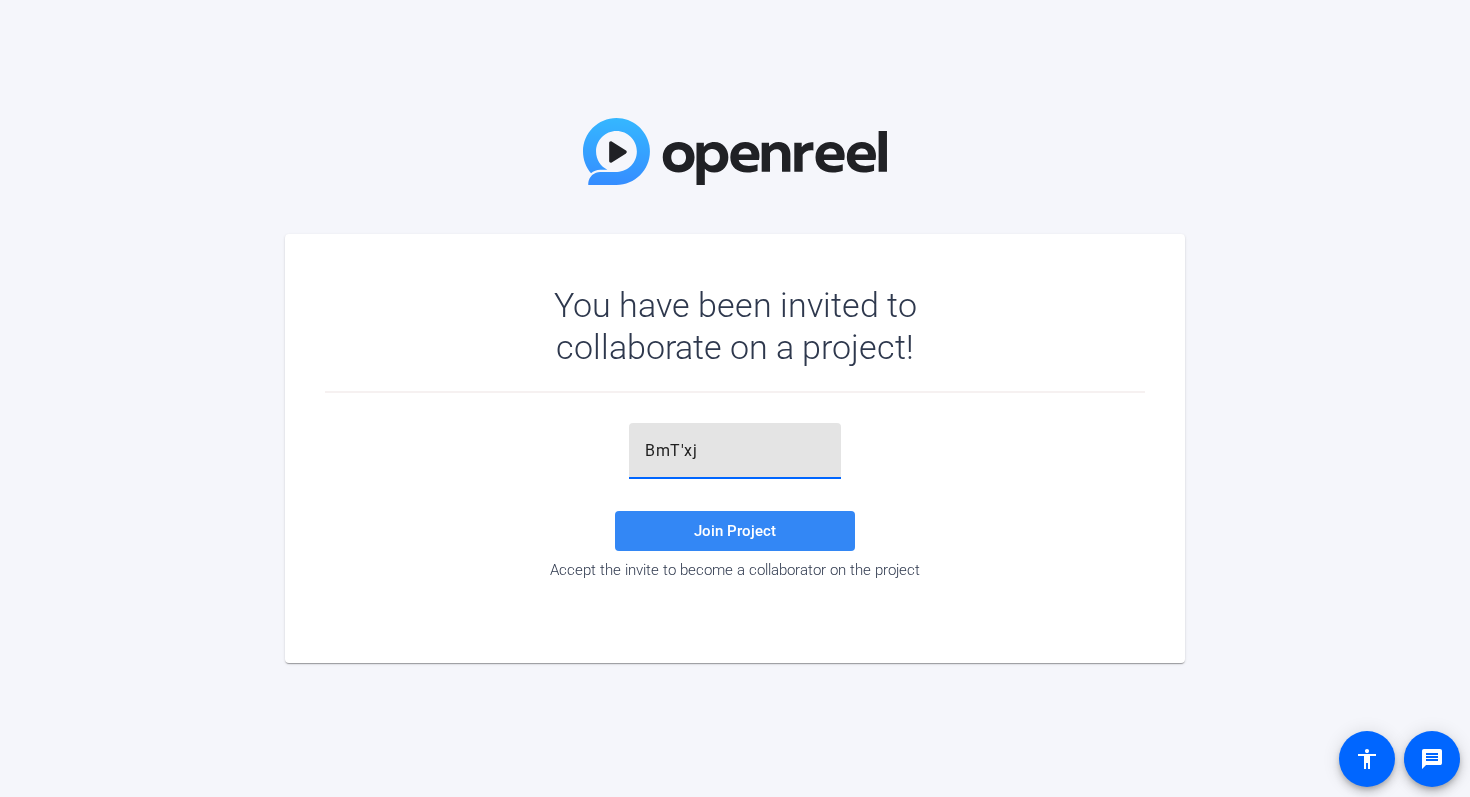 click 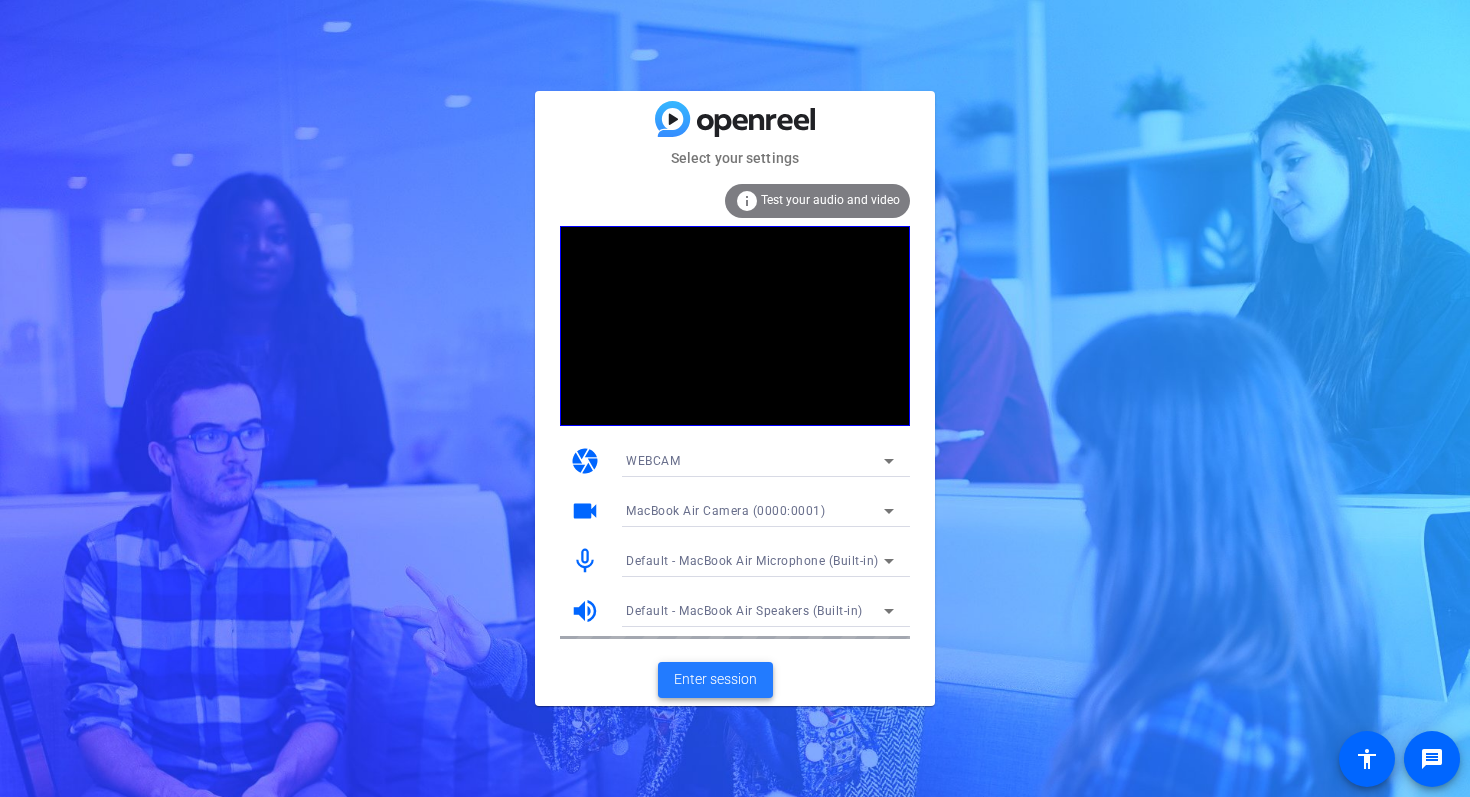 click on "Enter session" 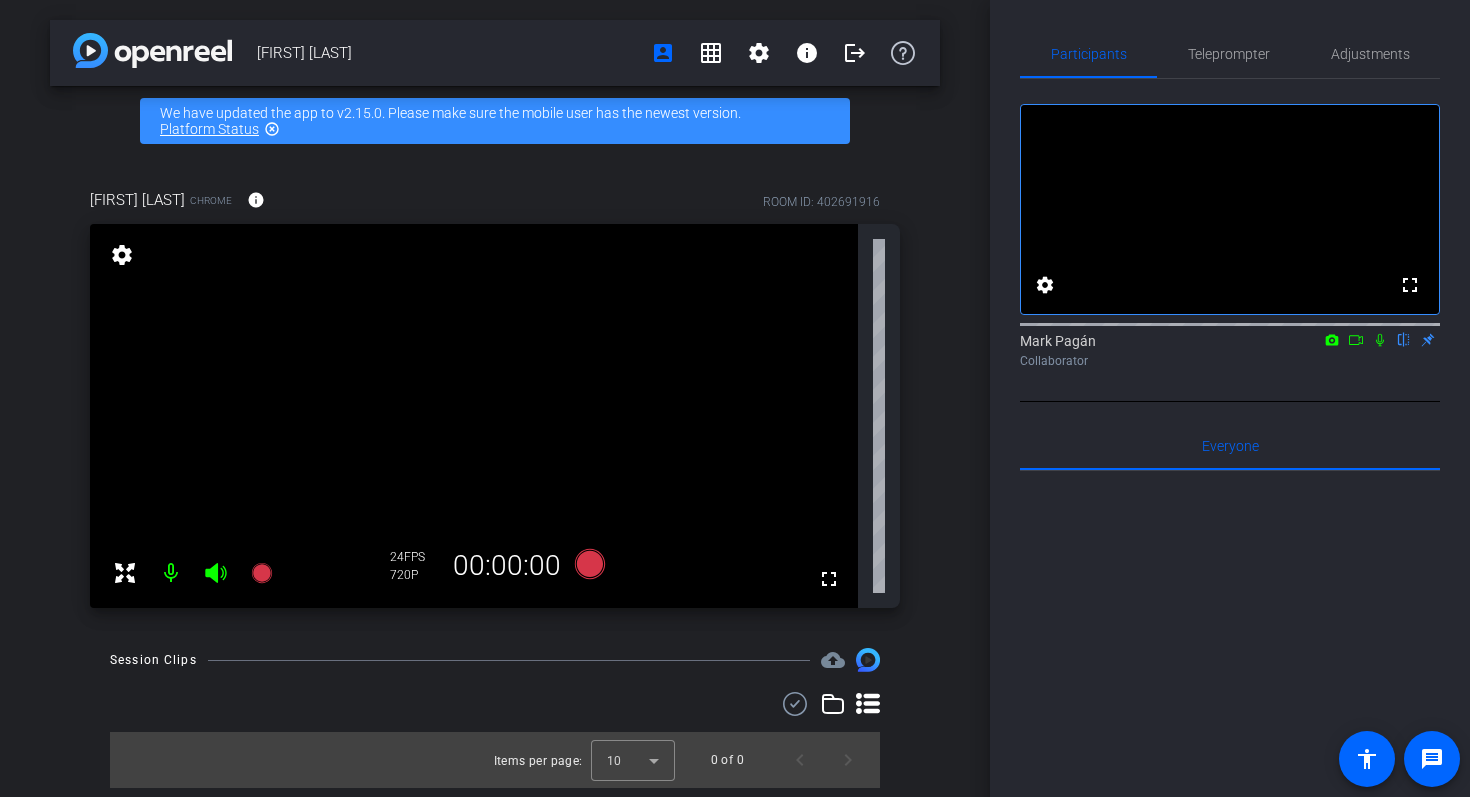 click 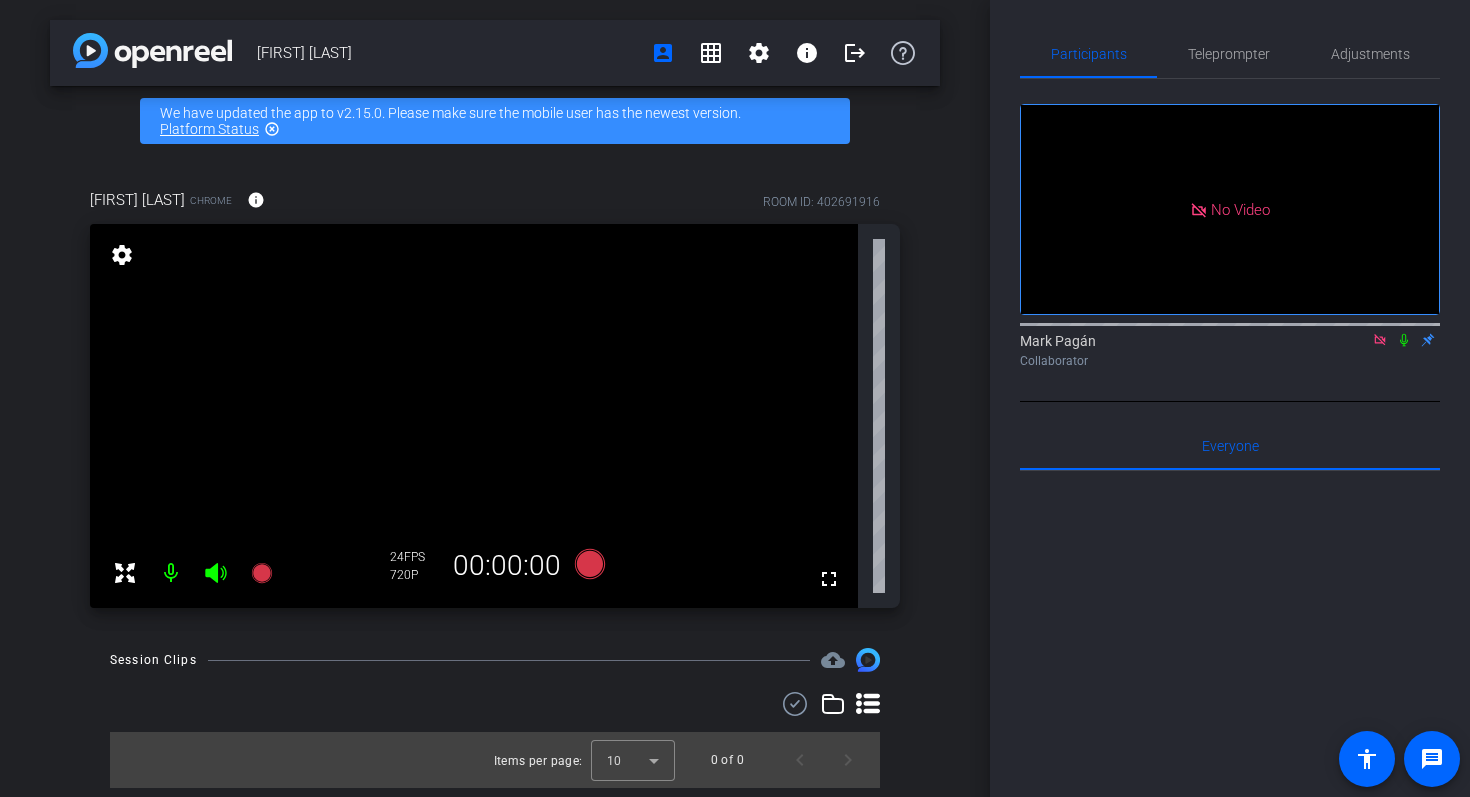 click 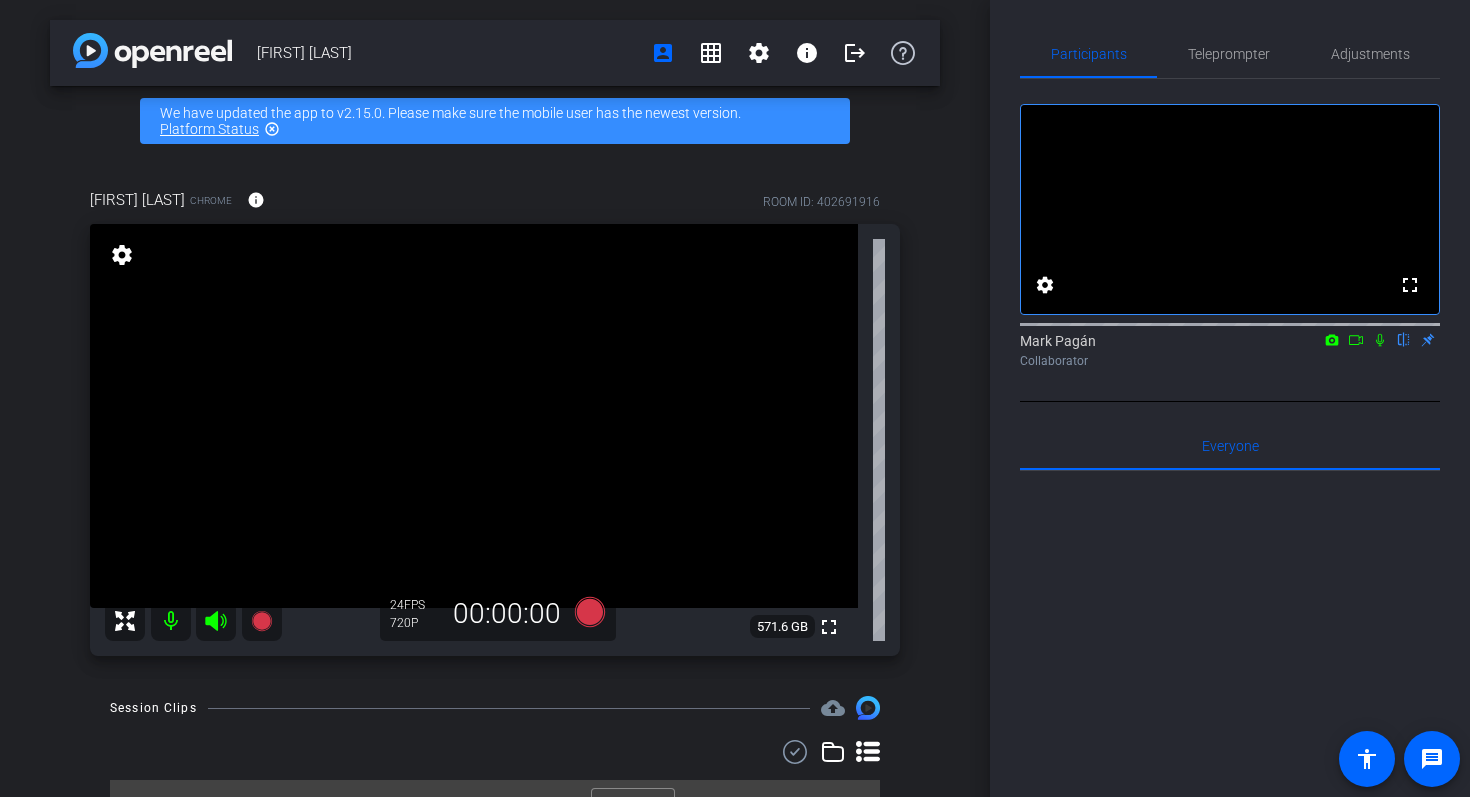 click 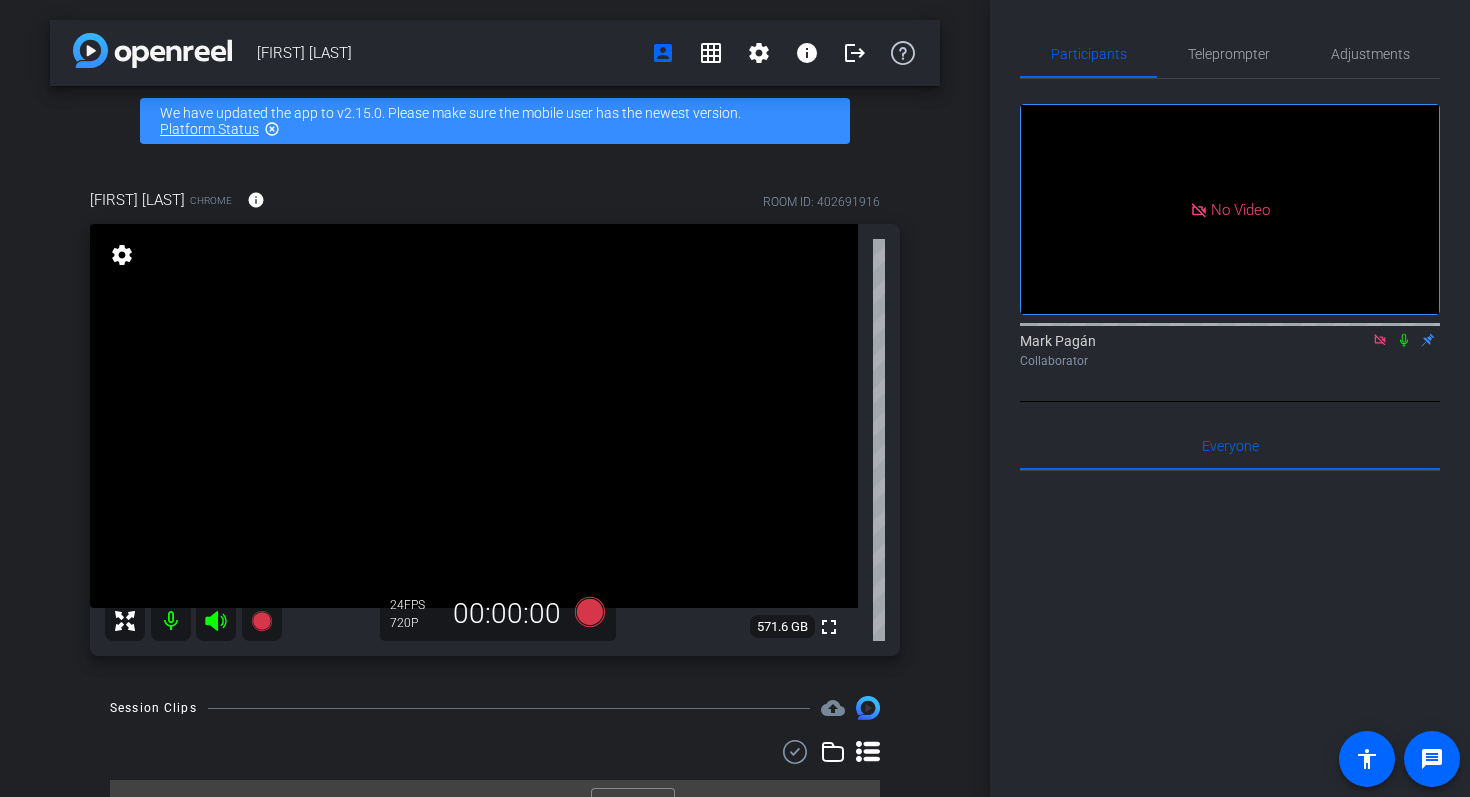click 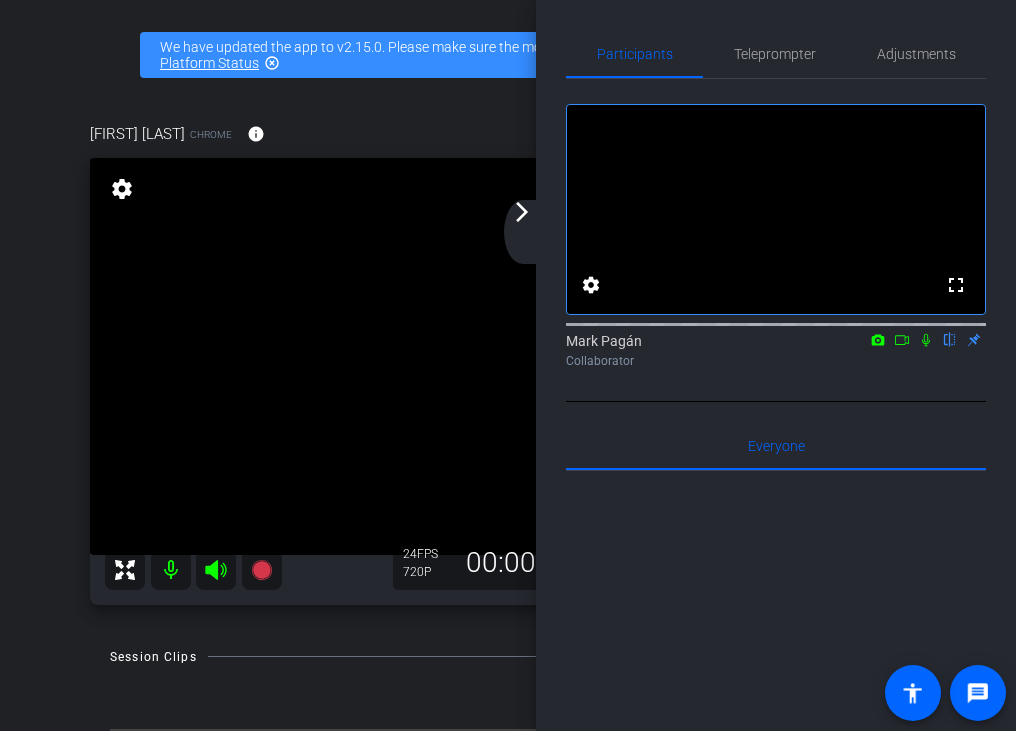 click on "arrow_forward_ios" 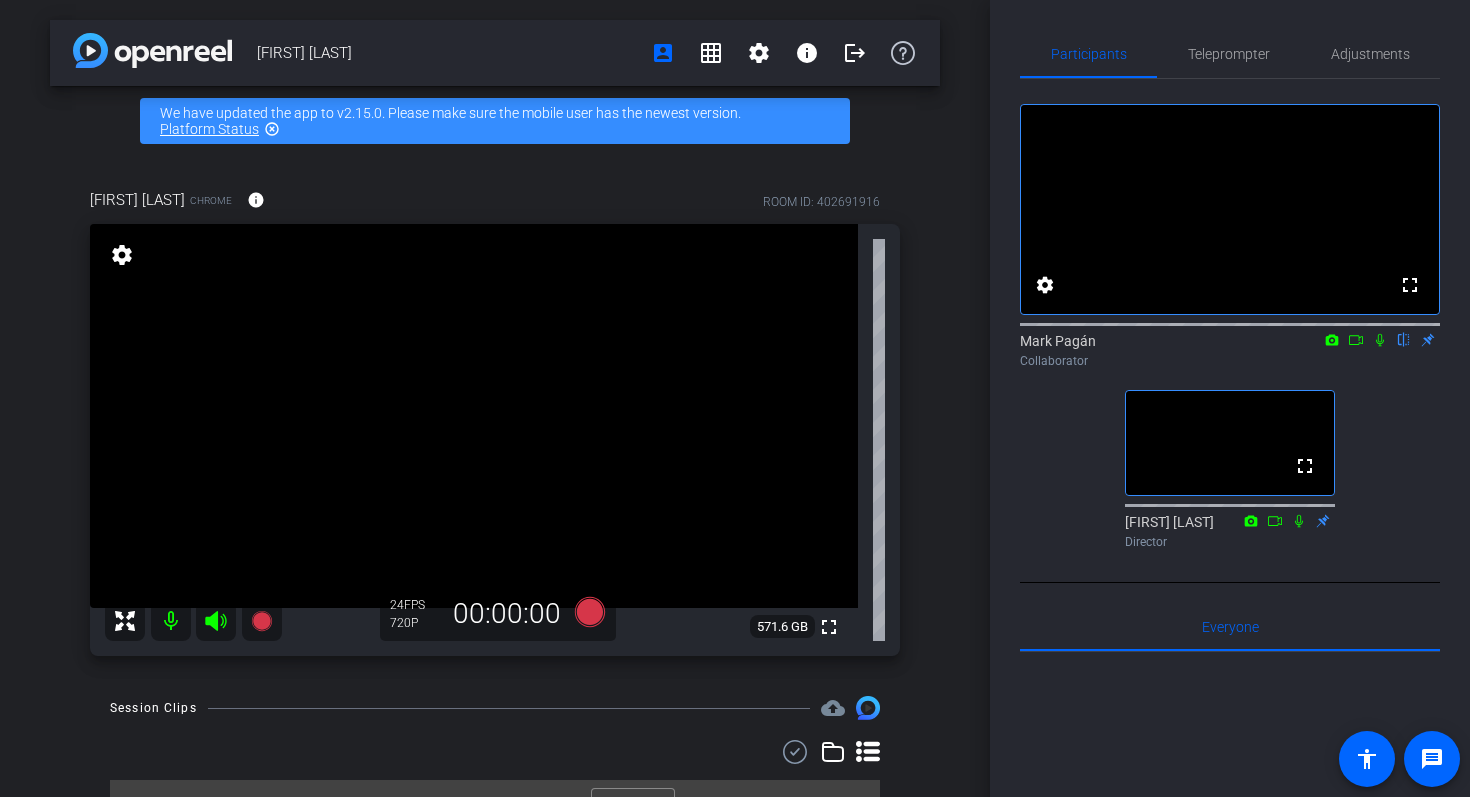 click on "[NAME] [LAST]
flip
Collaborator" 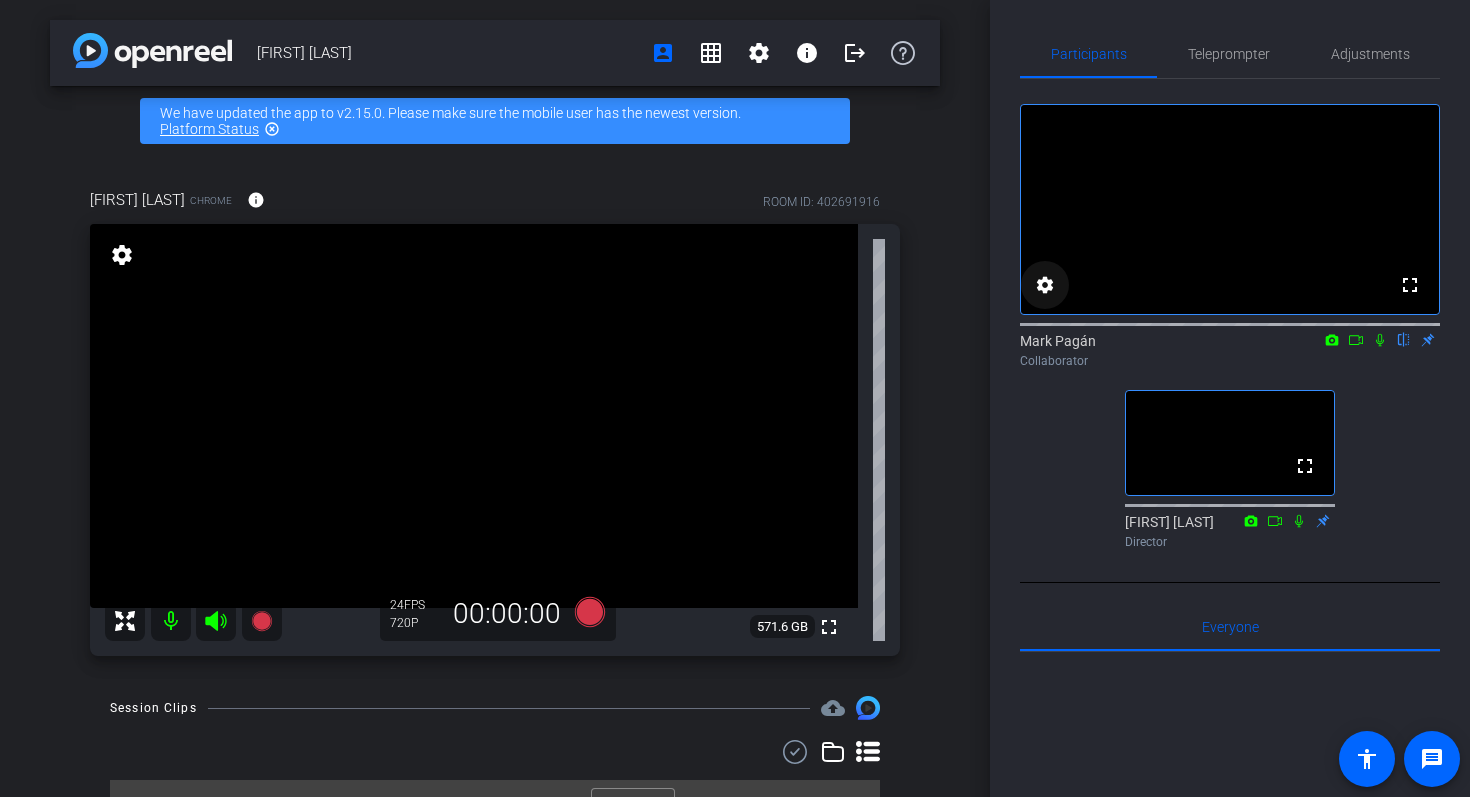 click on "settings" 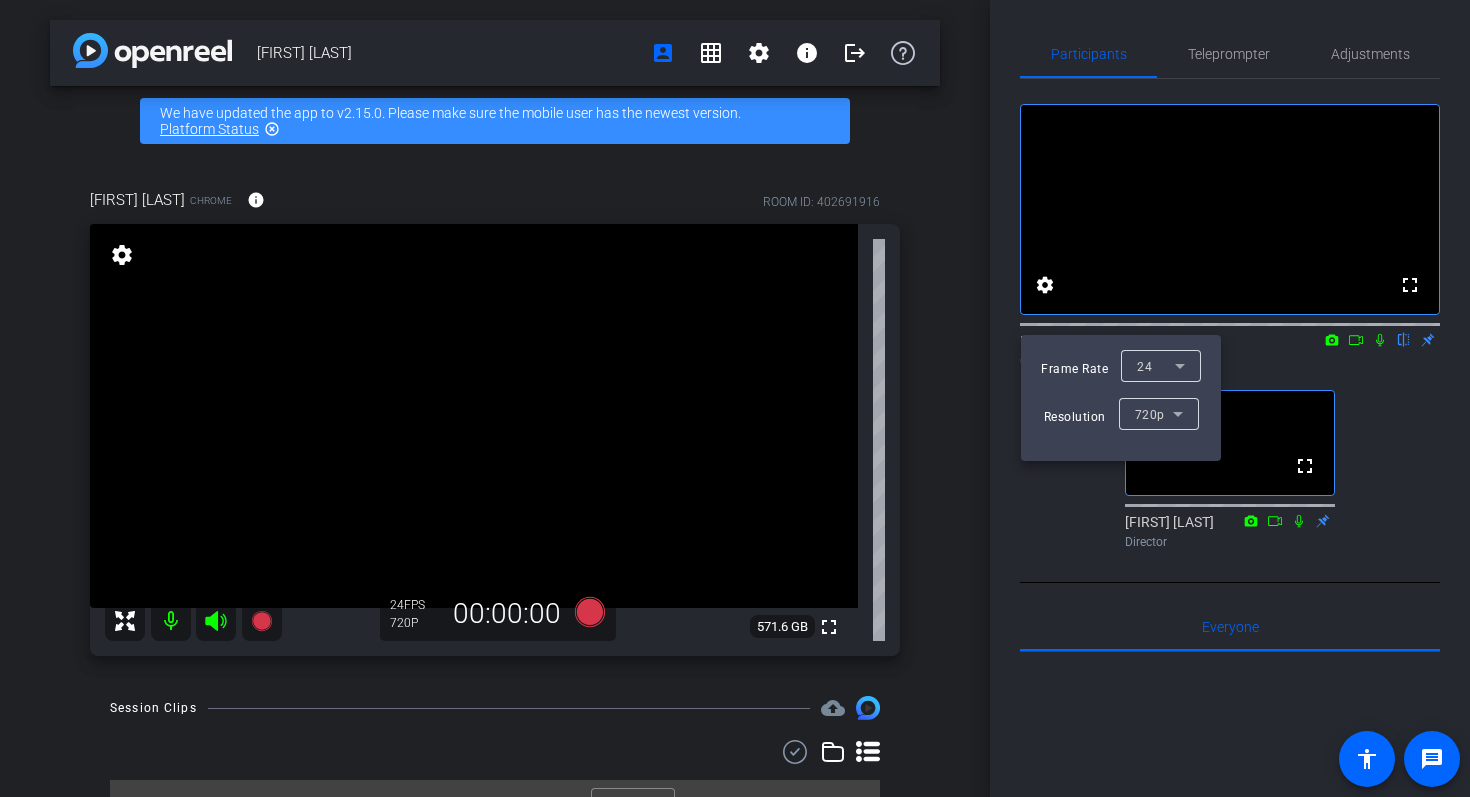 click at bounding box center [735, 398] 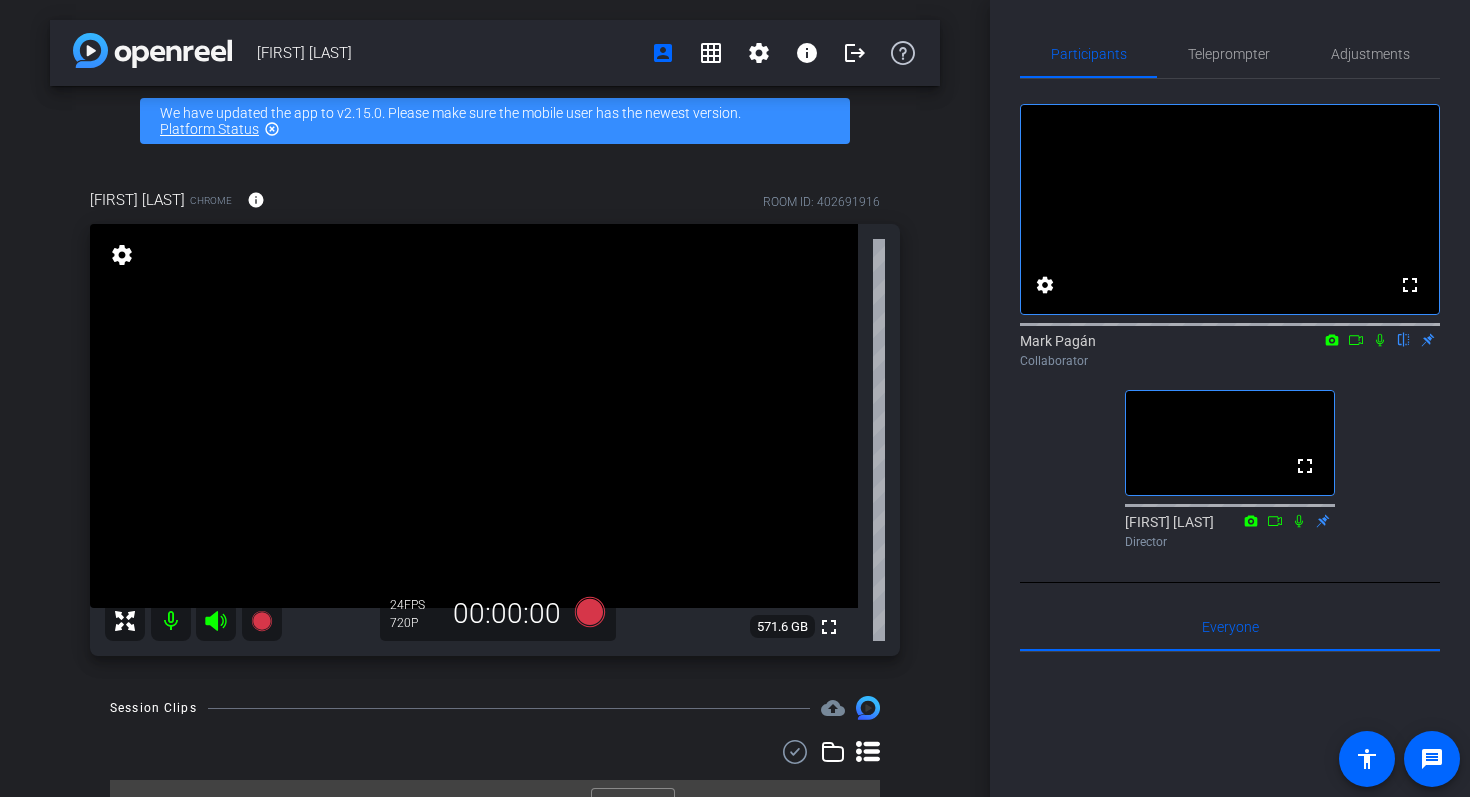 click on "Collaborator" 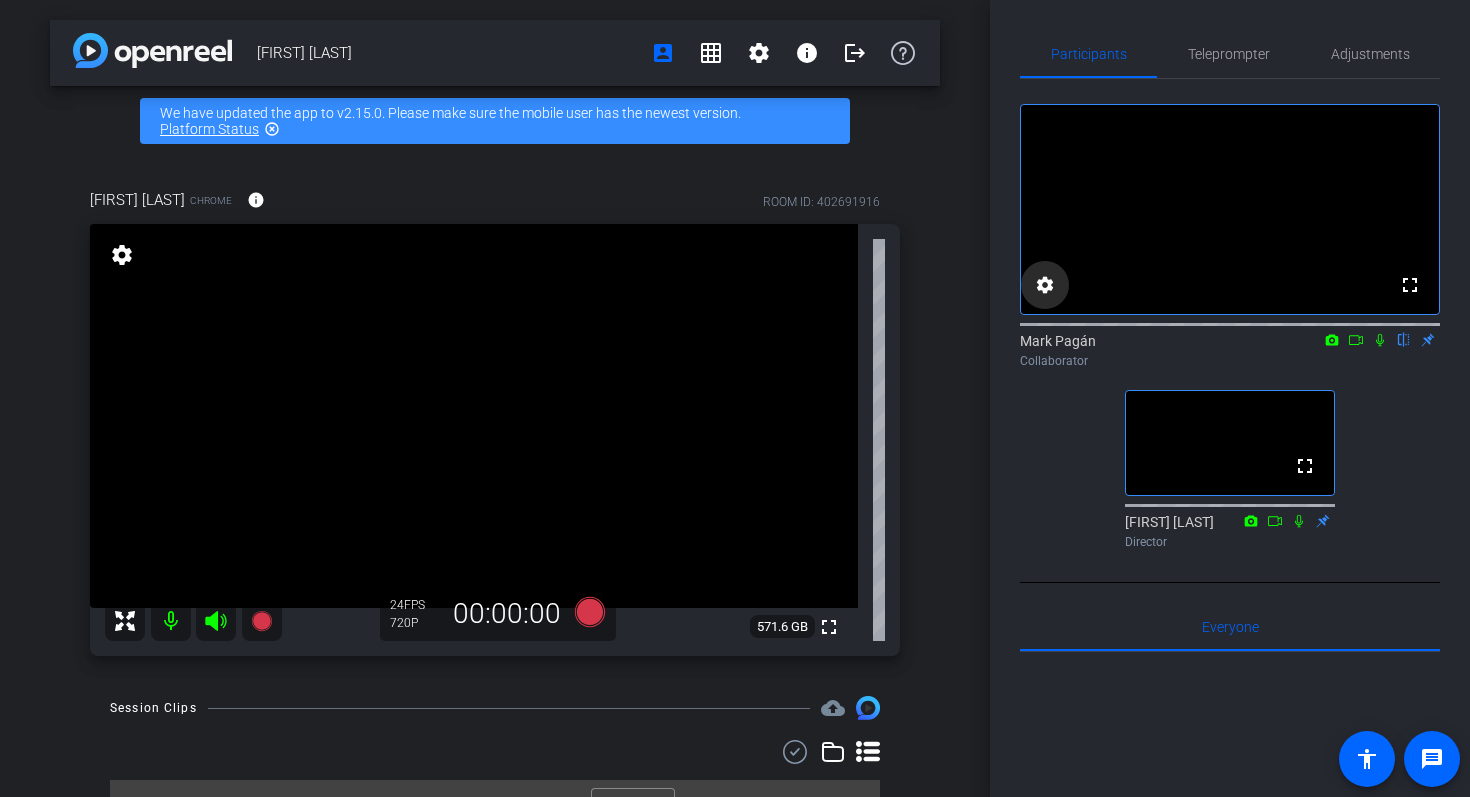click on "settings" 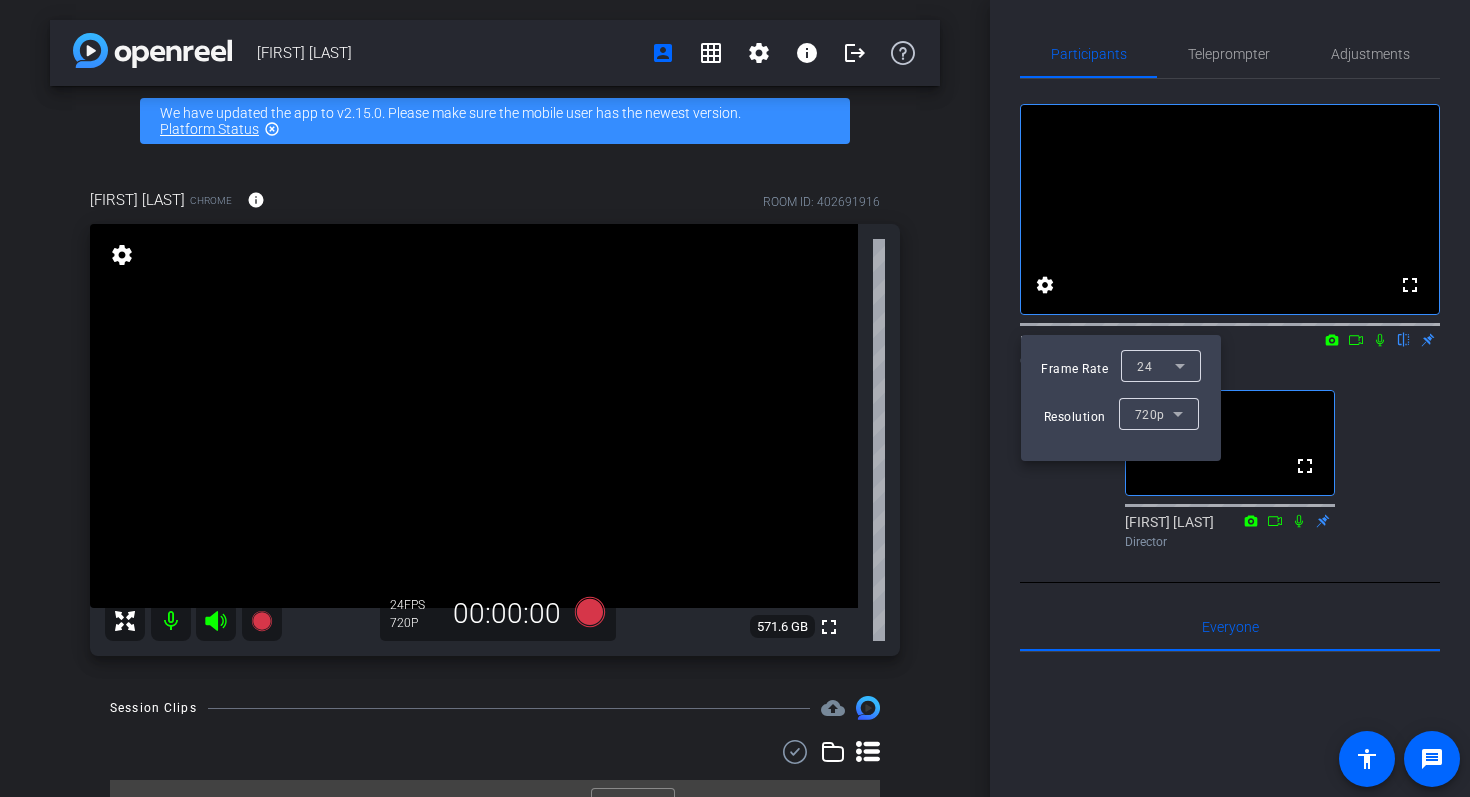 click at bounding box center [735, 398] 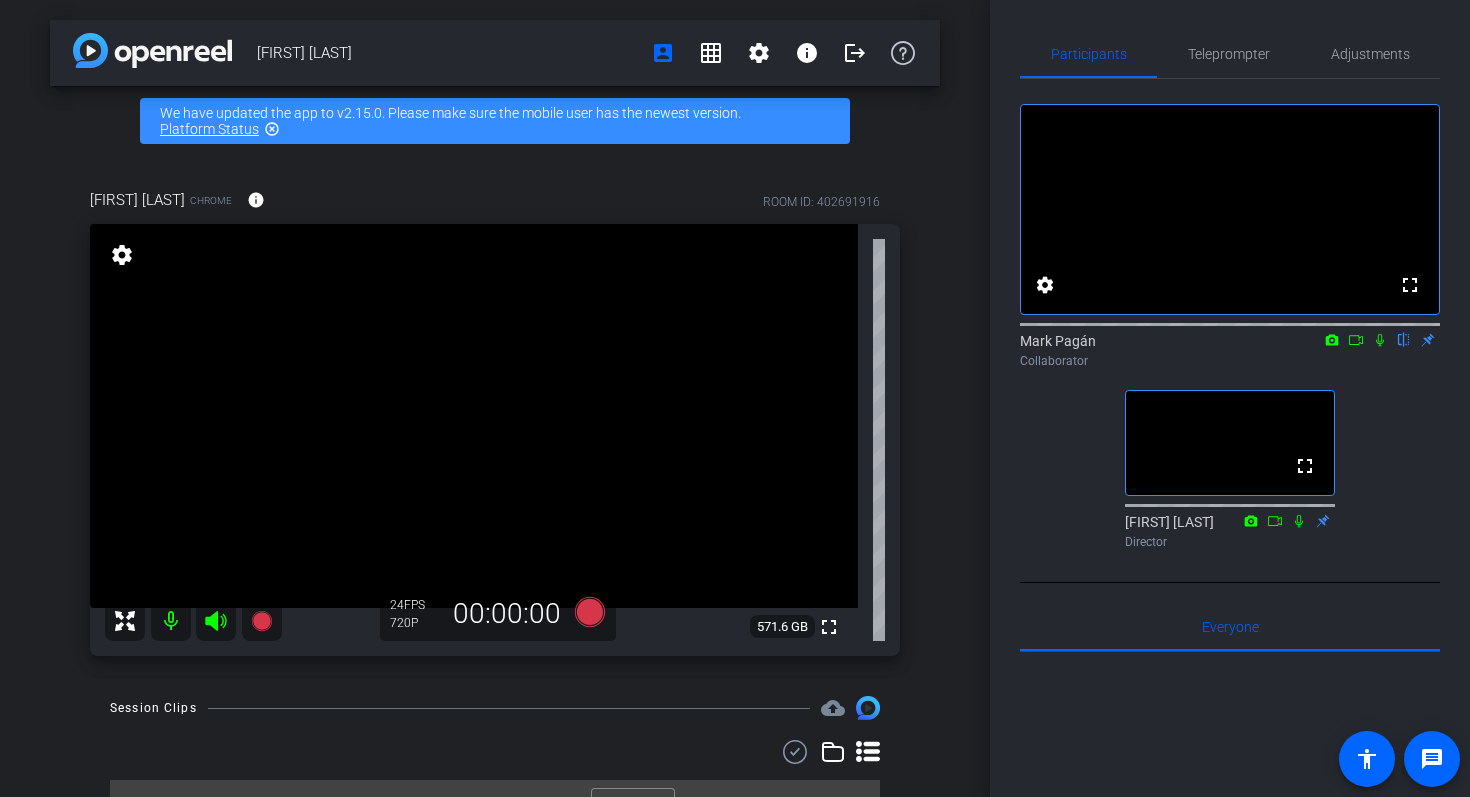 click on "[NAME] [LAST]
flip
Collaborator" 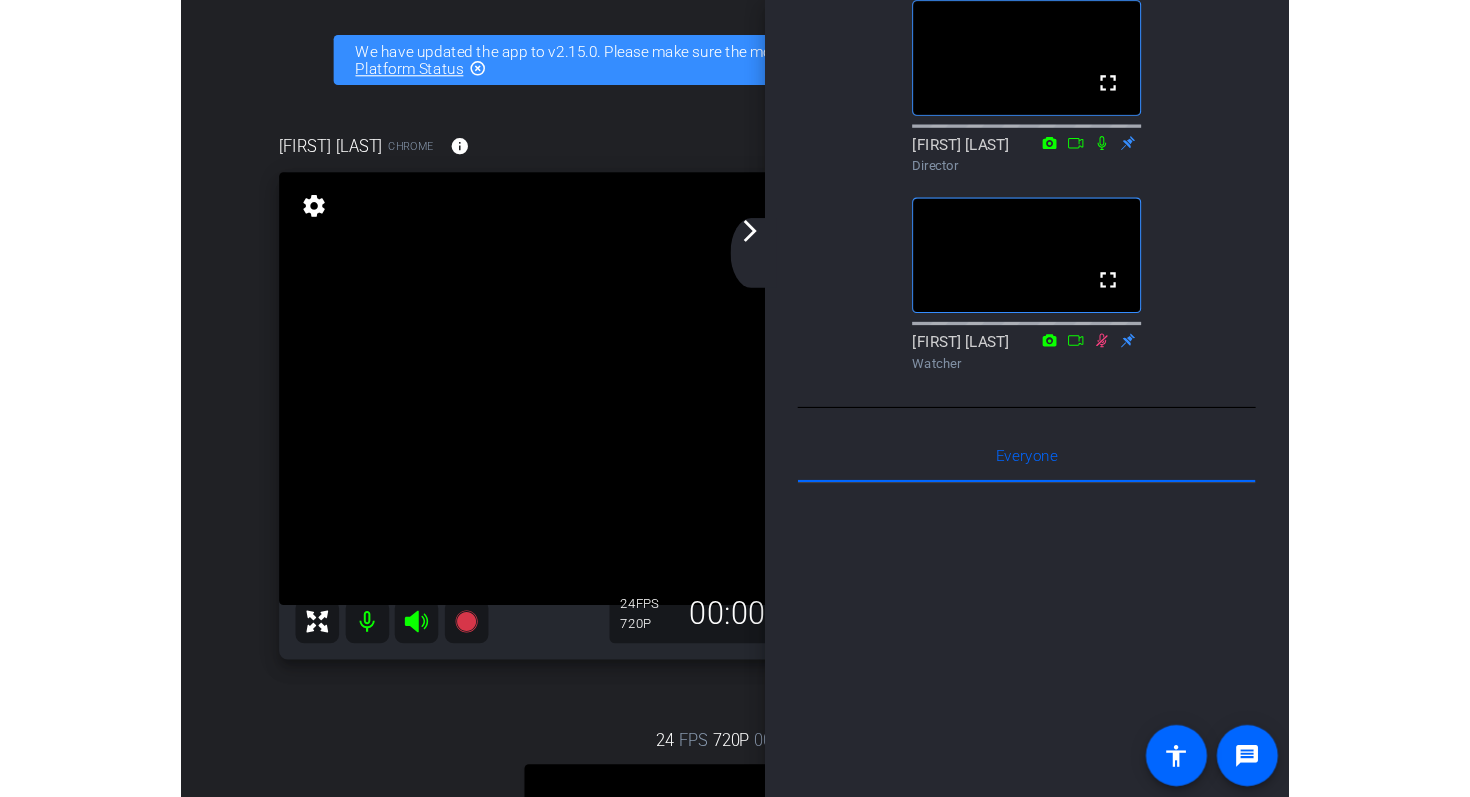 scroll, scrollTop: 427, scrollLeft: 0, axis: vertical 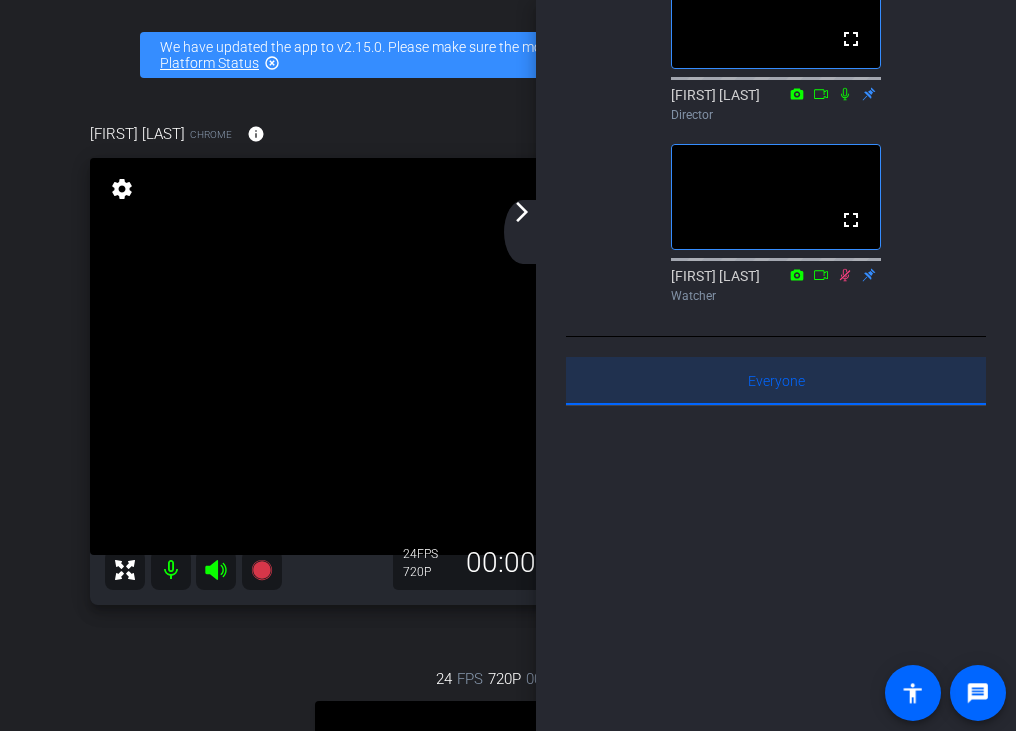 click on "Everyone  0" at bounding box center (776, 381) 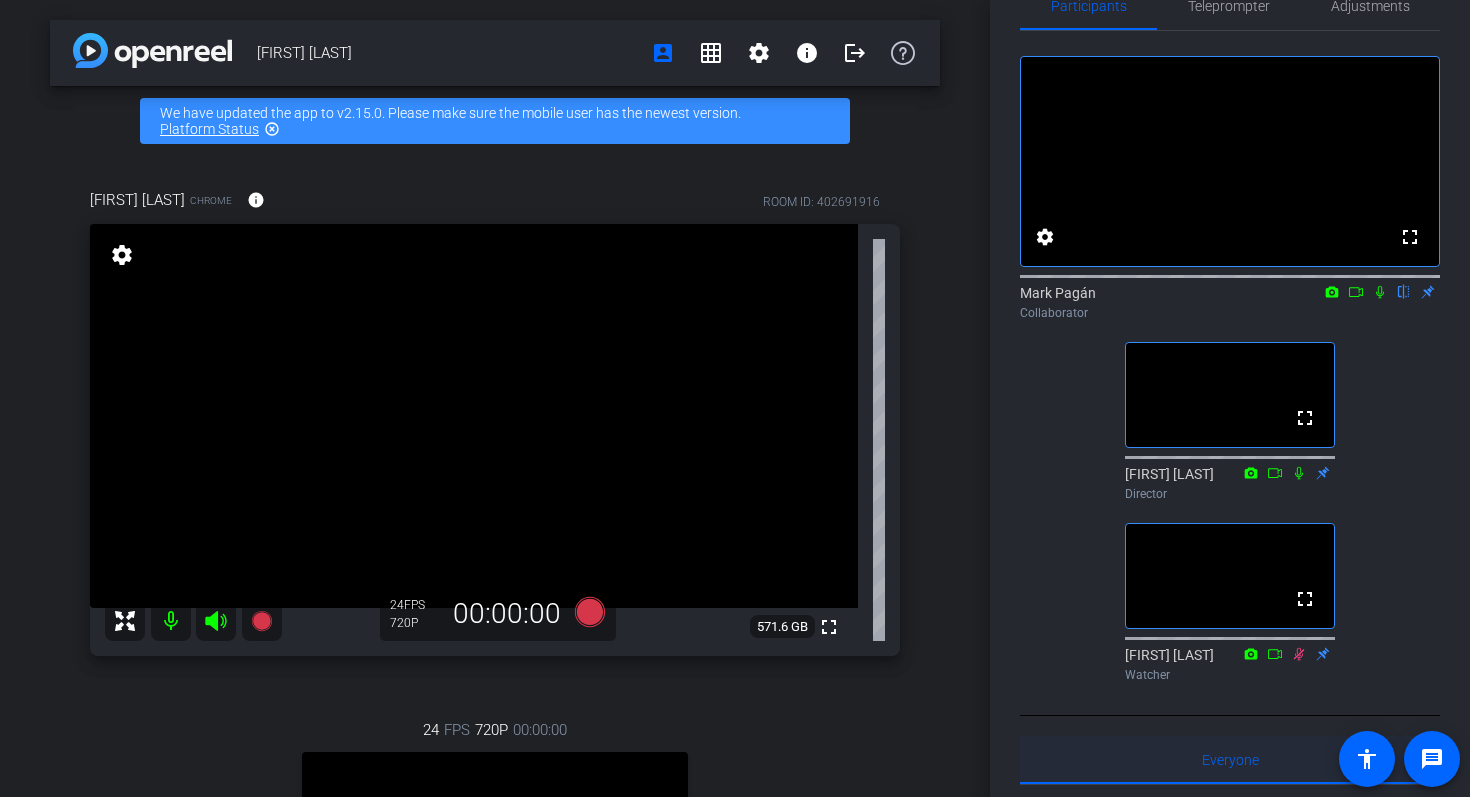 scroll, scrollTop: 0, scrollLeft: 0, axis: both 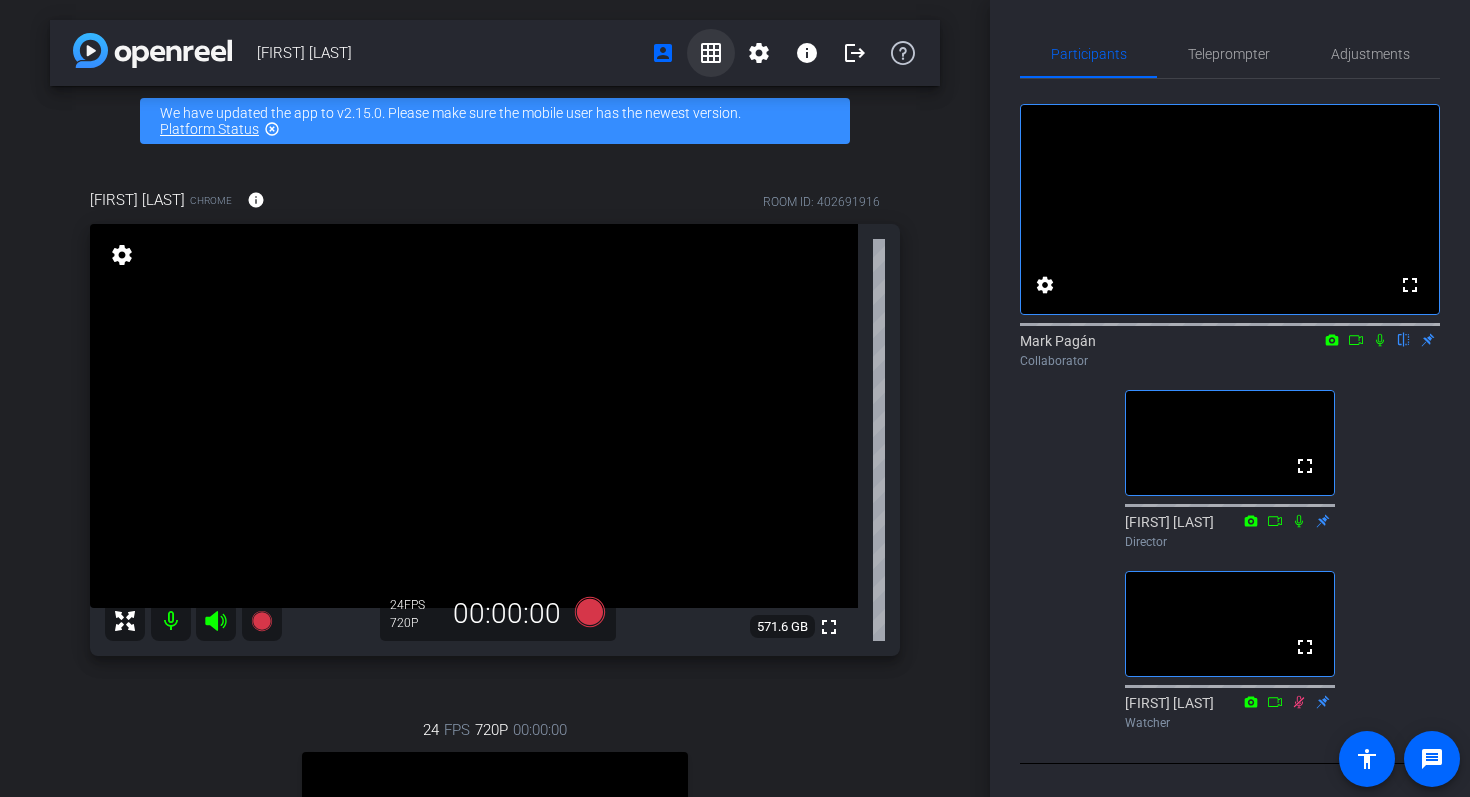 click on "grid_on" at bounding box center [711, 53] 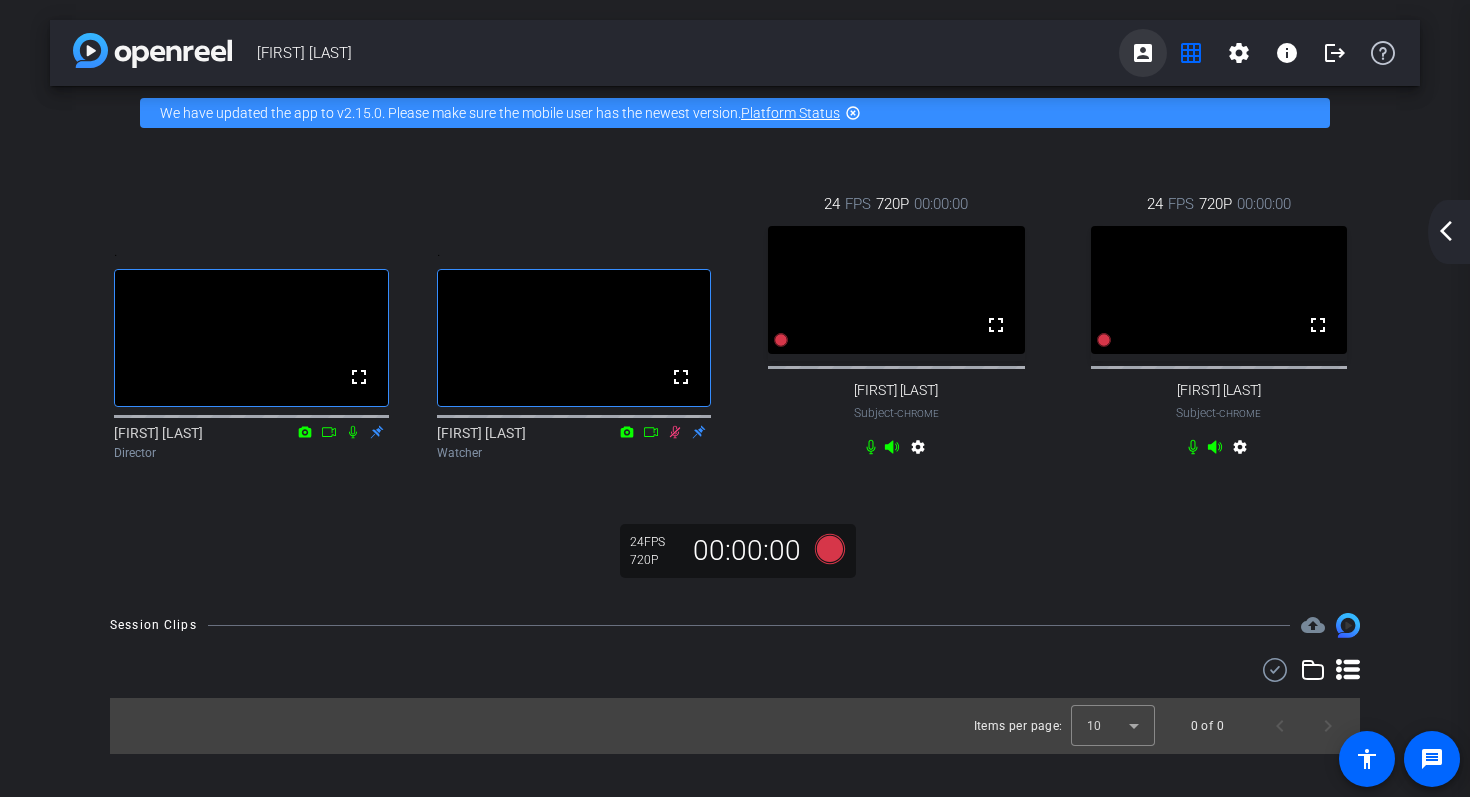 click on "account_box" at bounding box center (1143, 53) 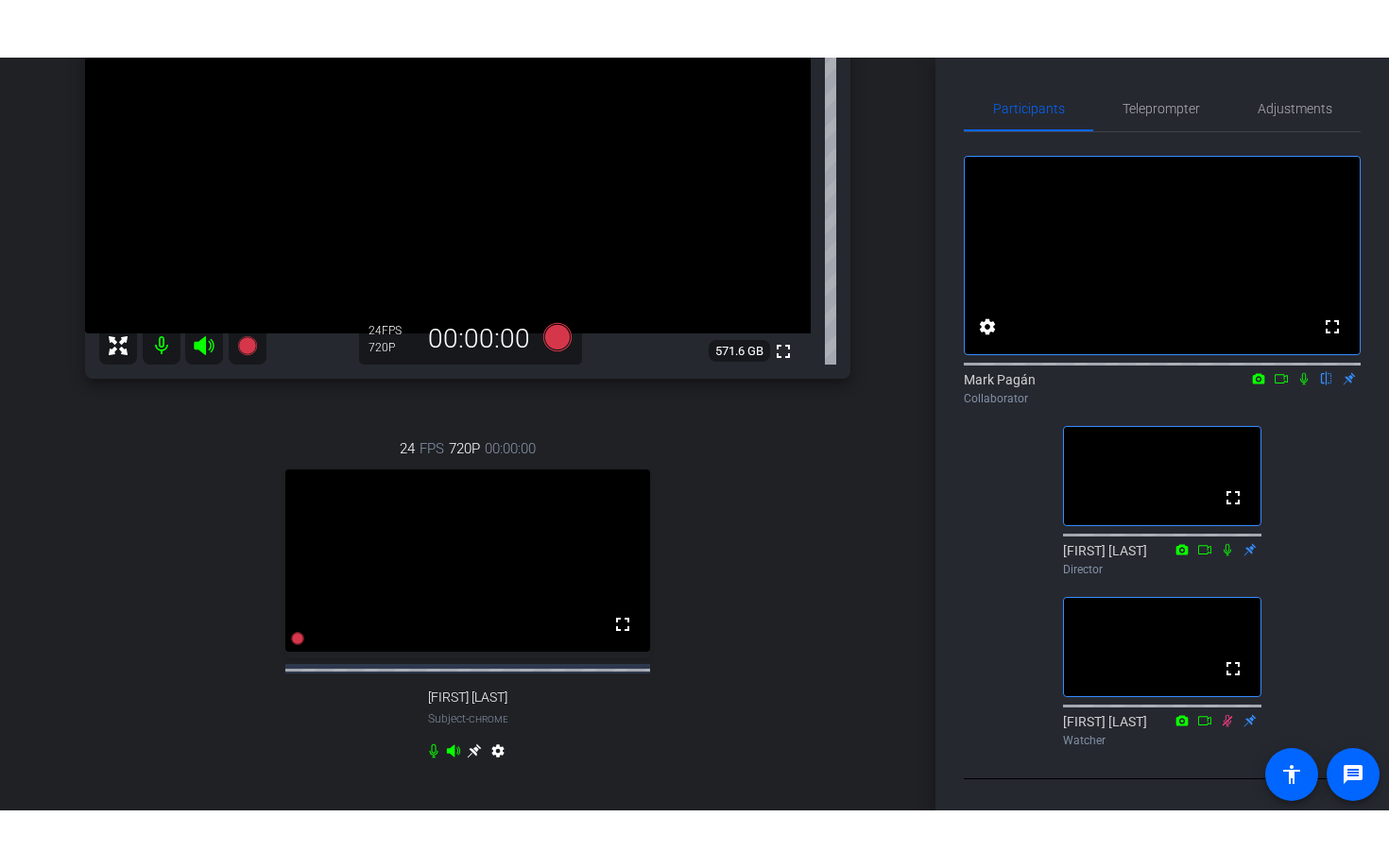 scroll, scrollTop: 315, scrollLeft: 0, axis: vertical 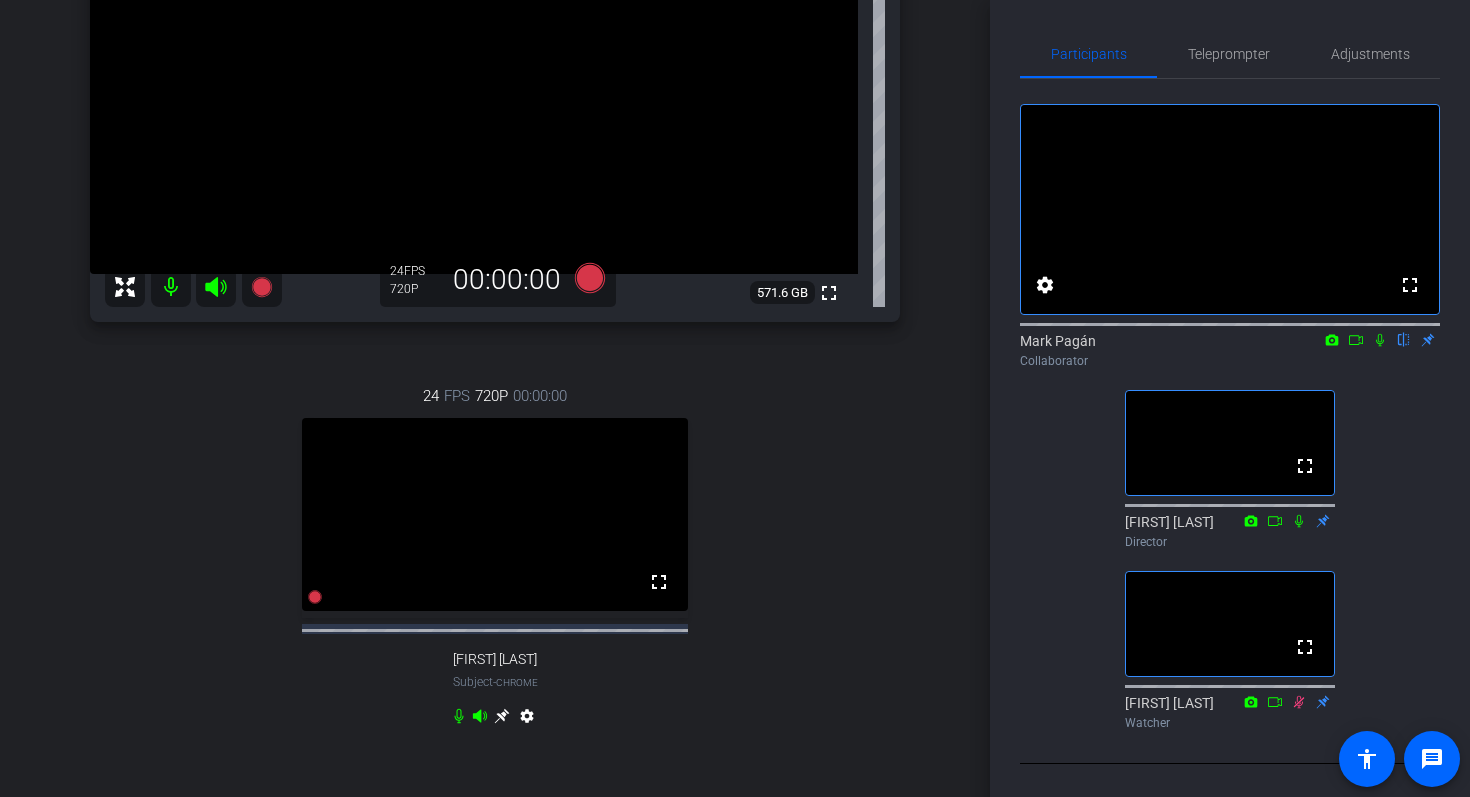 click 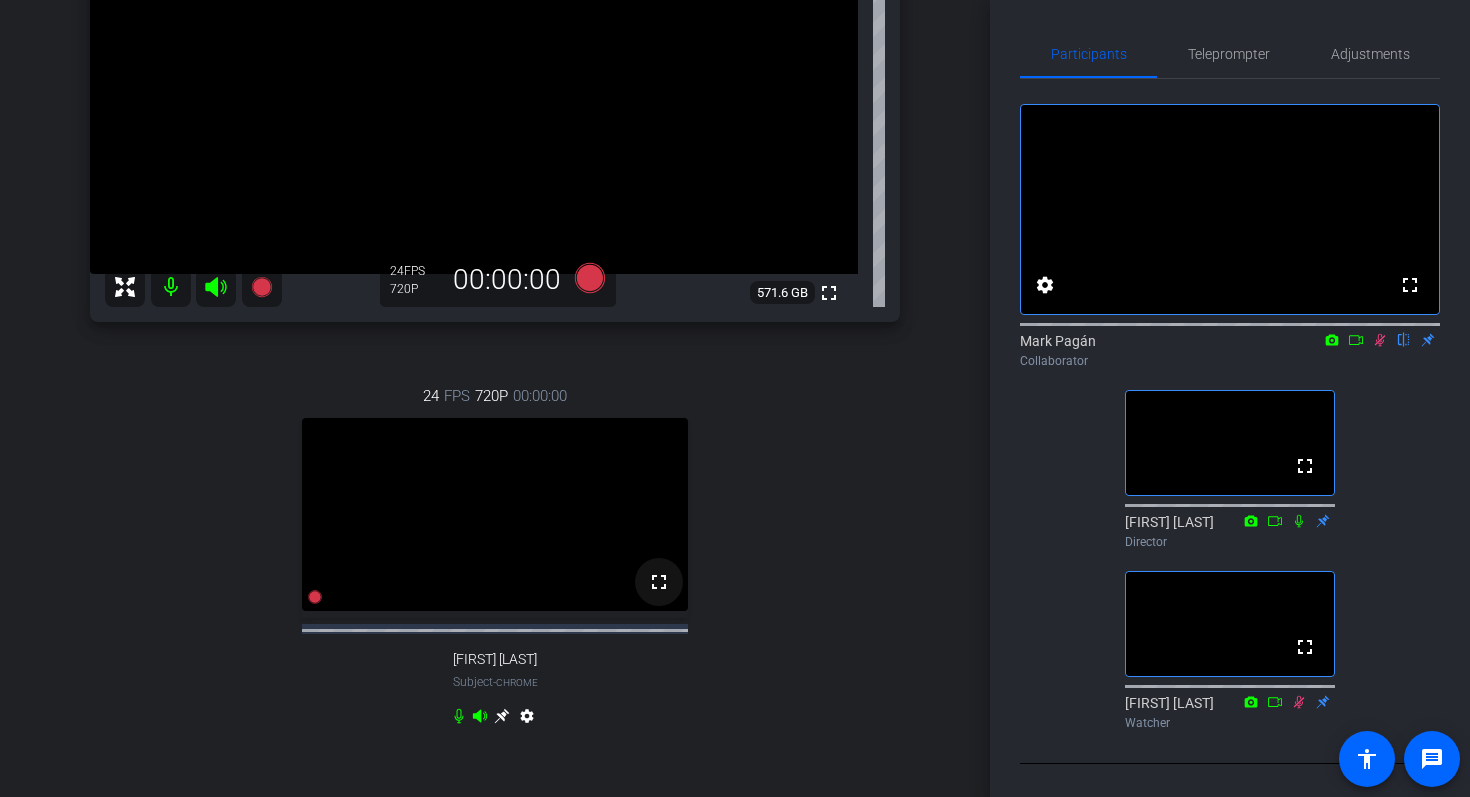 click on "fullscreen" at bounding box center (659, 582) 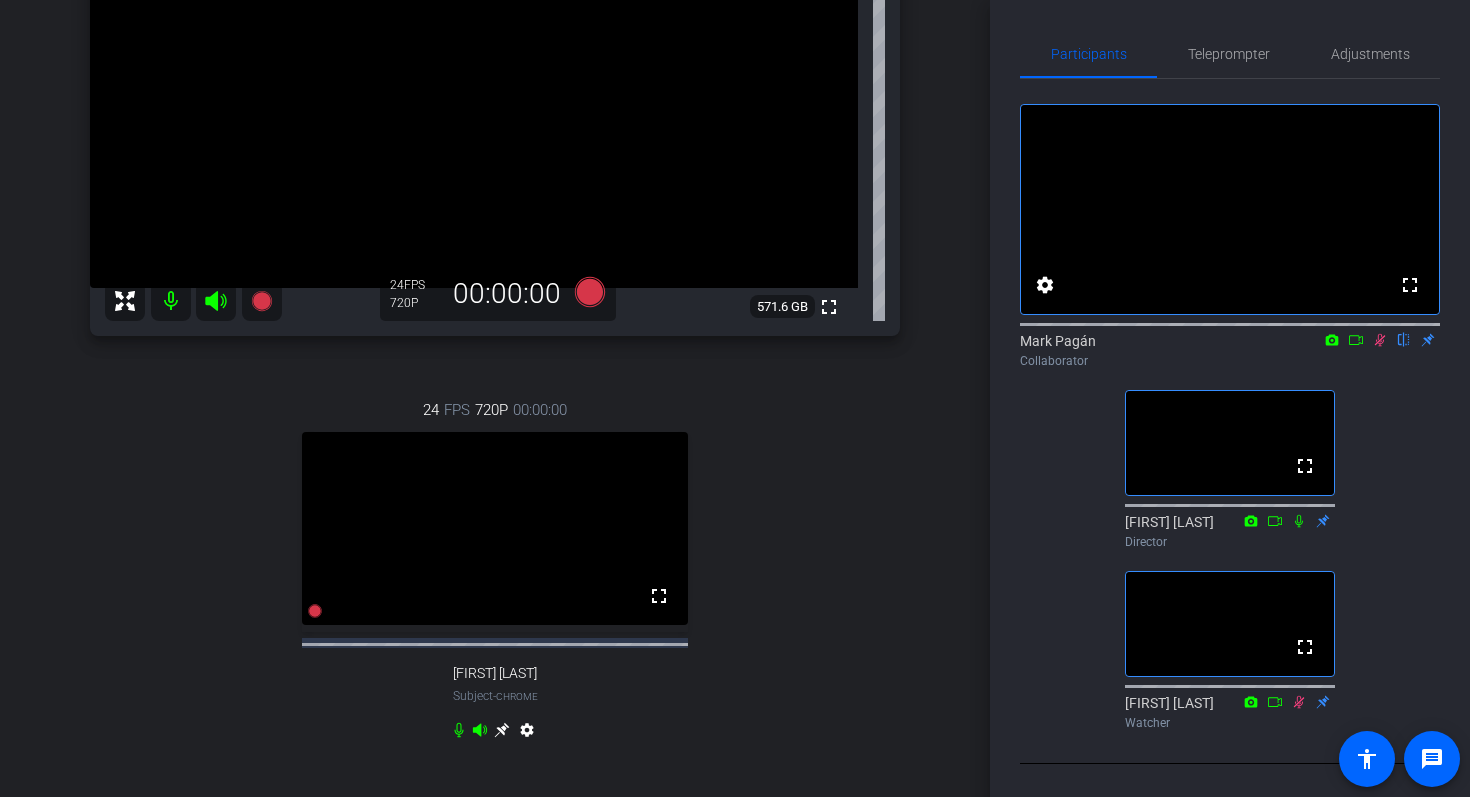scroll, scrollTop: 324, scrollLeft: 0, axis: vertical 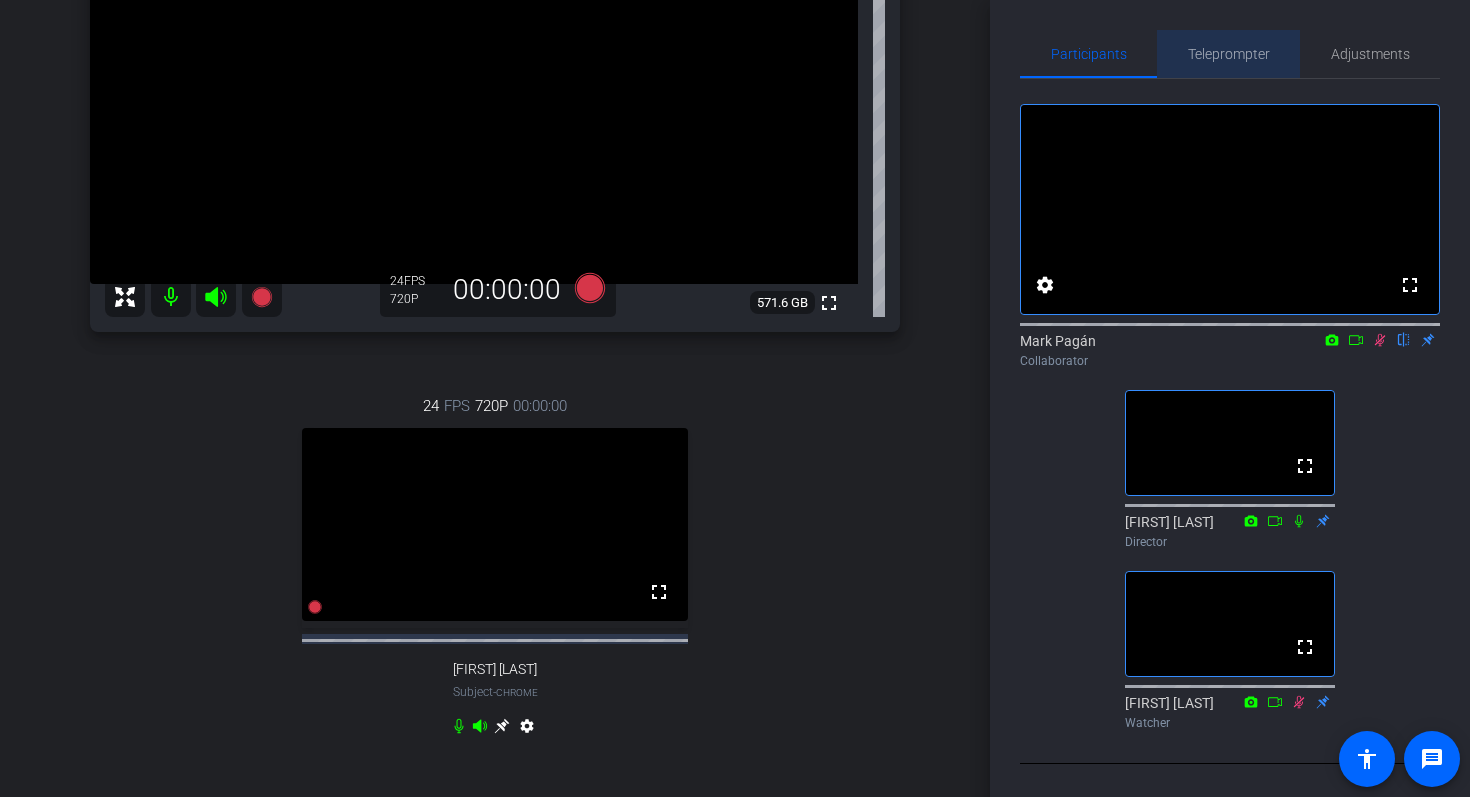 click on "Teleprompter" at bounding box center (1229, 54) 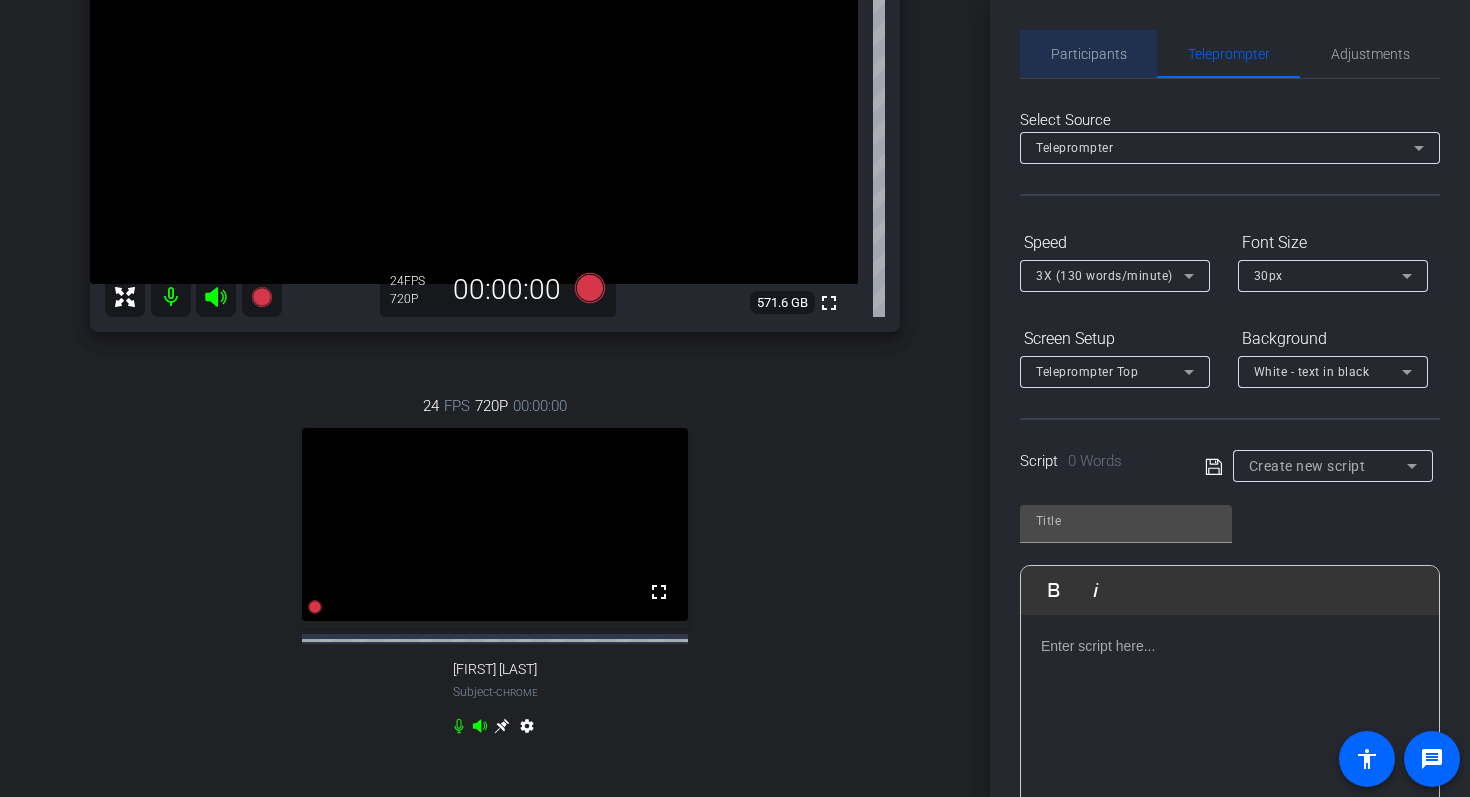 click on "Participants" at bounding box center (1089, 54) 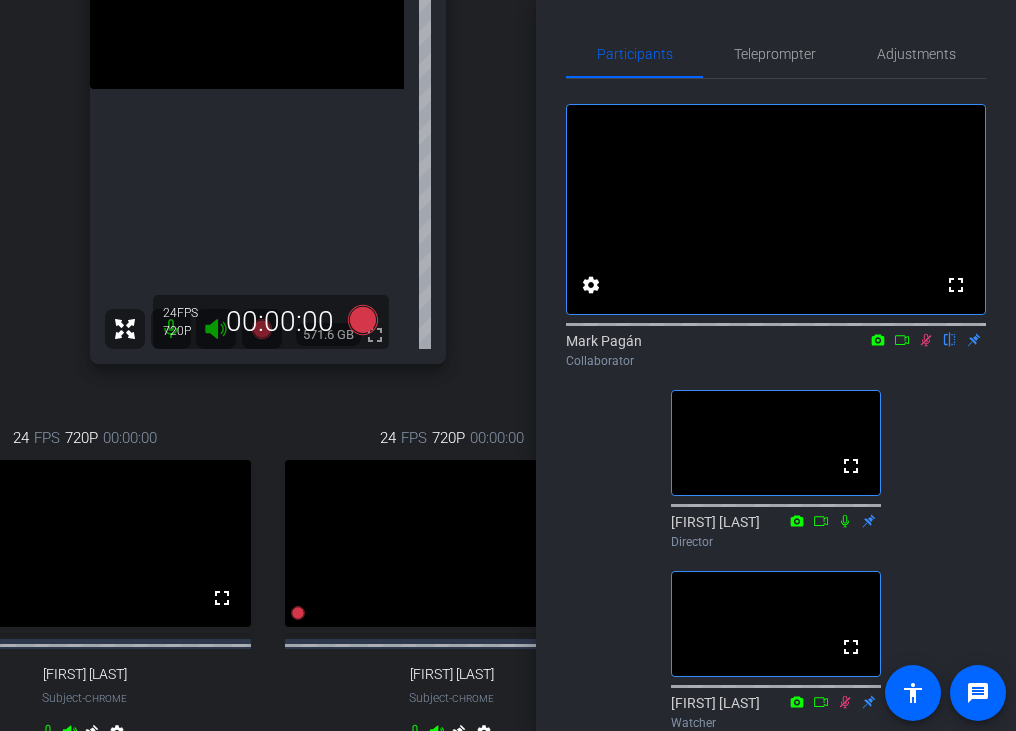 scroll, scrollTop: 192, scrollLeft: 0, axis: vertical 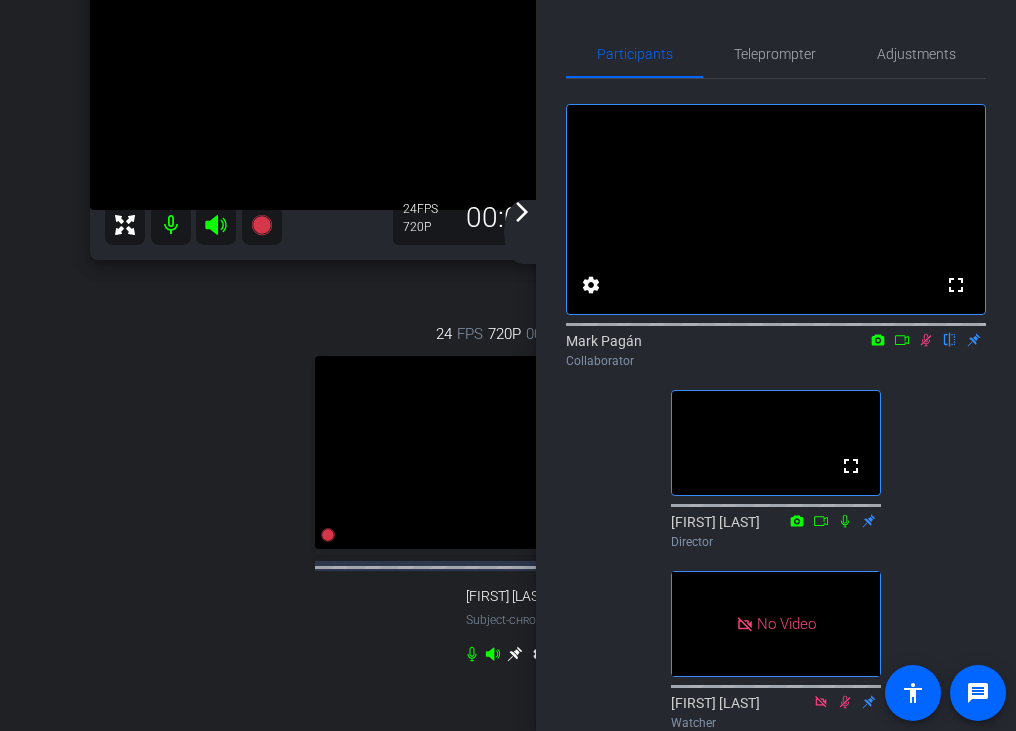 click 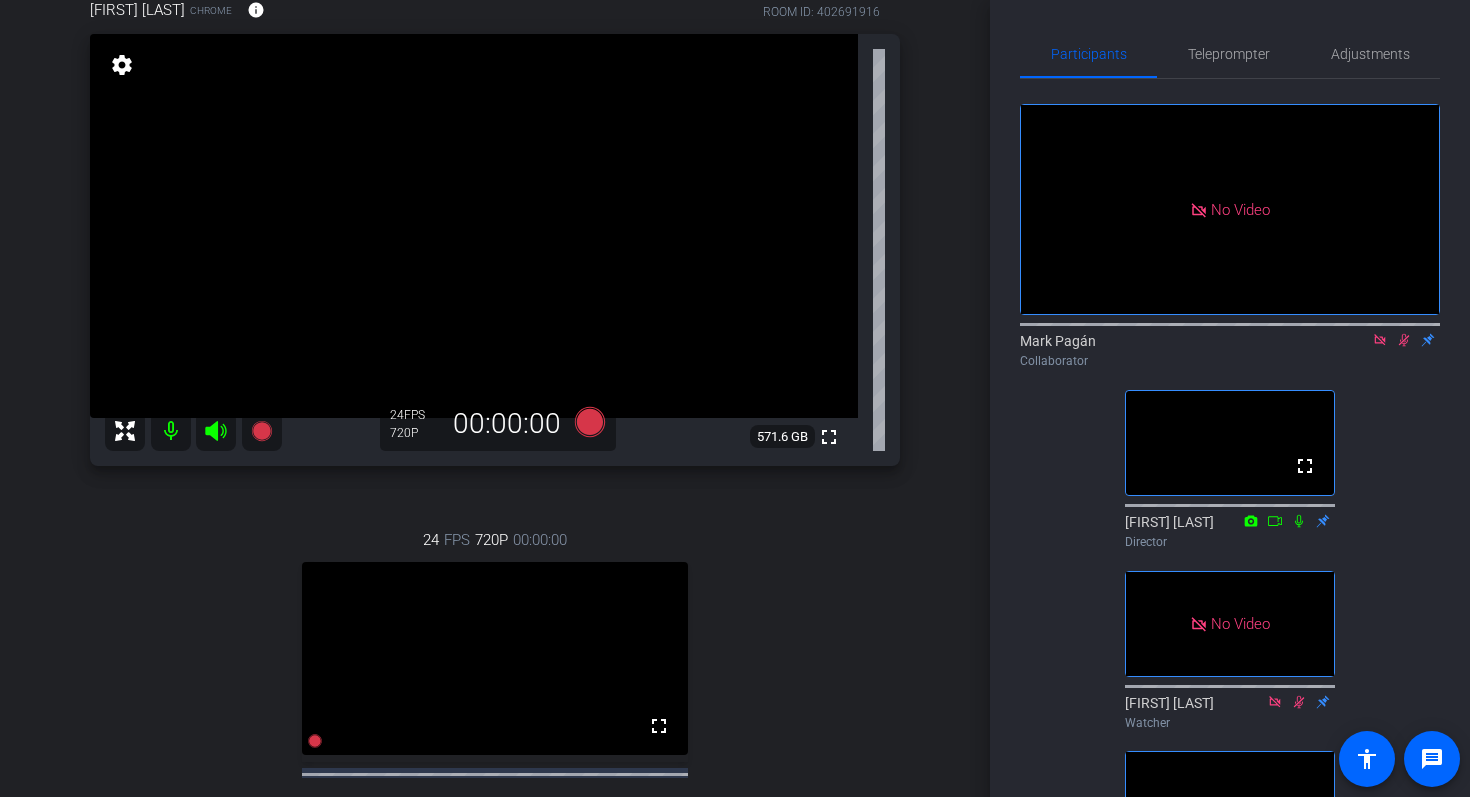 scroll, scrollTop: 185, scrollLeft: 0, axis: vertical 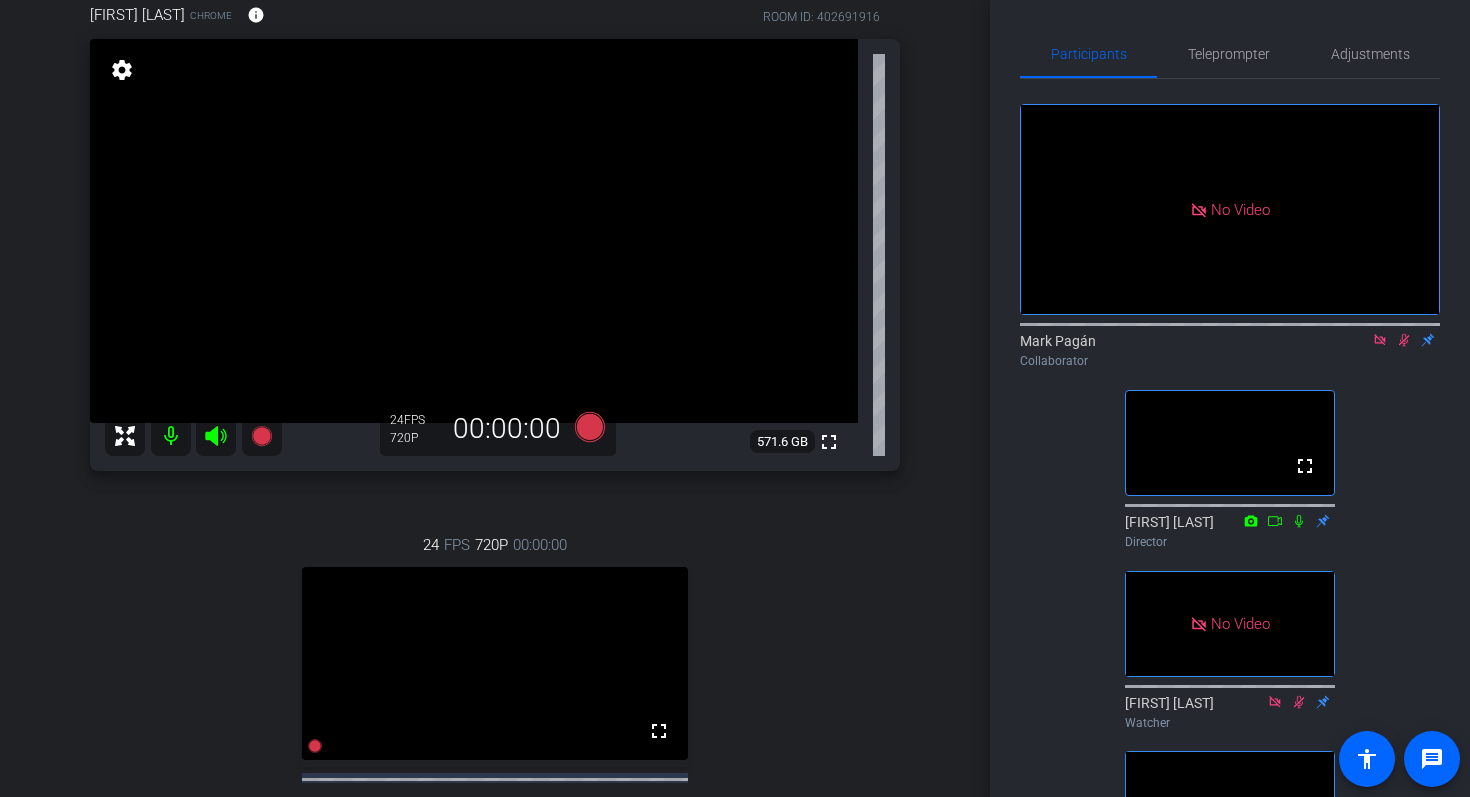 click 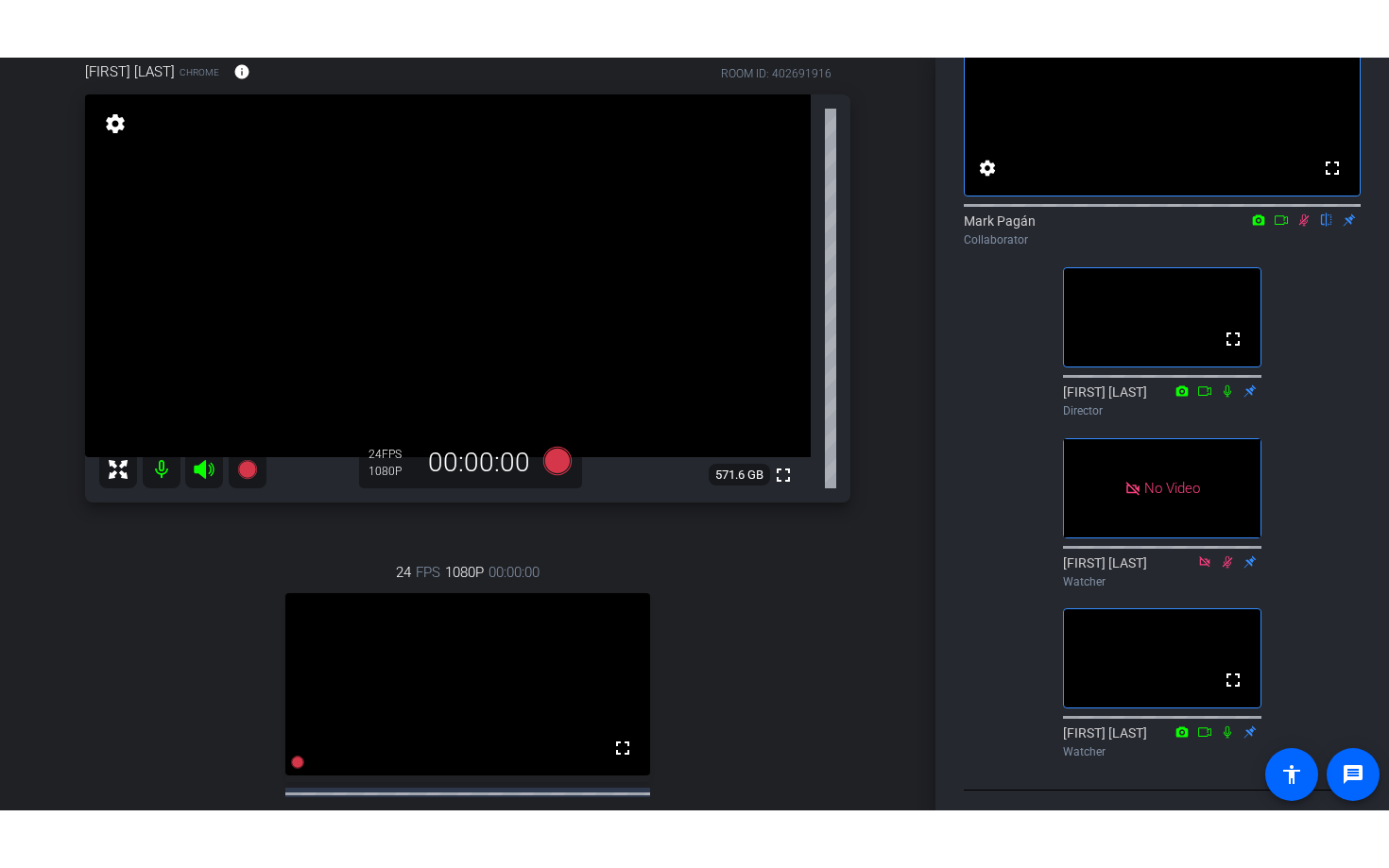 scroll, scrollTop: 154, scrollLeft: 0, axis: vertical 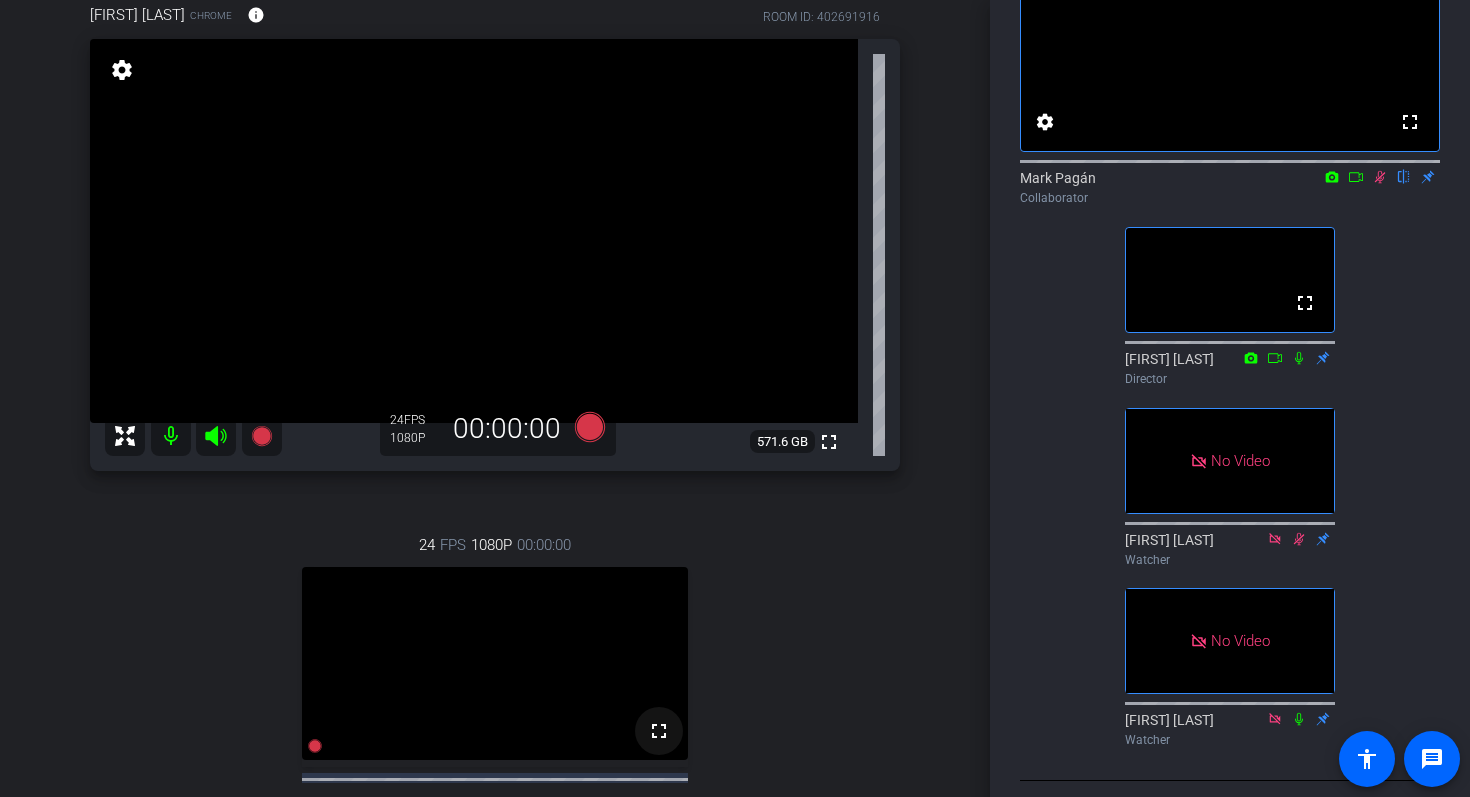 click on "fullscreen" at bounding box center (659, 731) 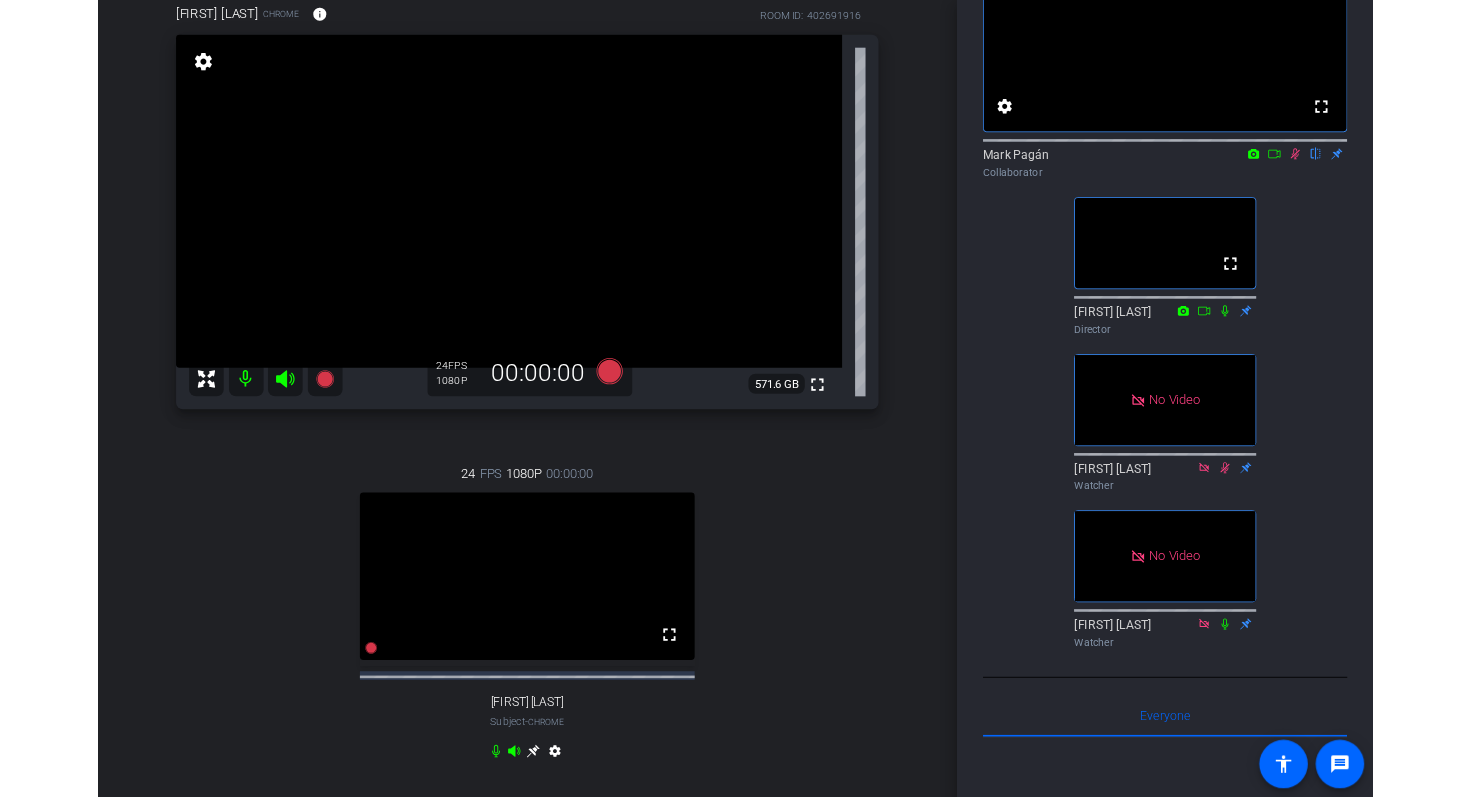 scroll, scrollTop: 185, scrollLeft: 0, axis: vertical 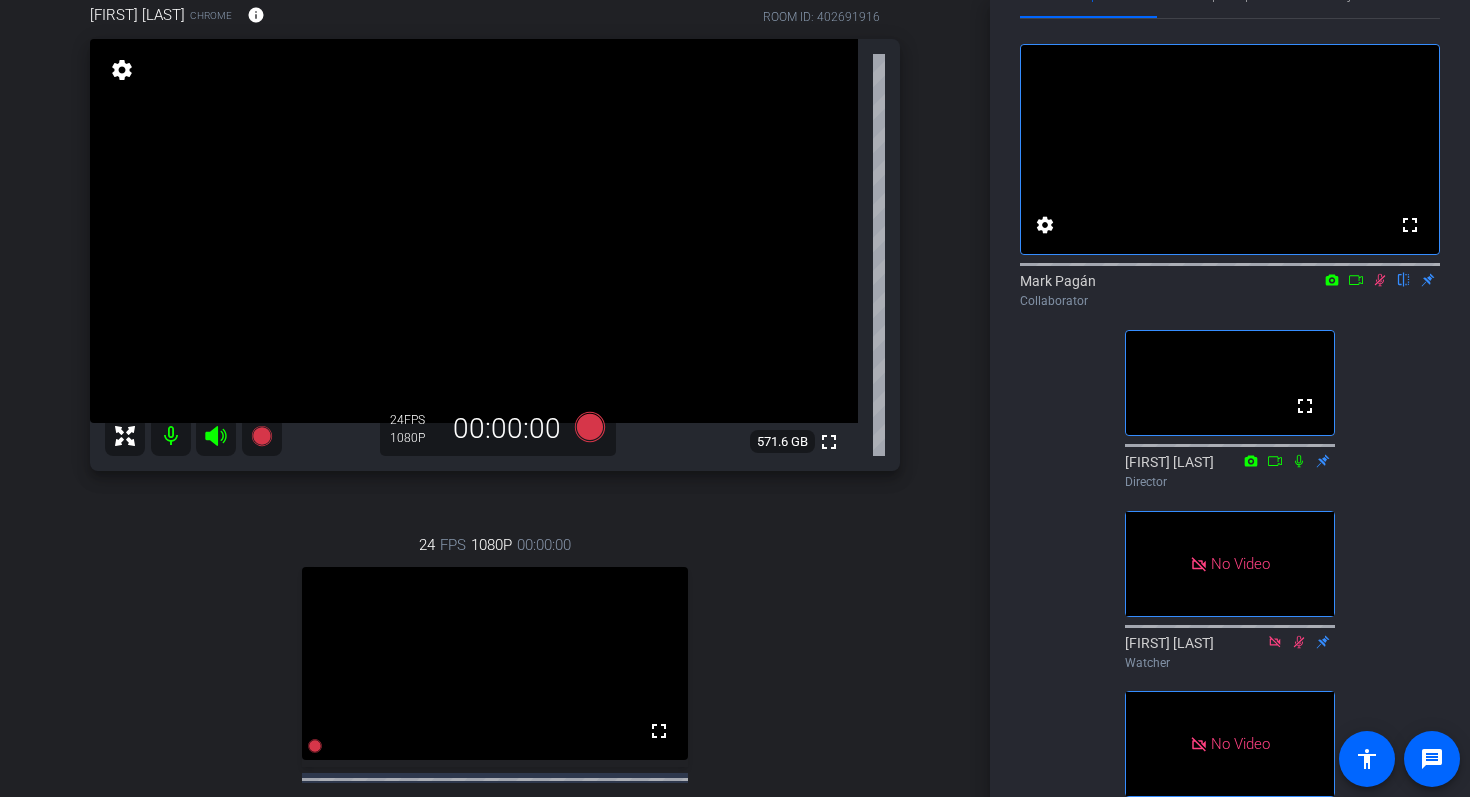 click 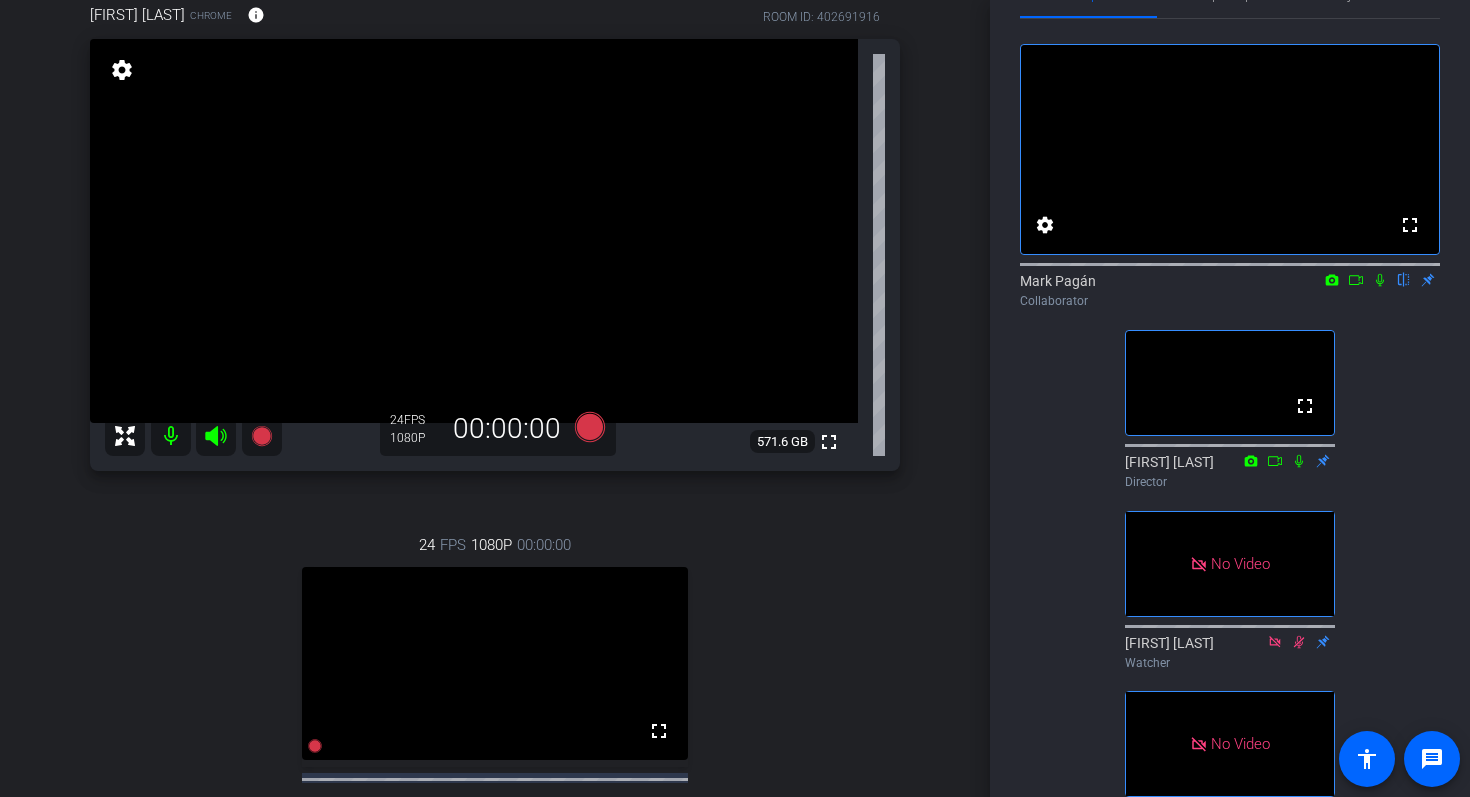 click 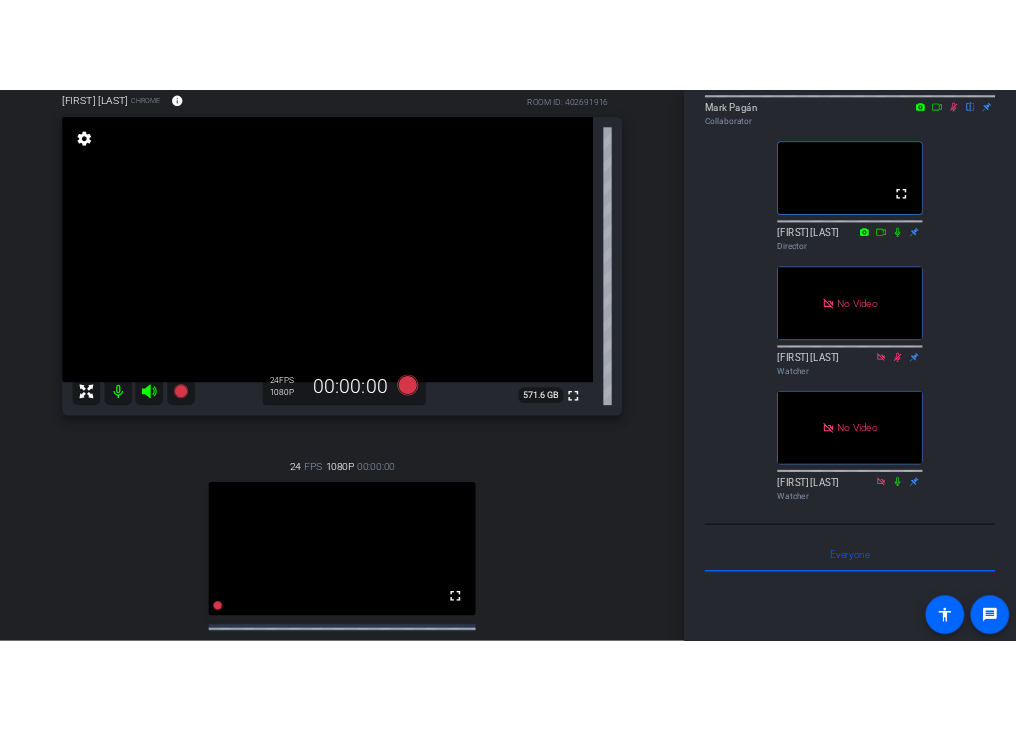 scroll, scrollTop: 0, scrollLeft: 0, axis: both 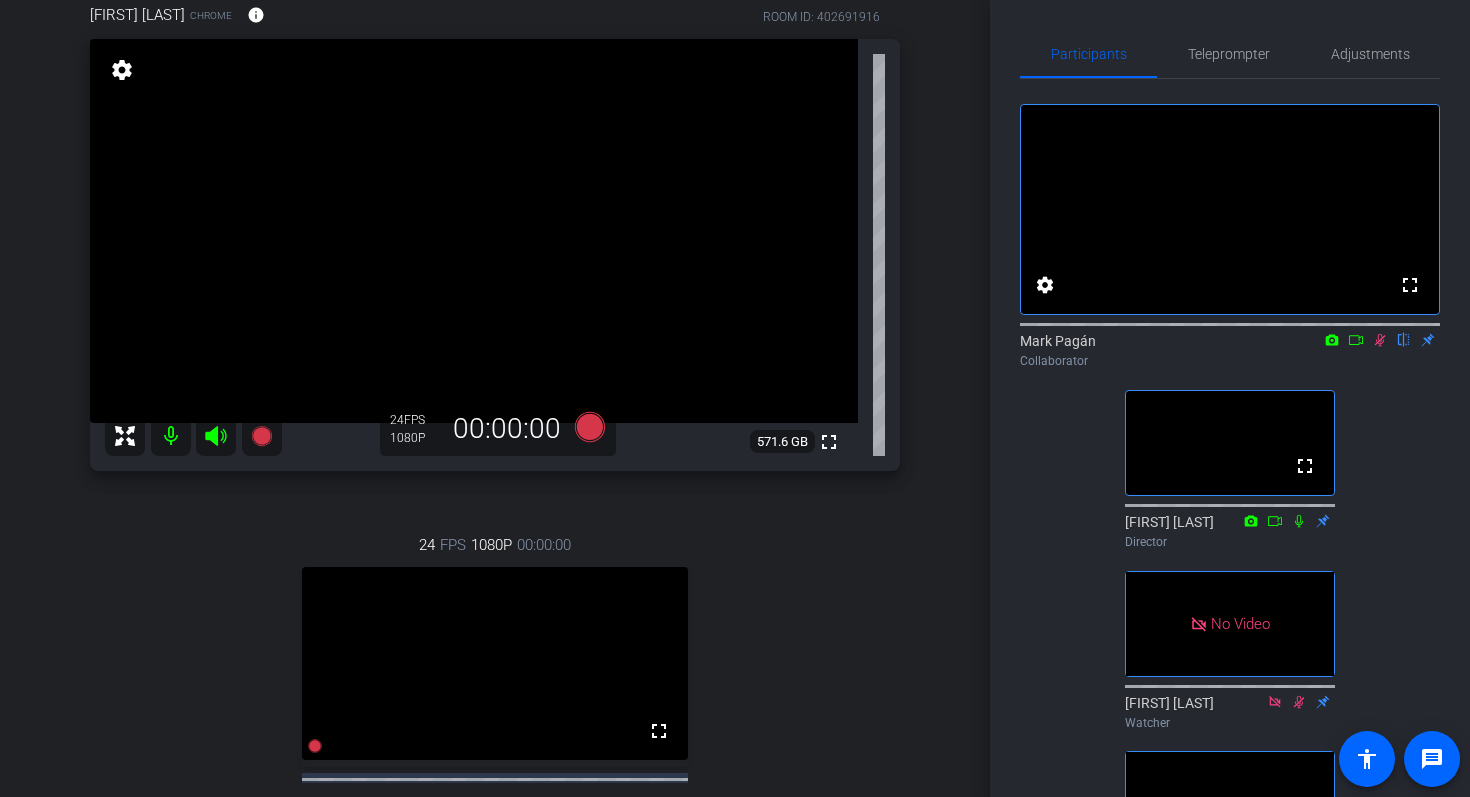 click 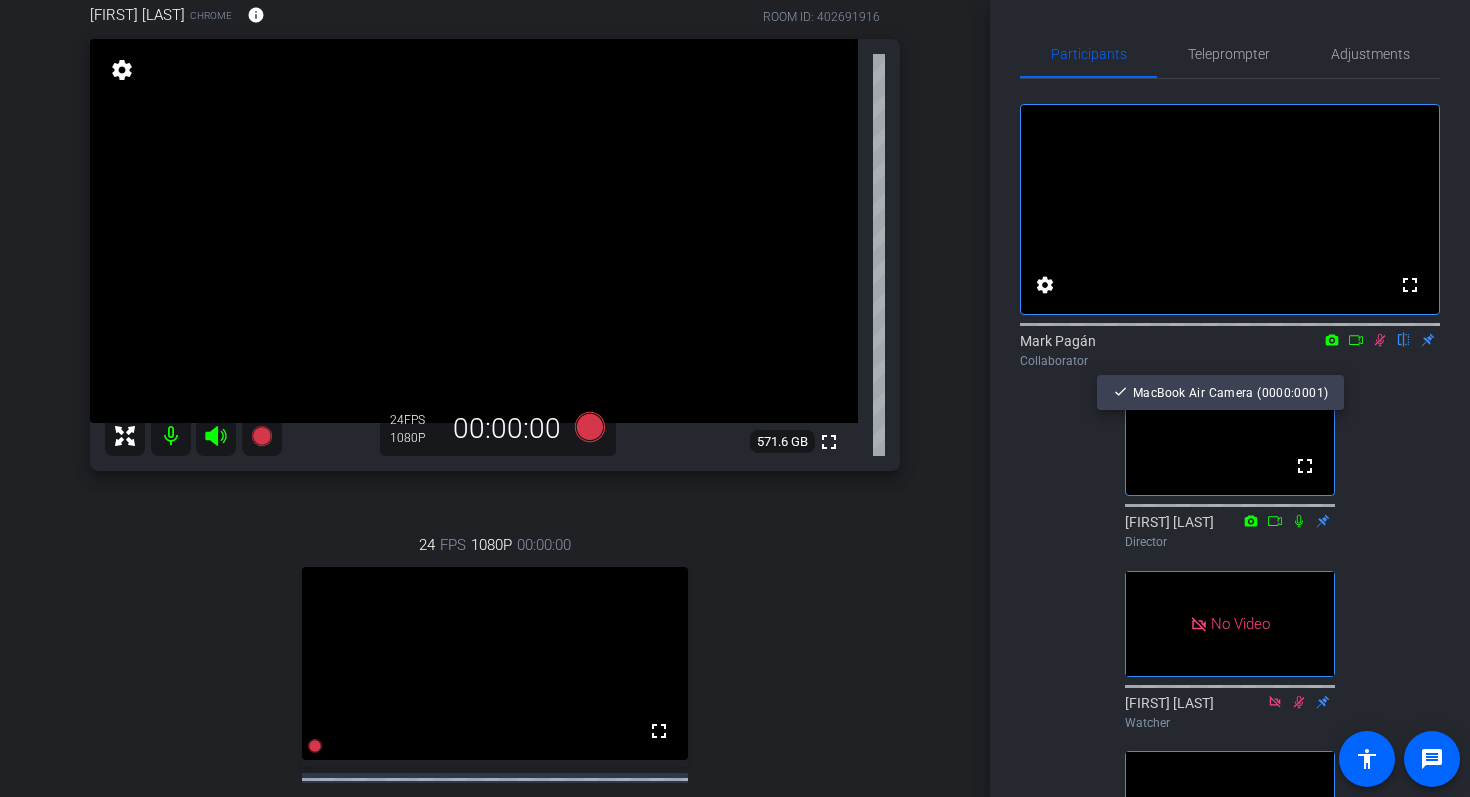 click at bounding box center (735, 398) 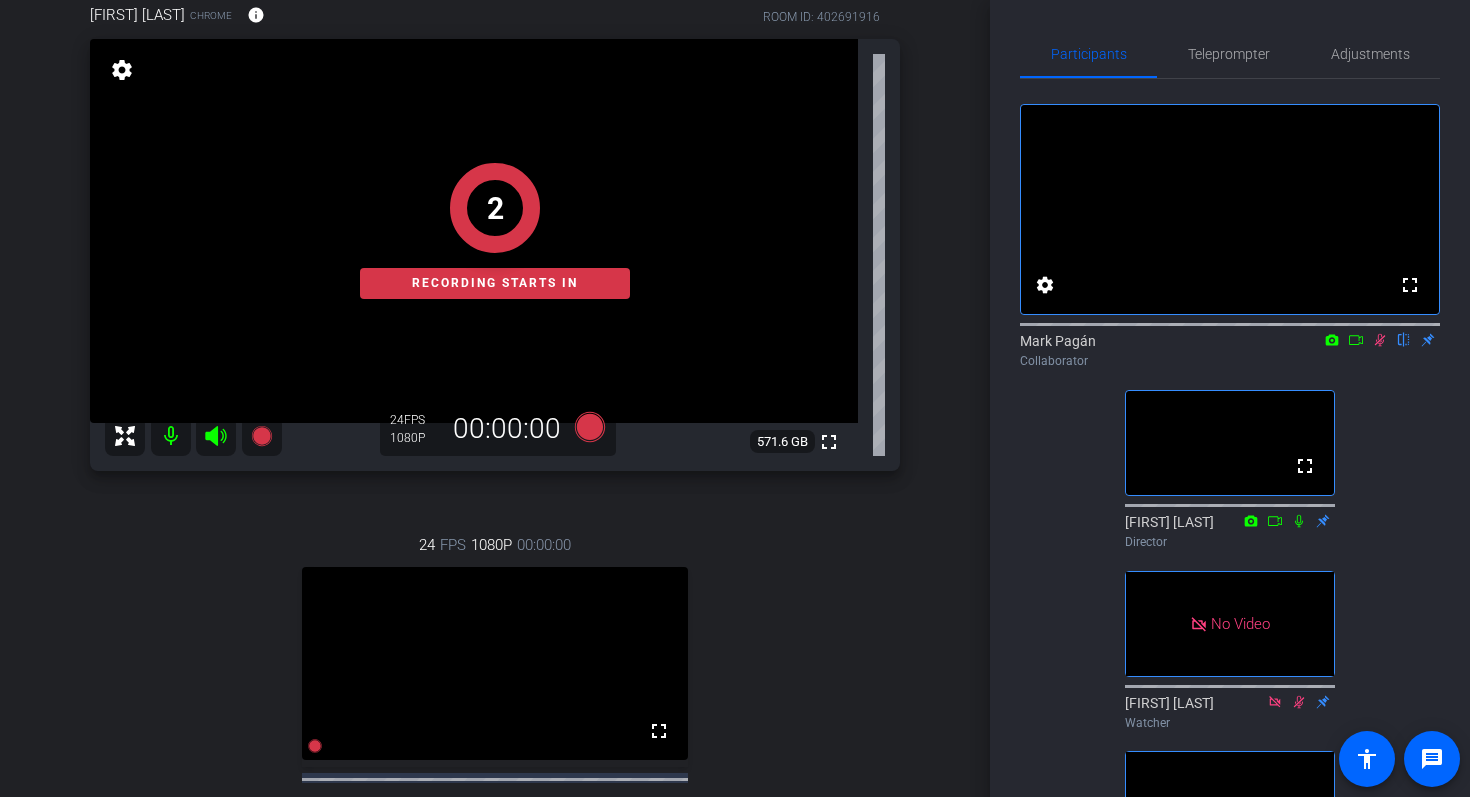 click 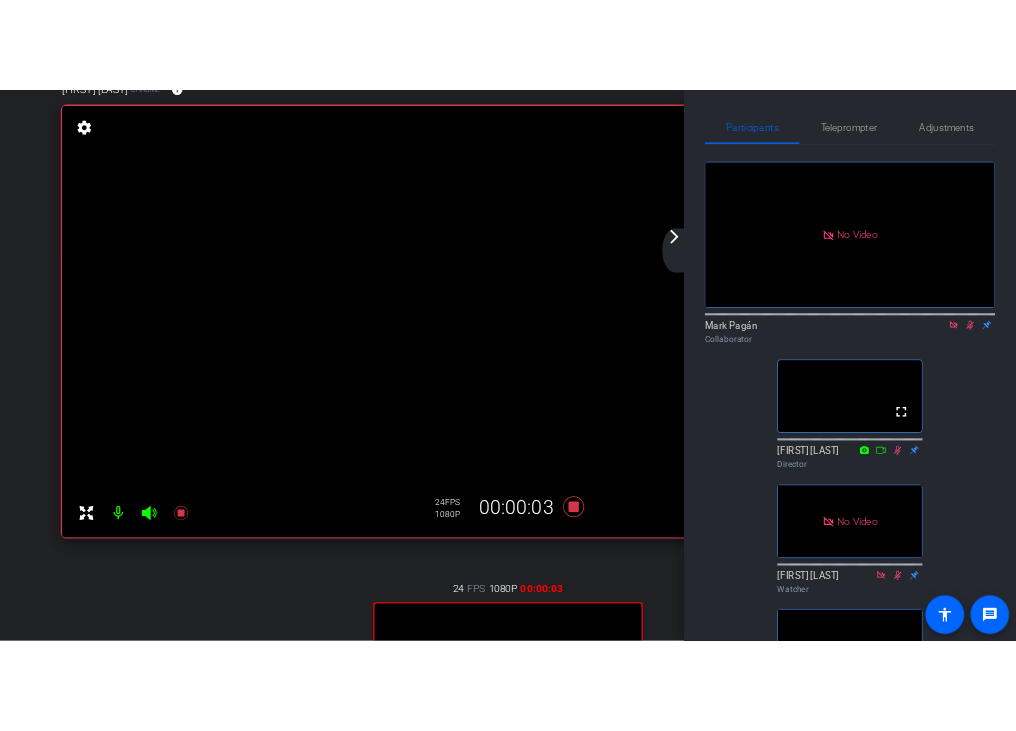 scroll, scrollTop: 119, scrollLeft: 0, axis: vertical 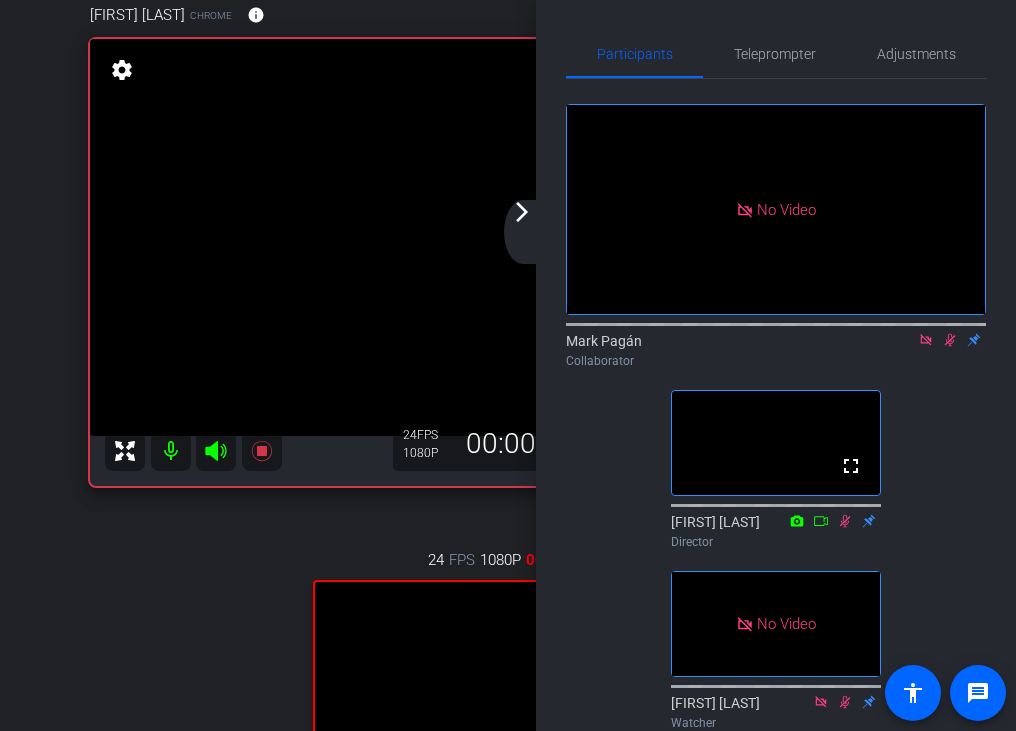 click on "arrow_back_ios_new arrow_forward_ios" 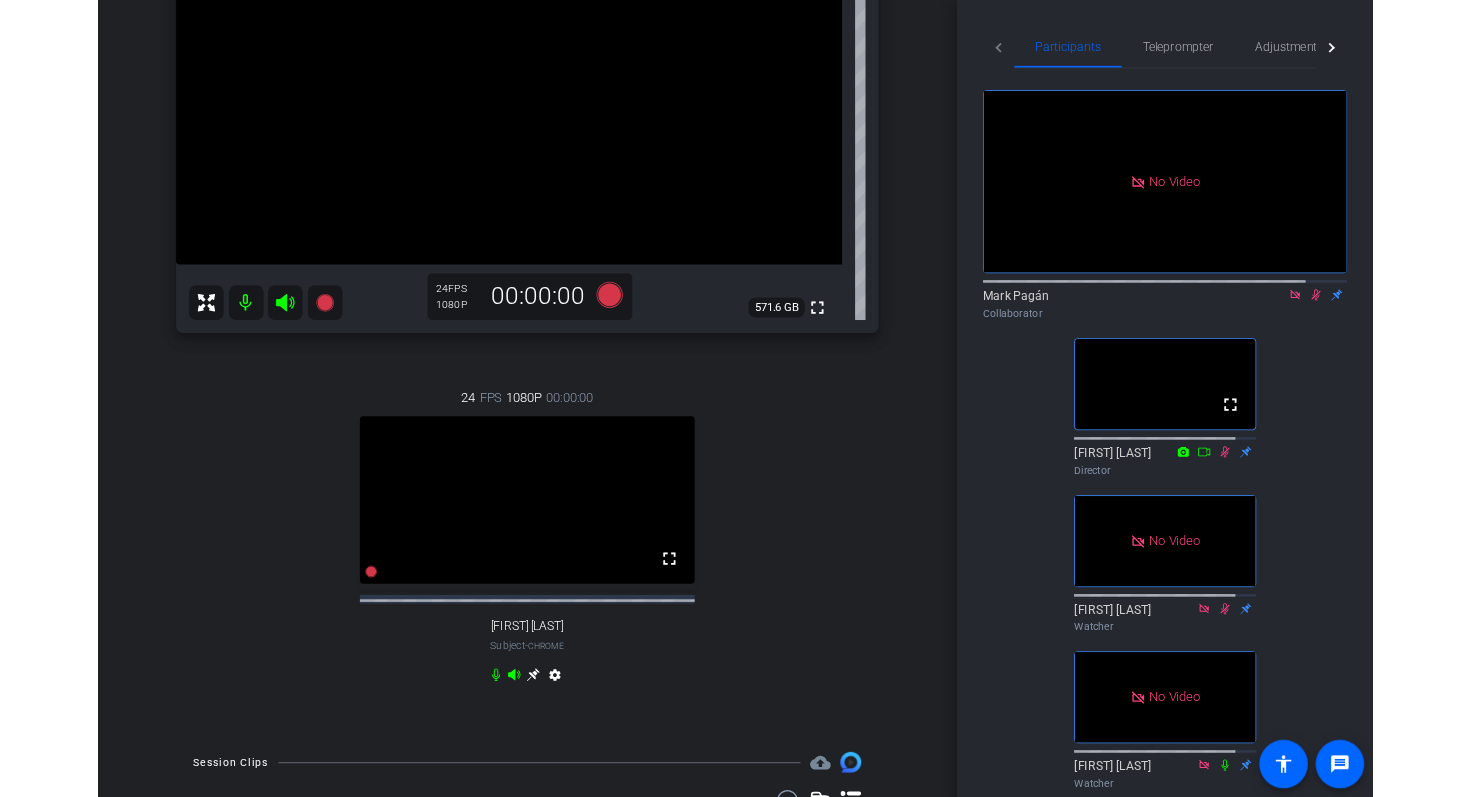 scroll, scrollTop: 319, scrollLeft: 0, axis: vertical 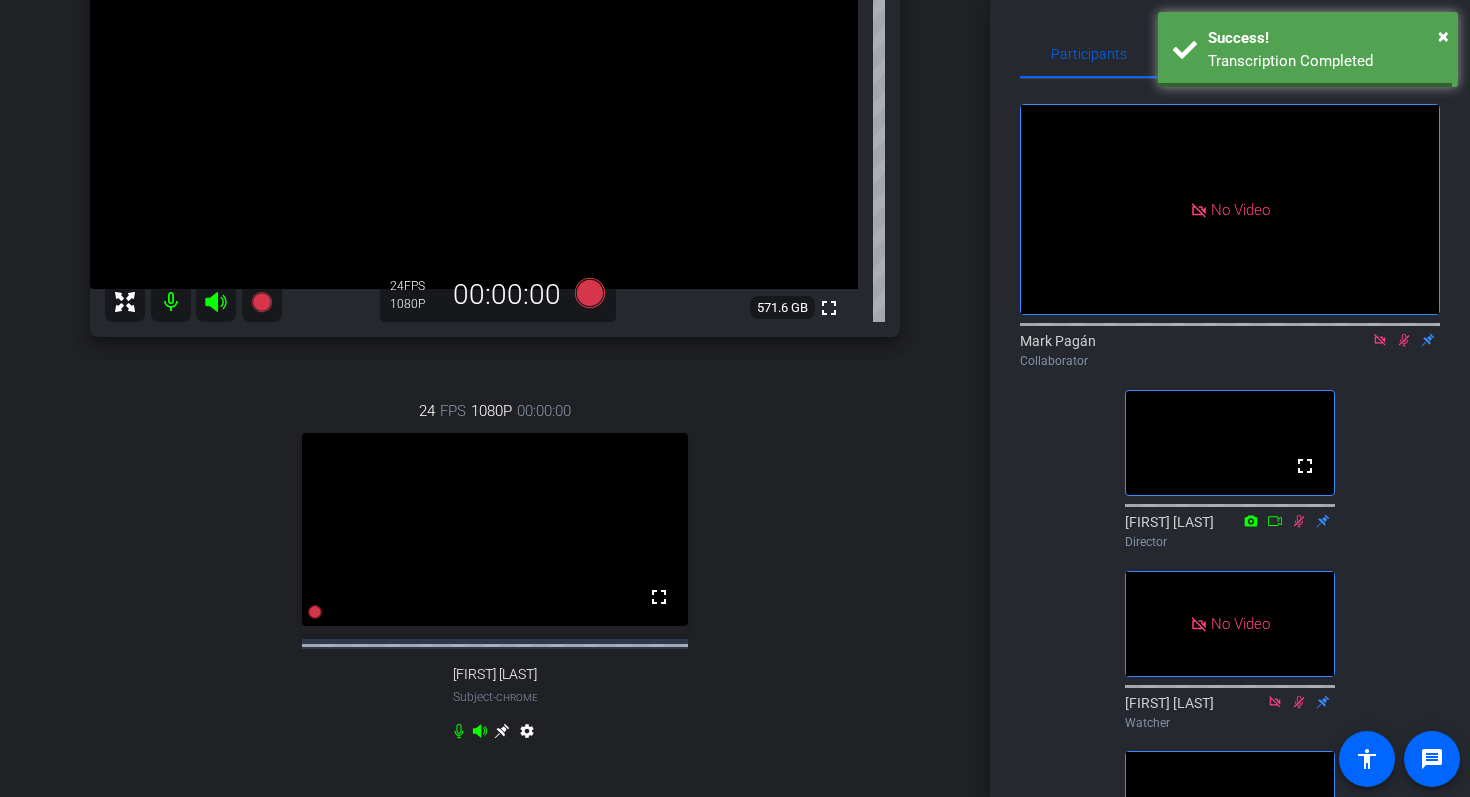 click 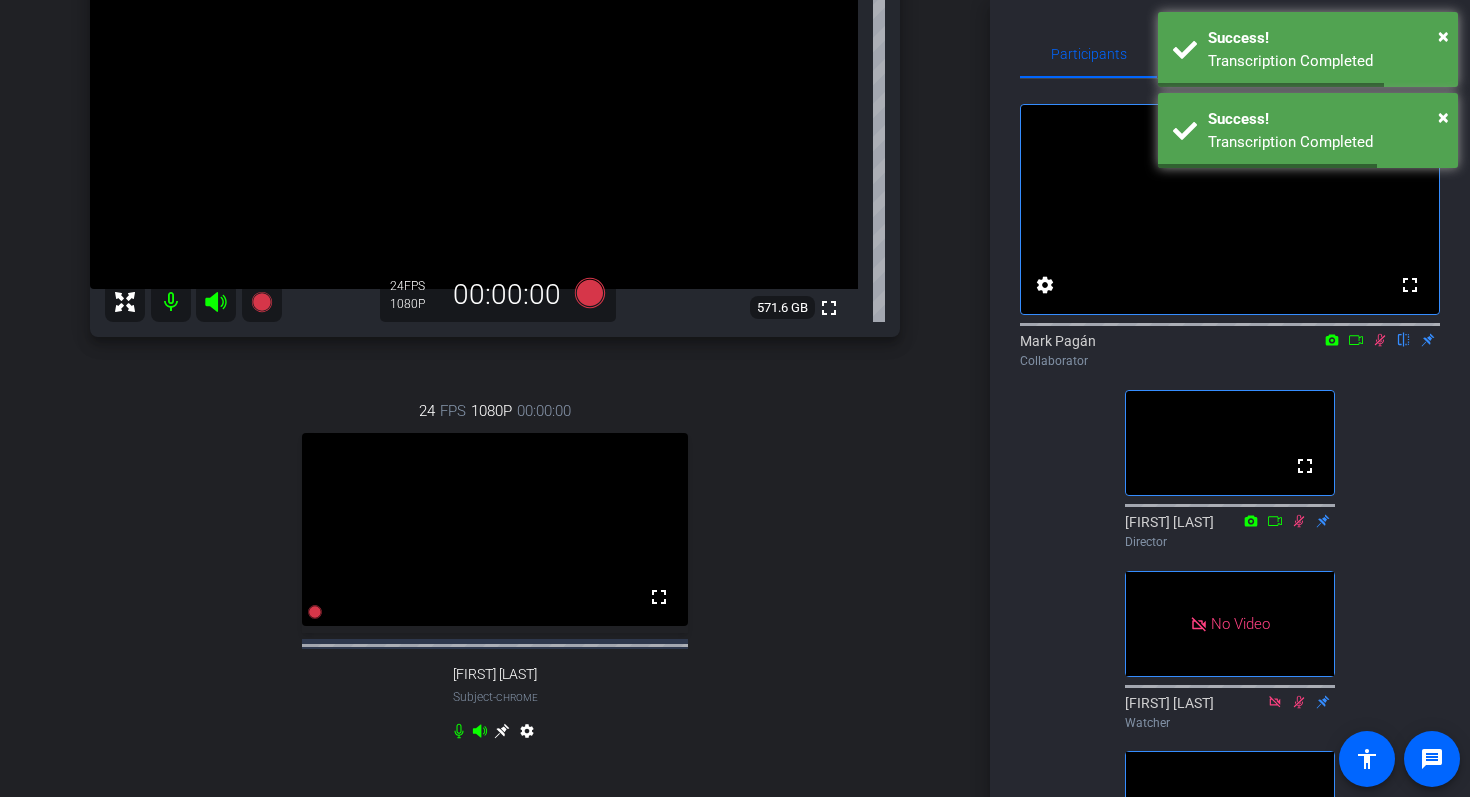 click 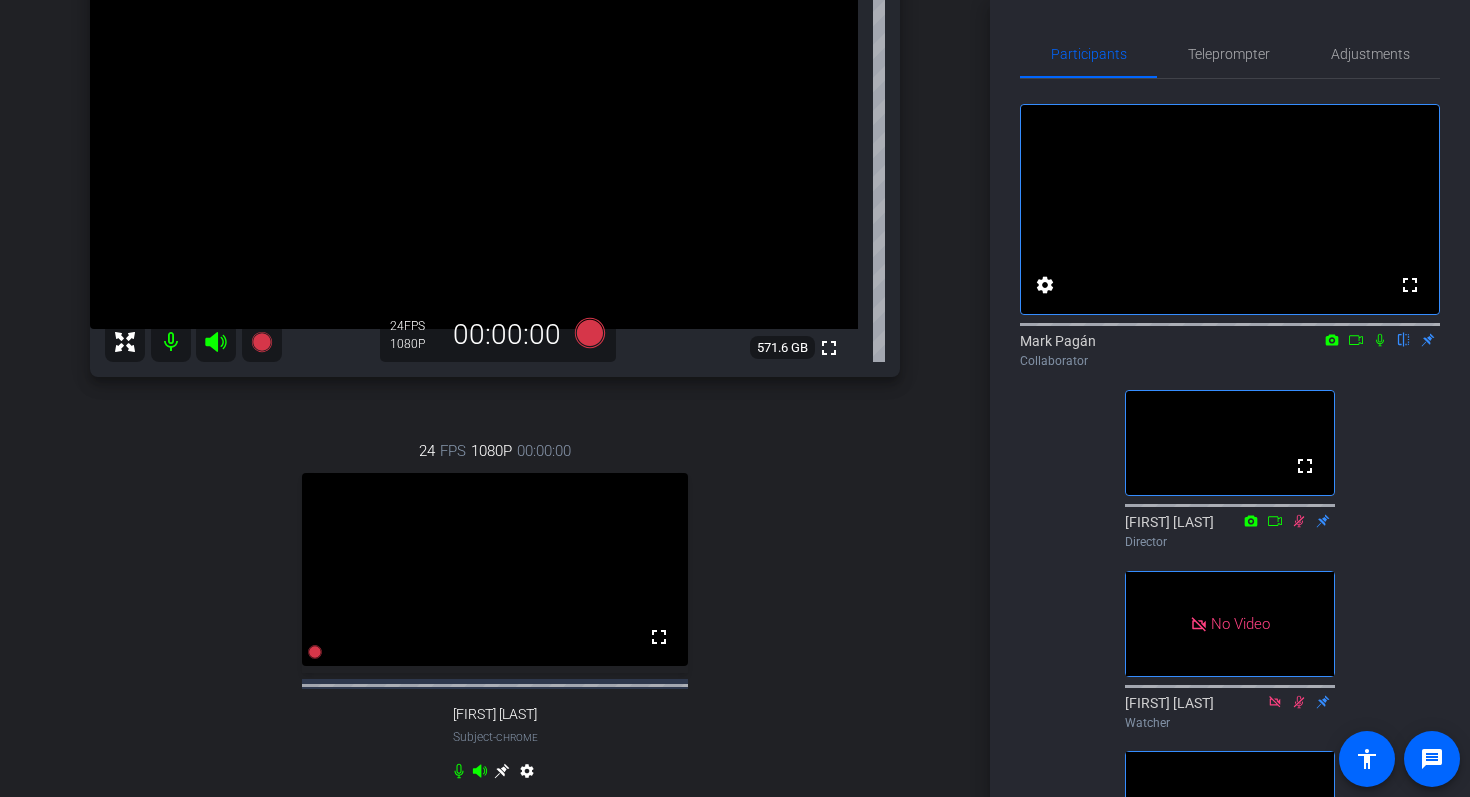 scroll, scrollTop: 273, scrollLeft: 0, axis: vertical 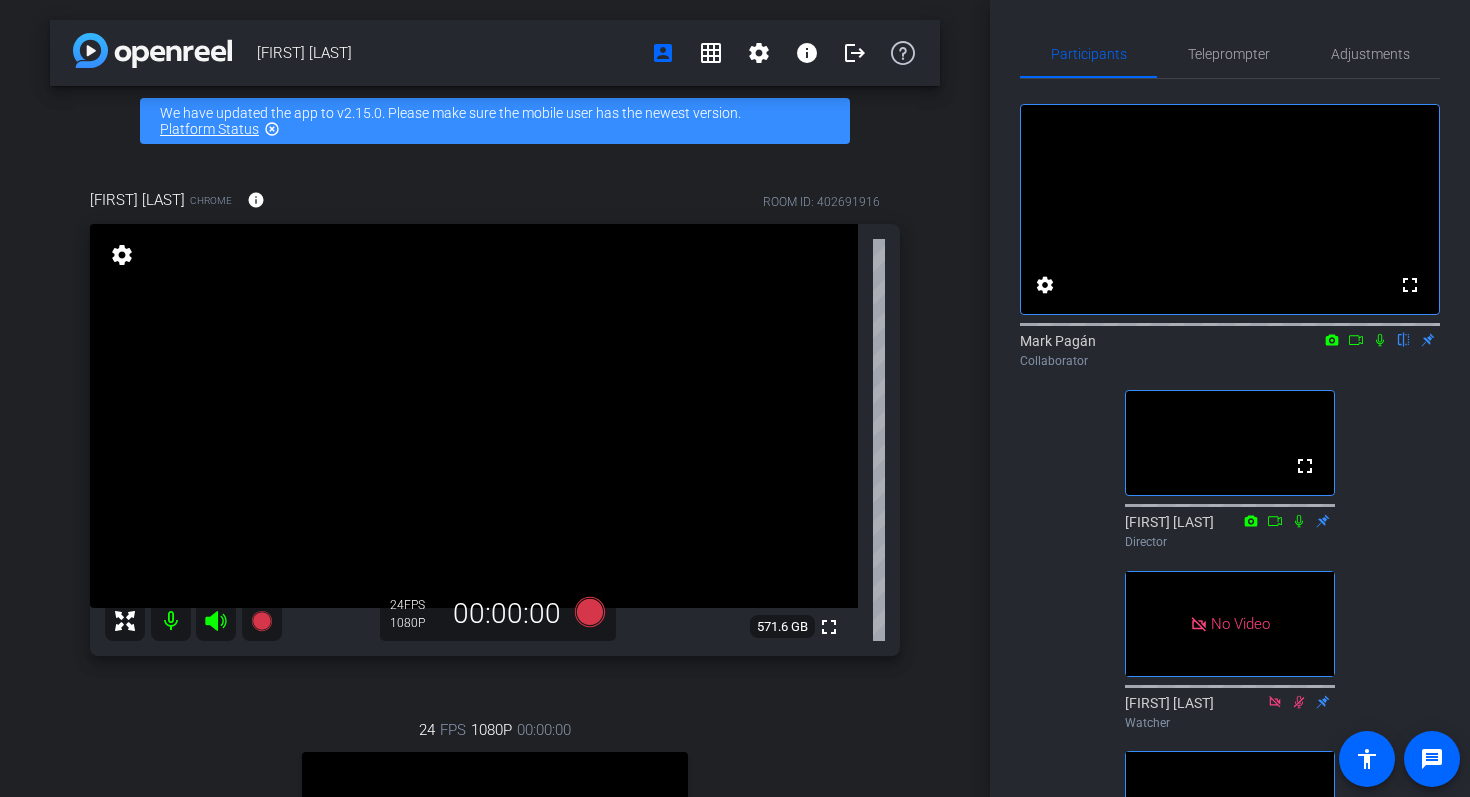 click 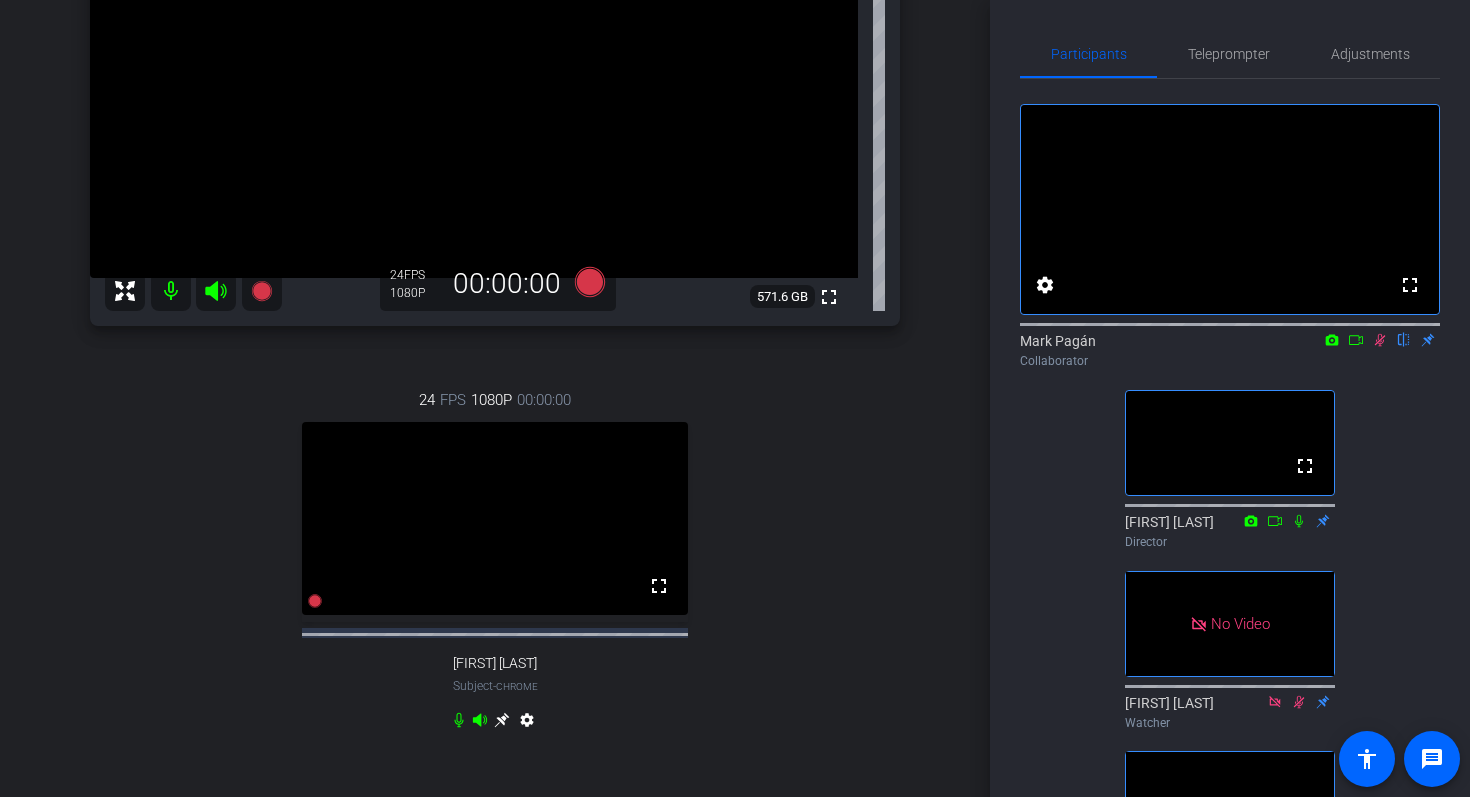 scroll, scrollTop: 382, scrollLeft: 0, axis: vertical 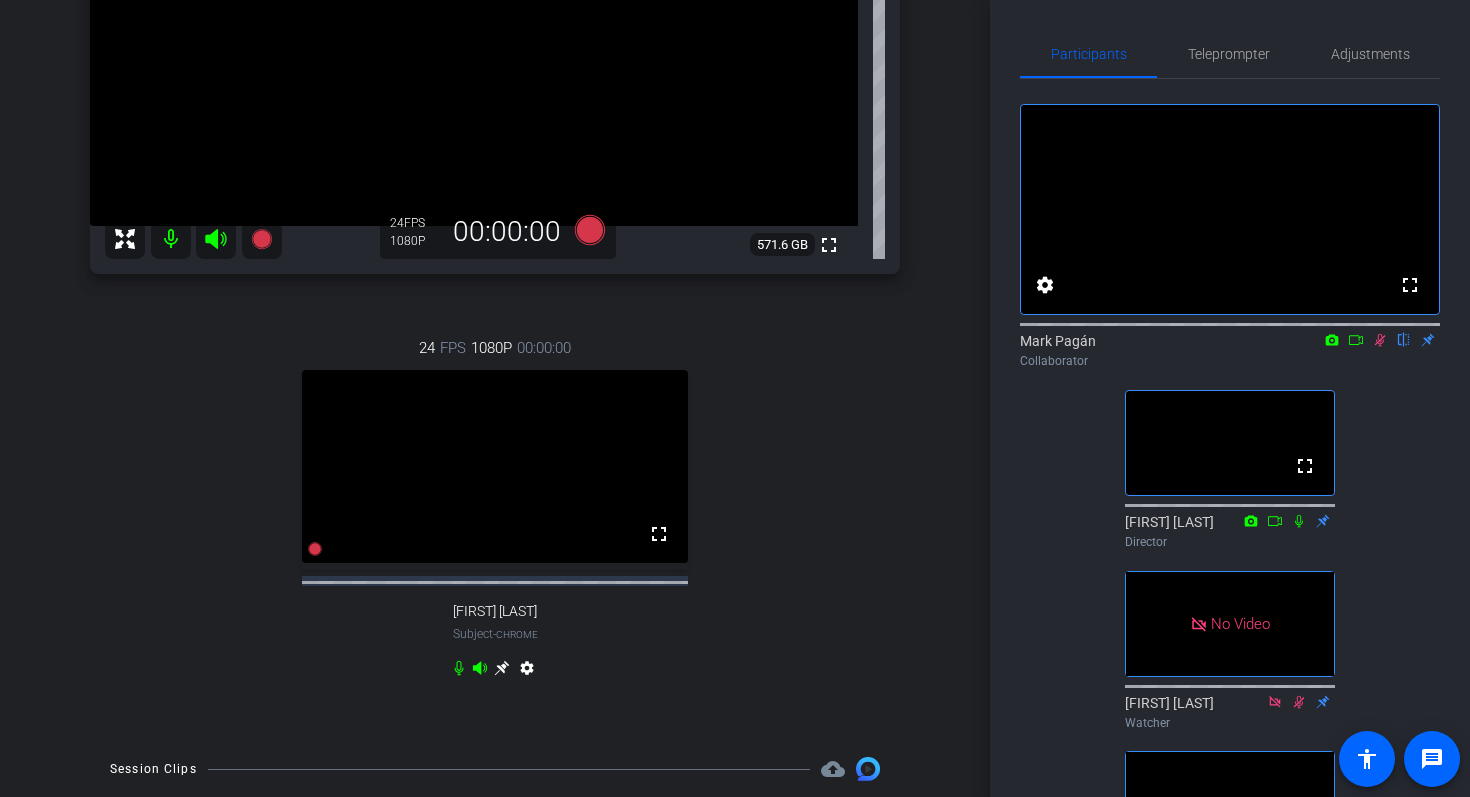 click 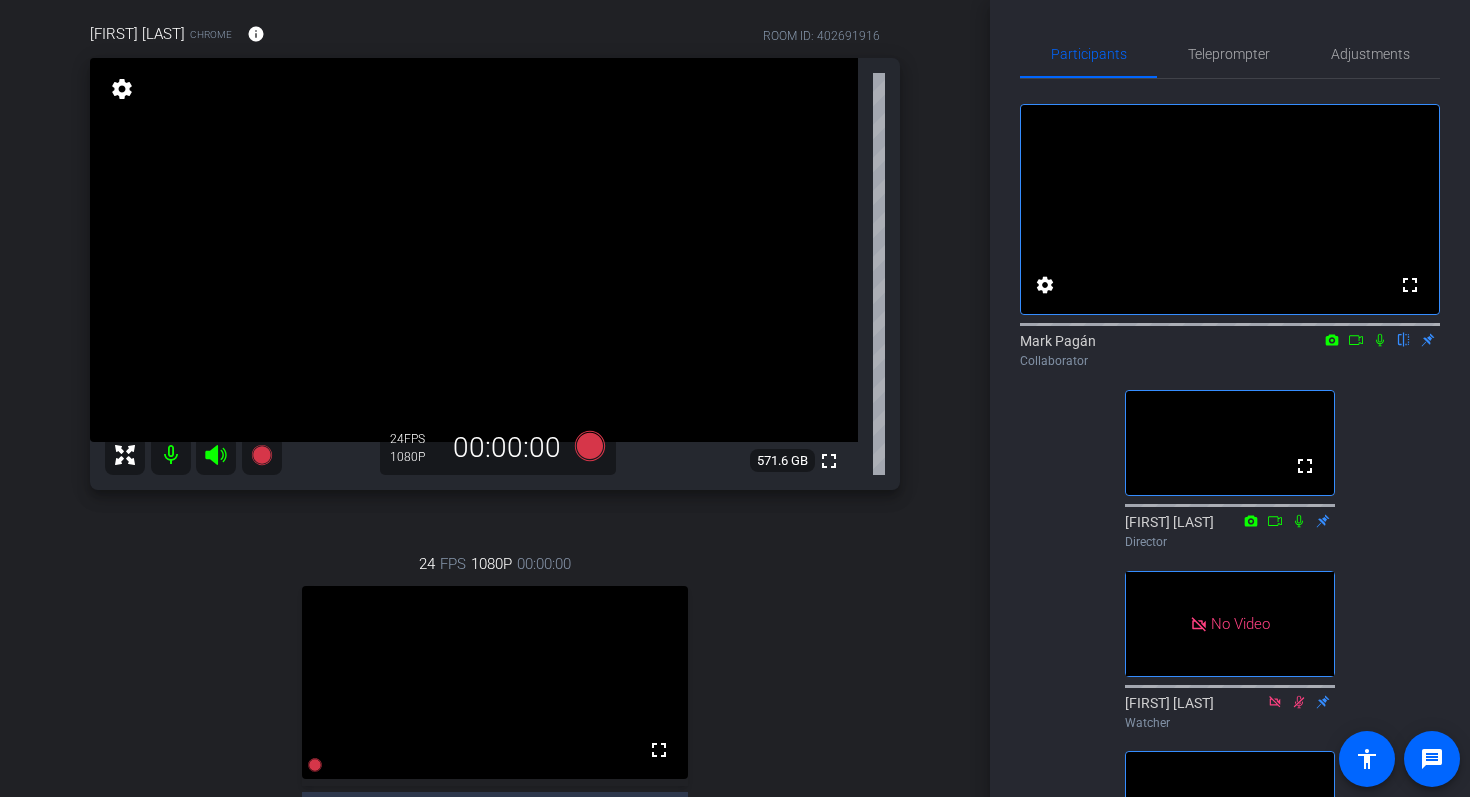scroll, scrollTop: 142, scrollLeft: 0, axis: vertical 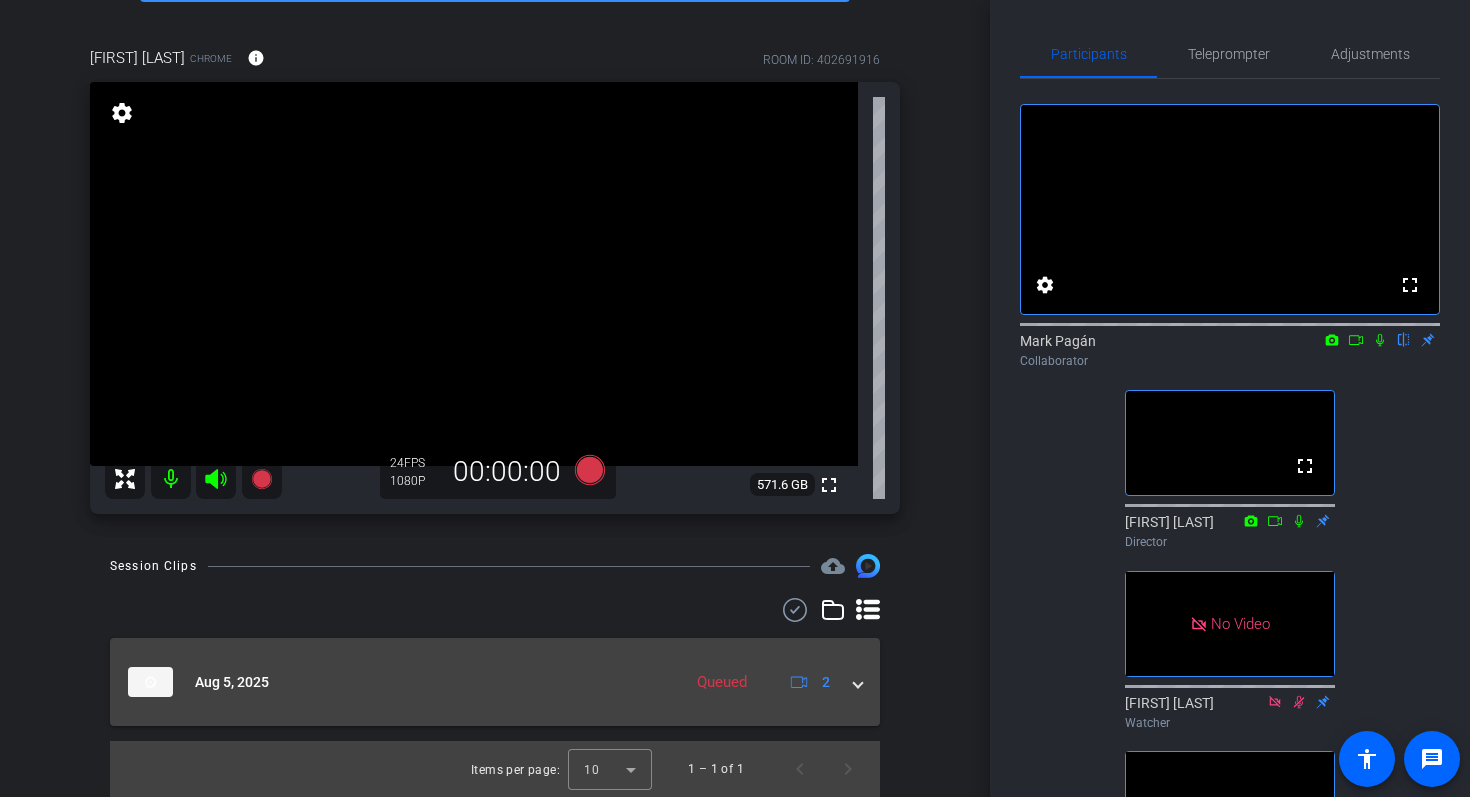 click on "[MONTH] 5, 2025   Queued
2" at bounding box center (495, 682) 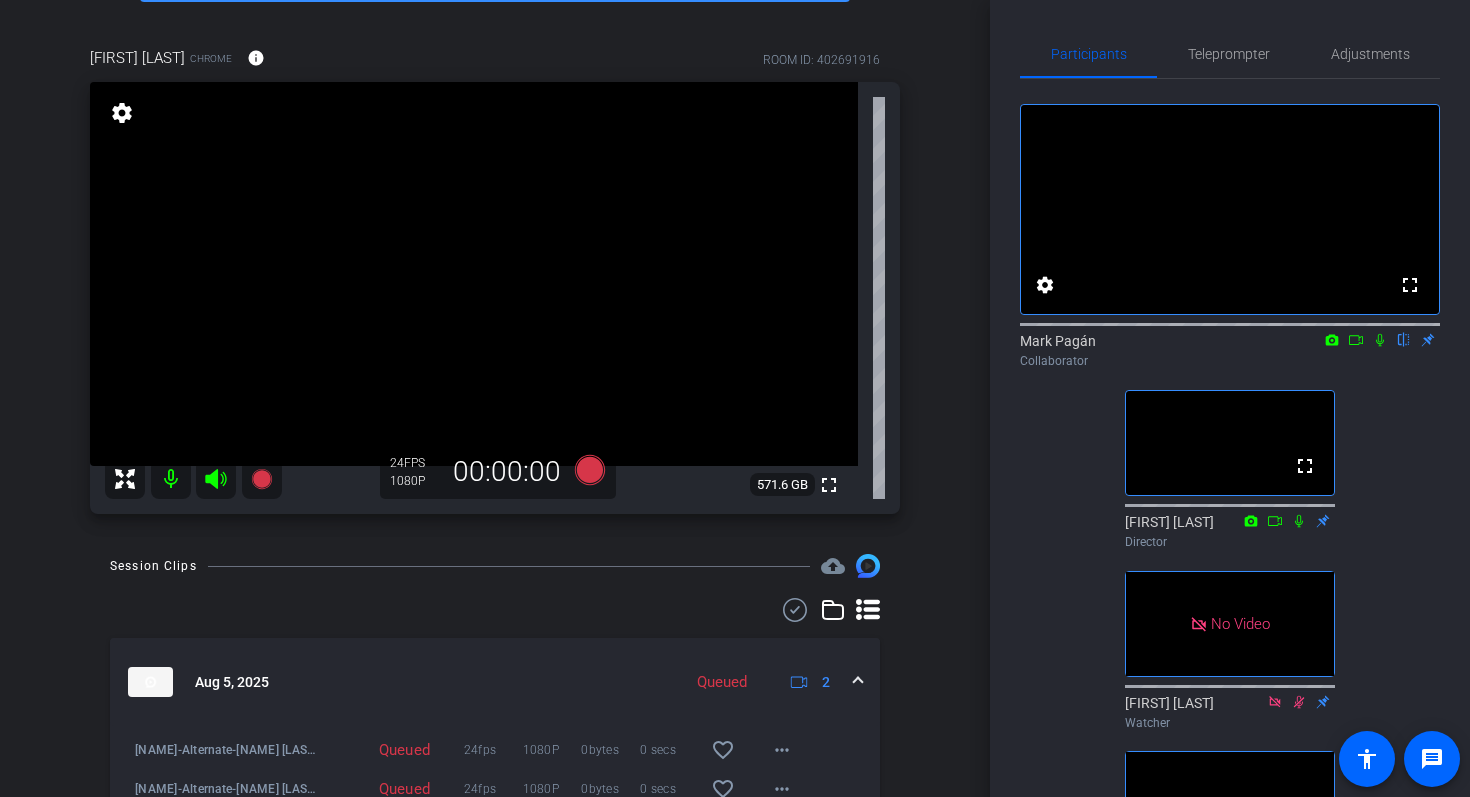 scroll, scrollTop: 250, scrollLeft: 0, axis: vertical 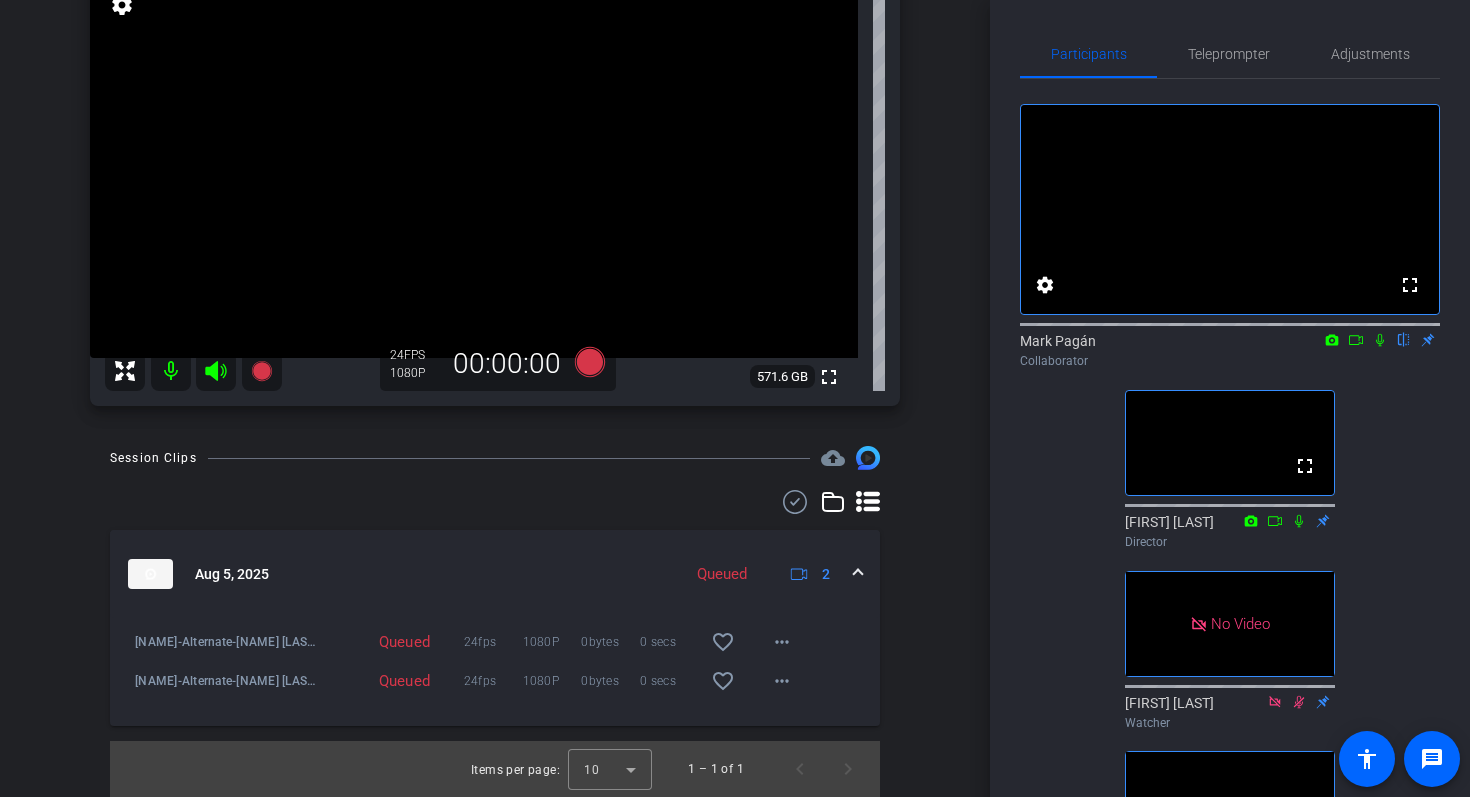 click 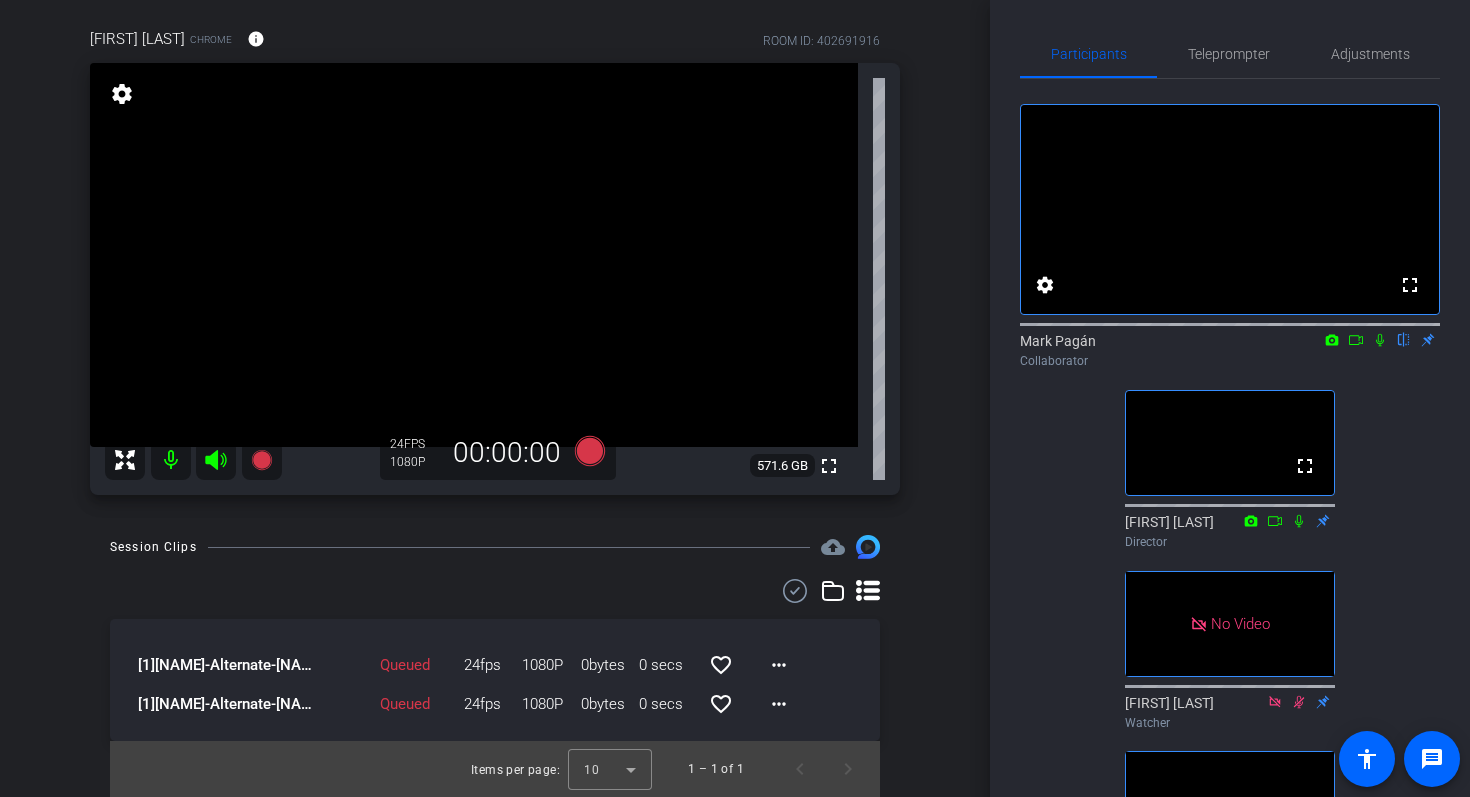 click 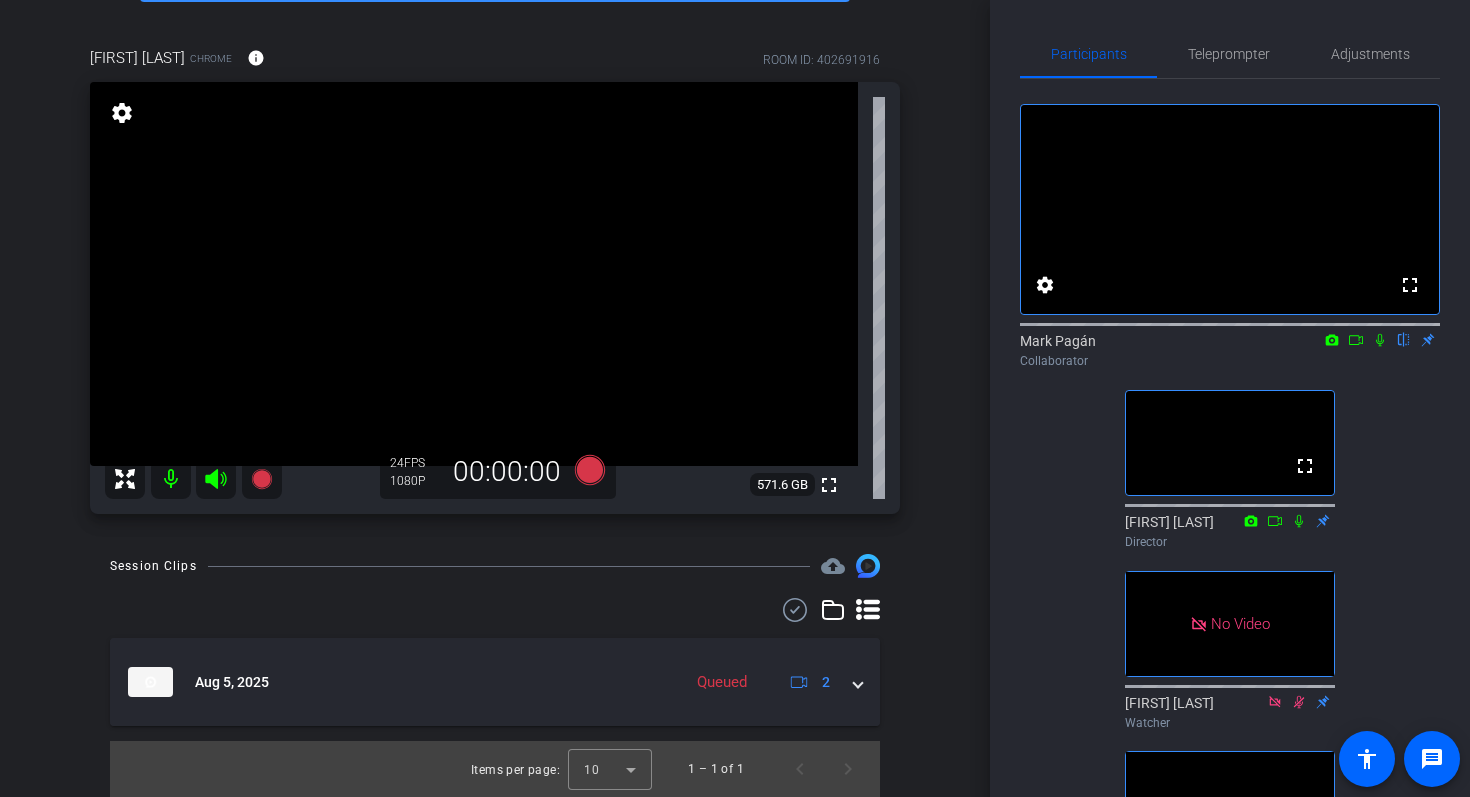scroll, scrollTop: 142, scrollLeft: 0, axis: vertical 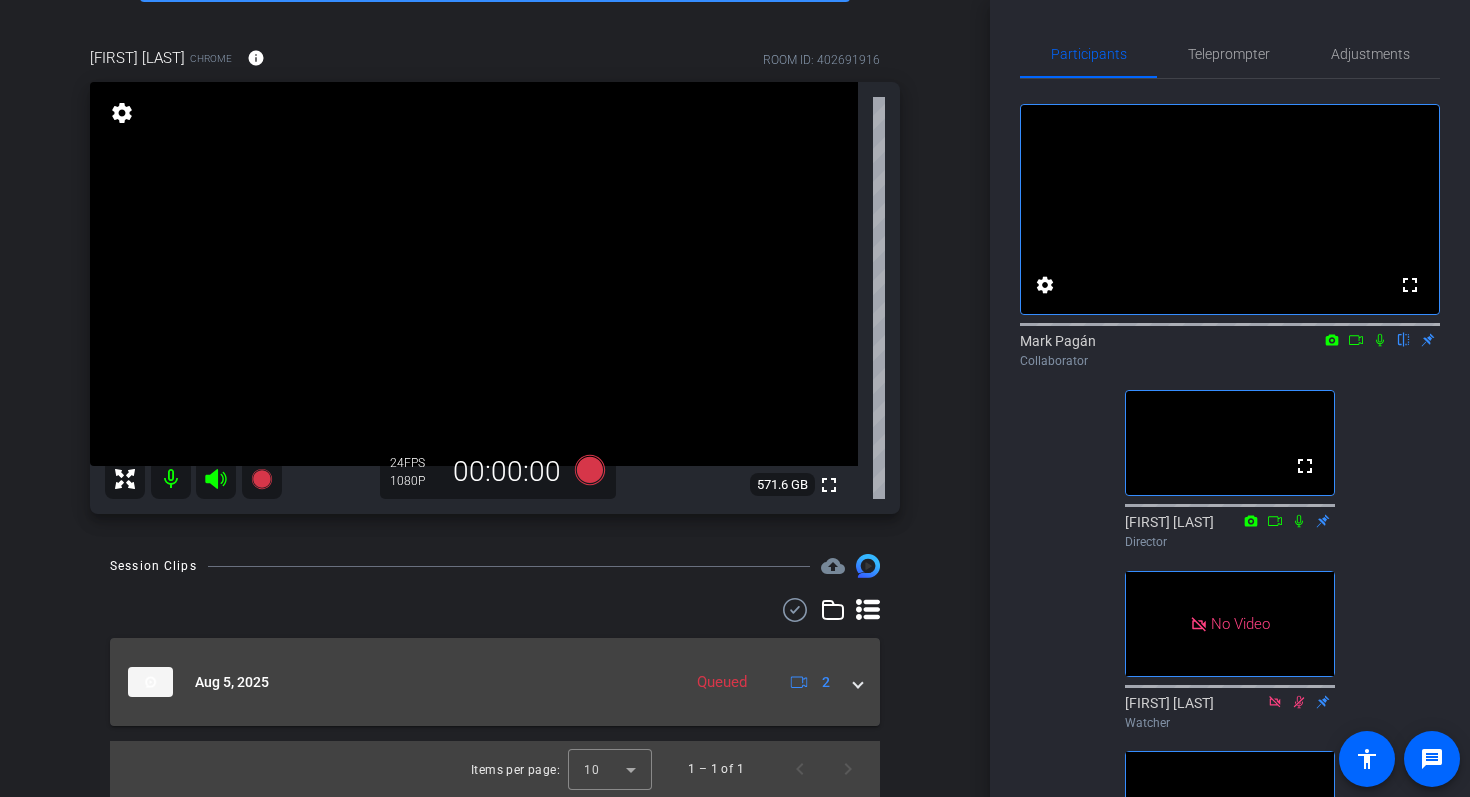 click on "[MONTH] 5, 2025   Queued
2" at bounding box center [495, 682] 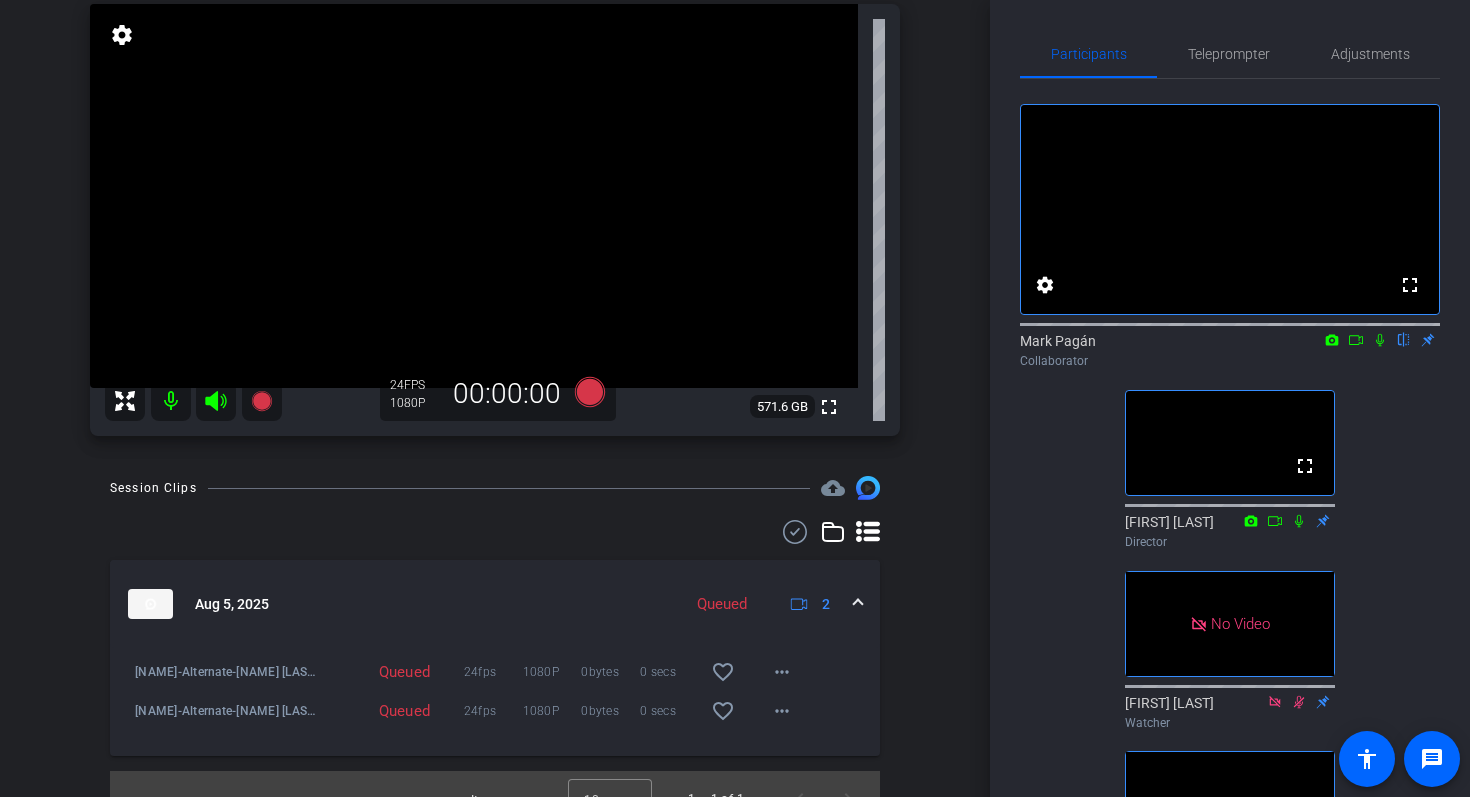 scroll, scrollTop: 250, scrollLeft: 0, axis: vertical 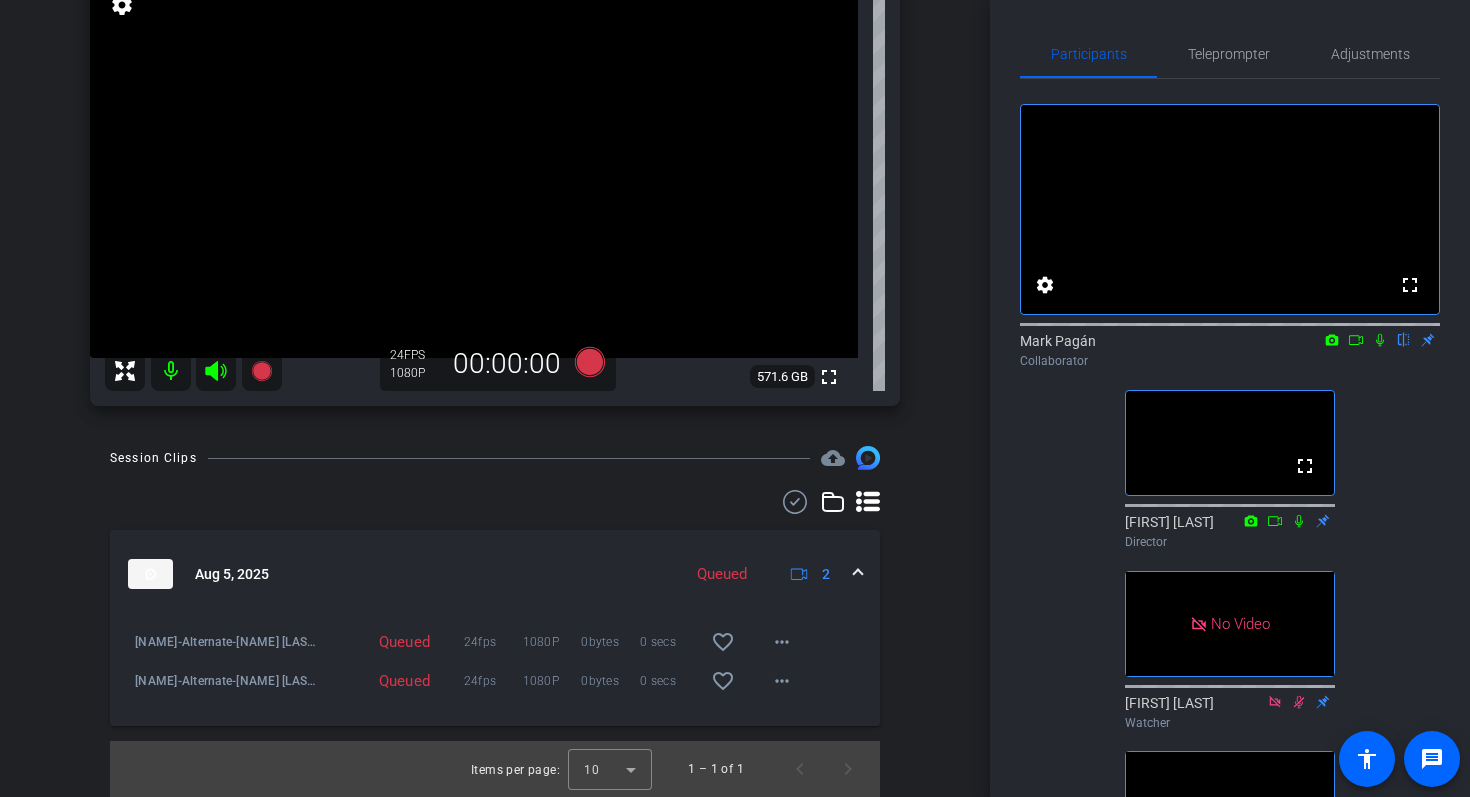 click on "[MONTH] 5, 2025   Queued
2" at bounding box center (495, 574) 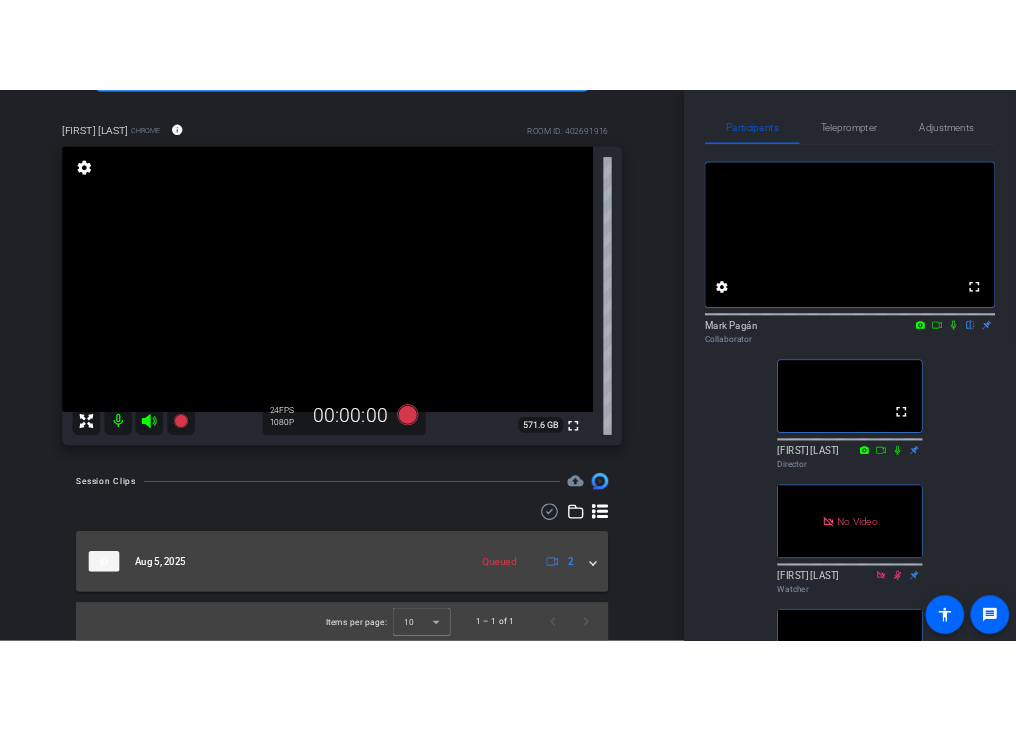 scroll, scrollTop: 142, scrollLeft: 0, axis: vertical 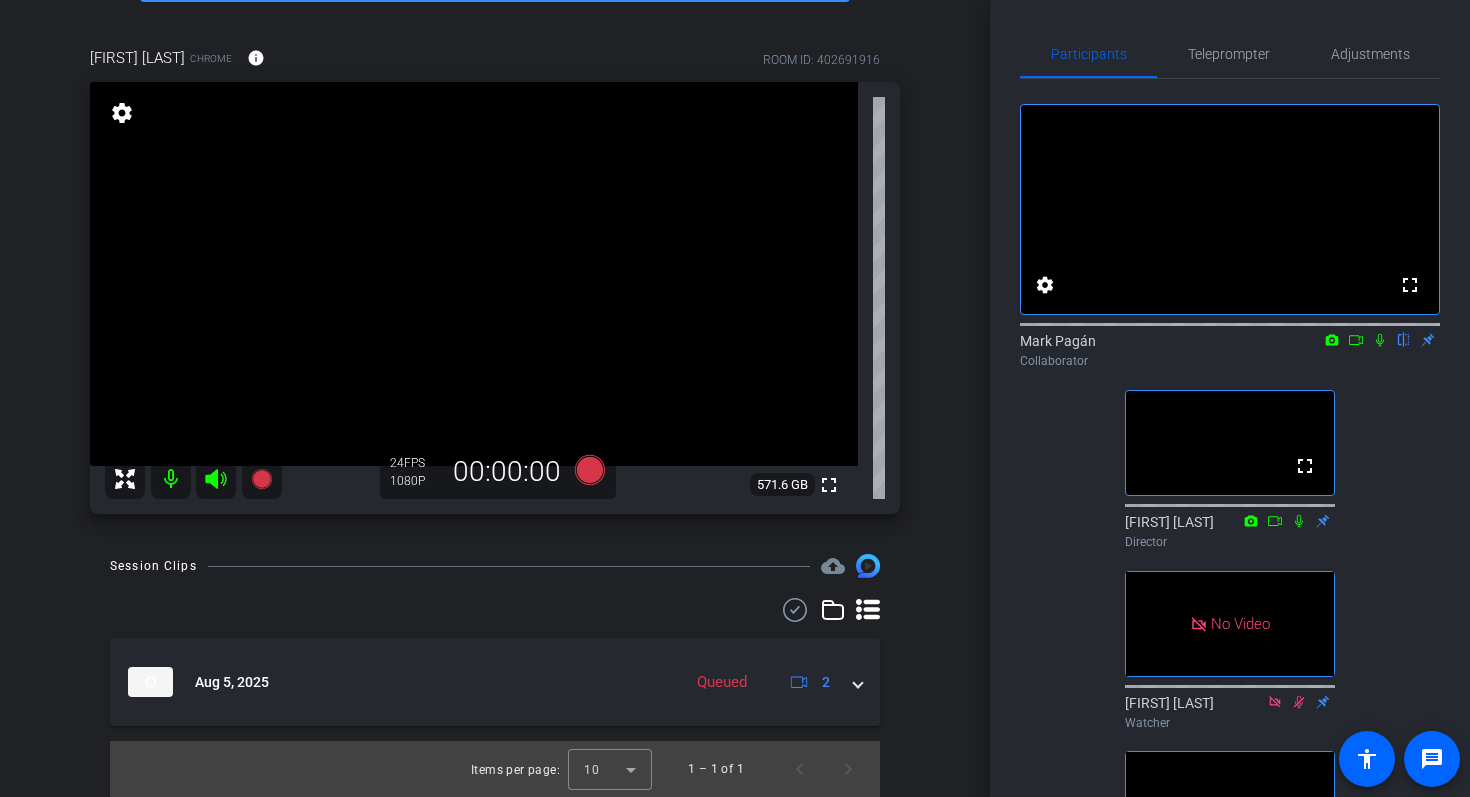 click on "Session Clips   cloud_upload
[MONTH] 5, [YEAR]   Queued
2 [NAME]-Alternate-[NAME] [LAST]-Chrome-[YEAR]-[MONTH]-[DAY]-[HOUR]-[MINUTE]-[SECOND]-[NUMBER]-[NUMBER]   Queued  24fps 1080P 0bytes 0 secs favorite_border more_horiz [NAME]-Alternate-[NAME] [LAST]-Chrome-[YEAR]-[MONTH]-[DAY]-[HOUR]-[MINUTE]-[SECOND]-[NUMBER]-[NUMBER]   Queued  24fps 1080P 0bytes 0 secs favorite_border more_horiz  Items per page:  10  1 – 1 of 1" at bounding box center (495, 675) 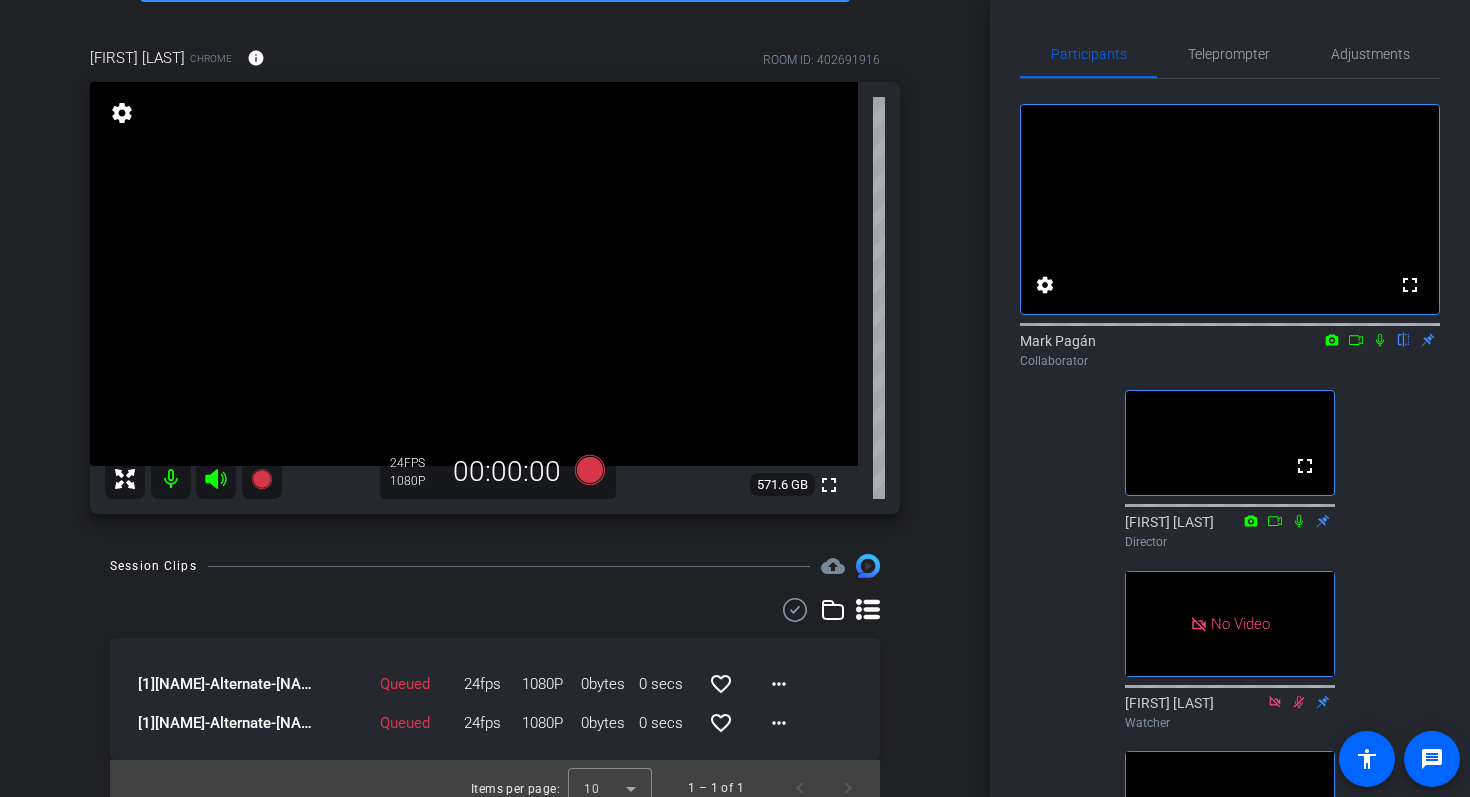 click 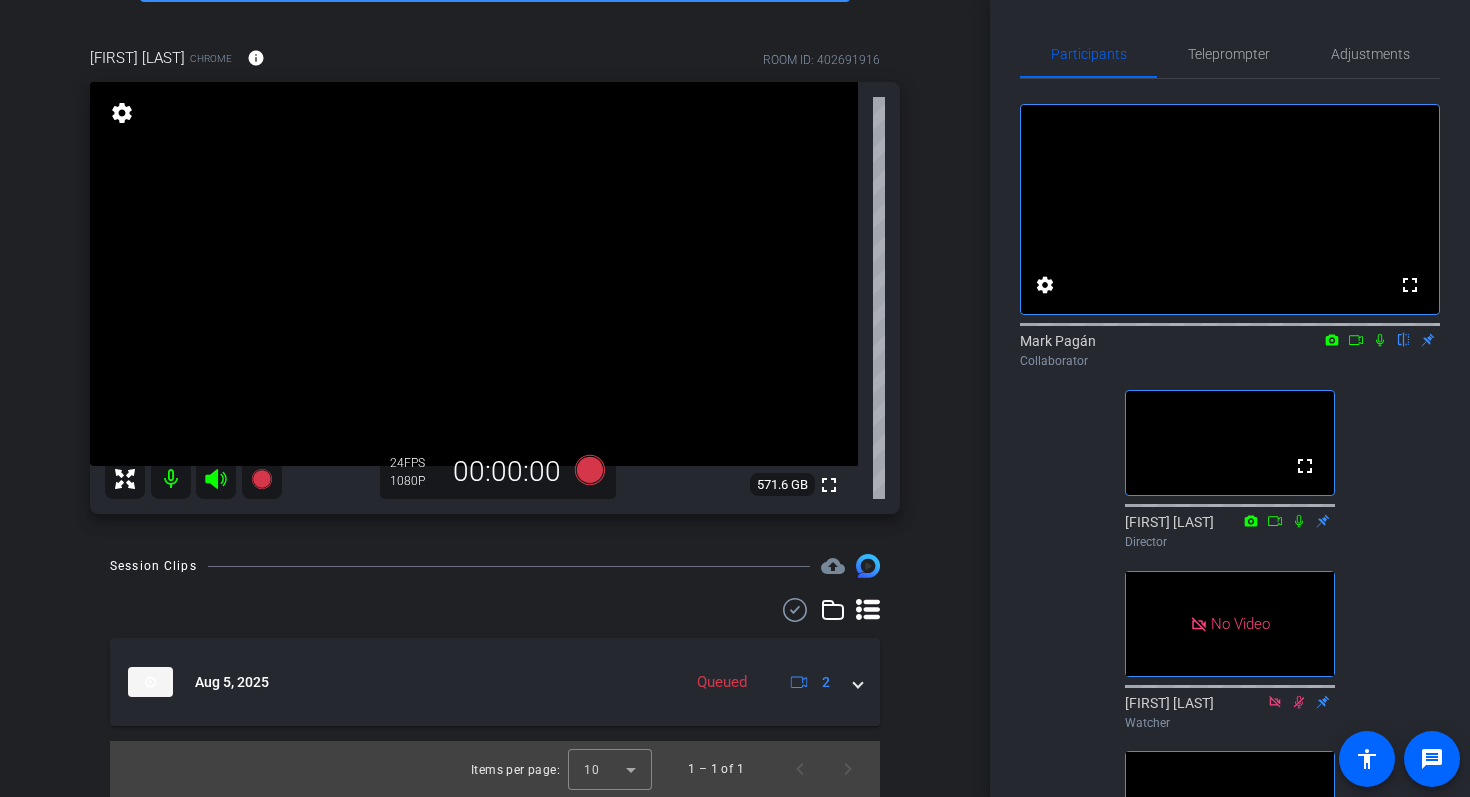 click on "Session Clips   cloud_upload
[MONTH] 5, [YEAR]   Queued
2  Items per page:  10  1 – 1 of 1" at bounding box center [495, 675] 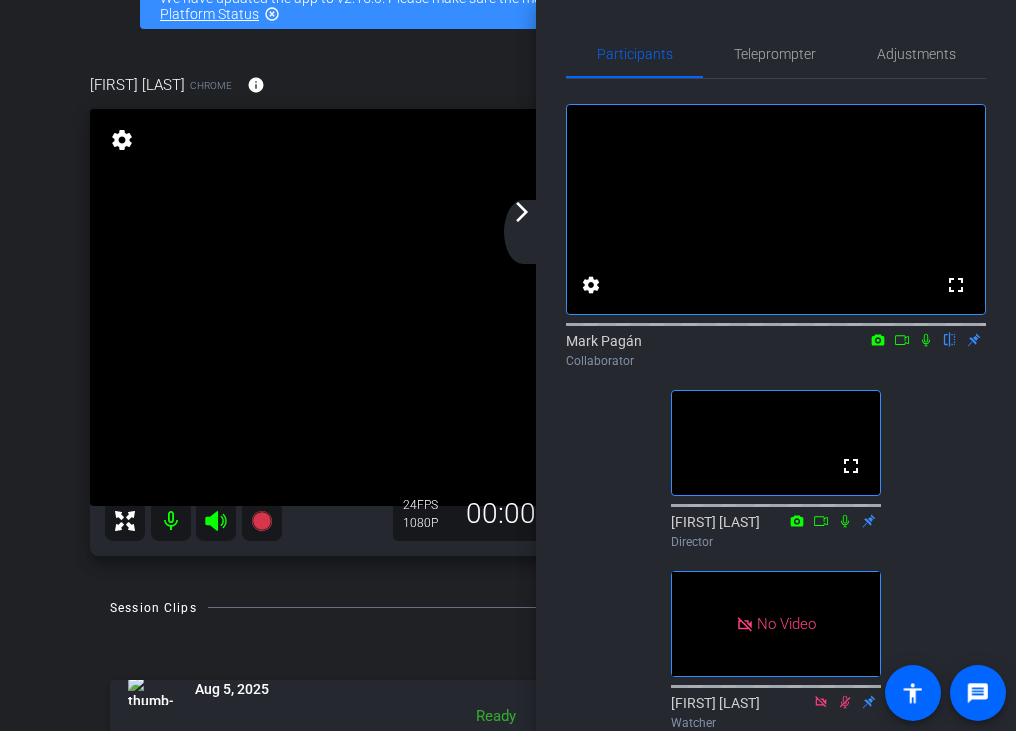 scroll, scrollTop: 0, scrollLeft: 0, axis: both 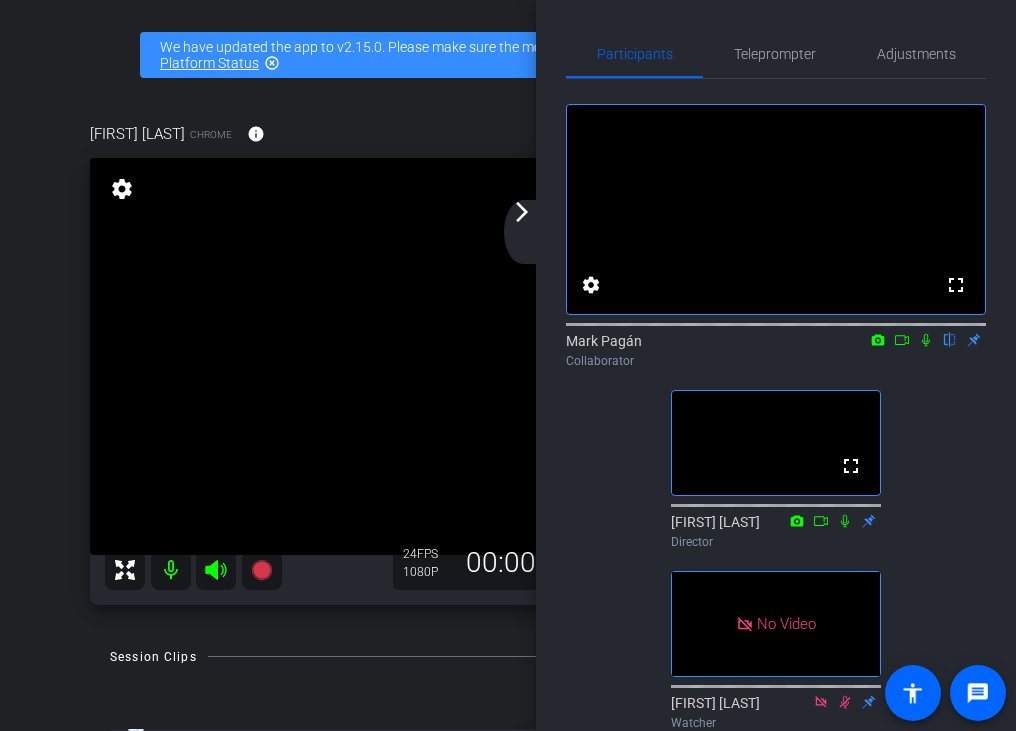 click on "[NAME] [LAST]  account_box grid_on  settings  info logout
We have updated the app to v2.15.0. Please make sure the mobile user has the newest version.  Platform Status highlight_off  [NAME] [LAST] Chrome info ROOM ID: [NUMBER] fullscreen settings  571.6 GB
24 FPS  1080P   00:00:00
Session Clips   cloud_upload
[MONTH] 5, [YEAR]   Ready
2  Items per page:  10  1 – 1 of 1" at bounding box center [508, 365] 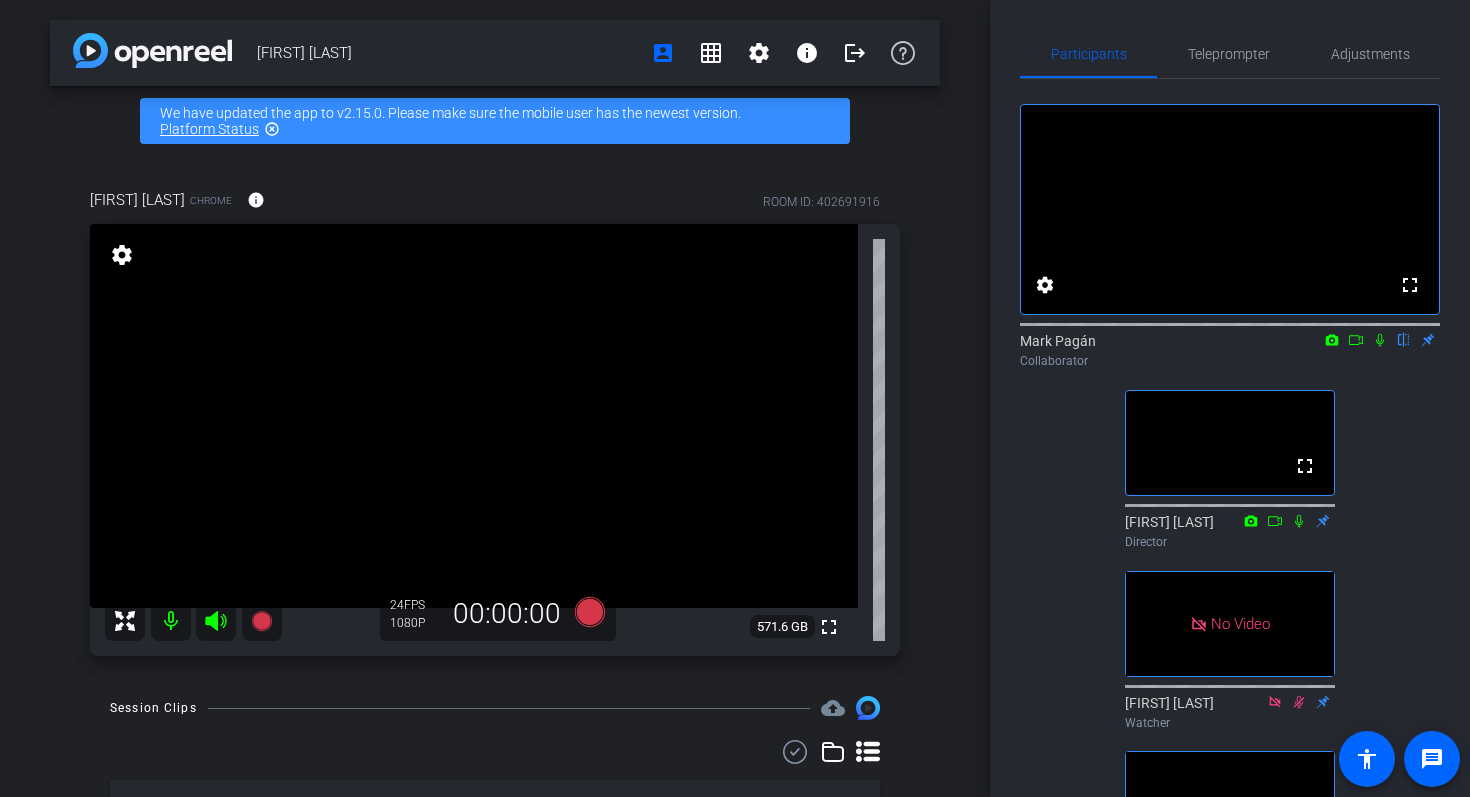 click 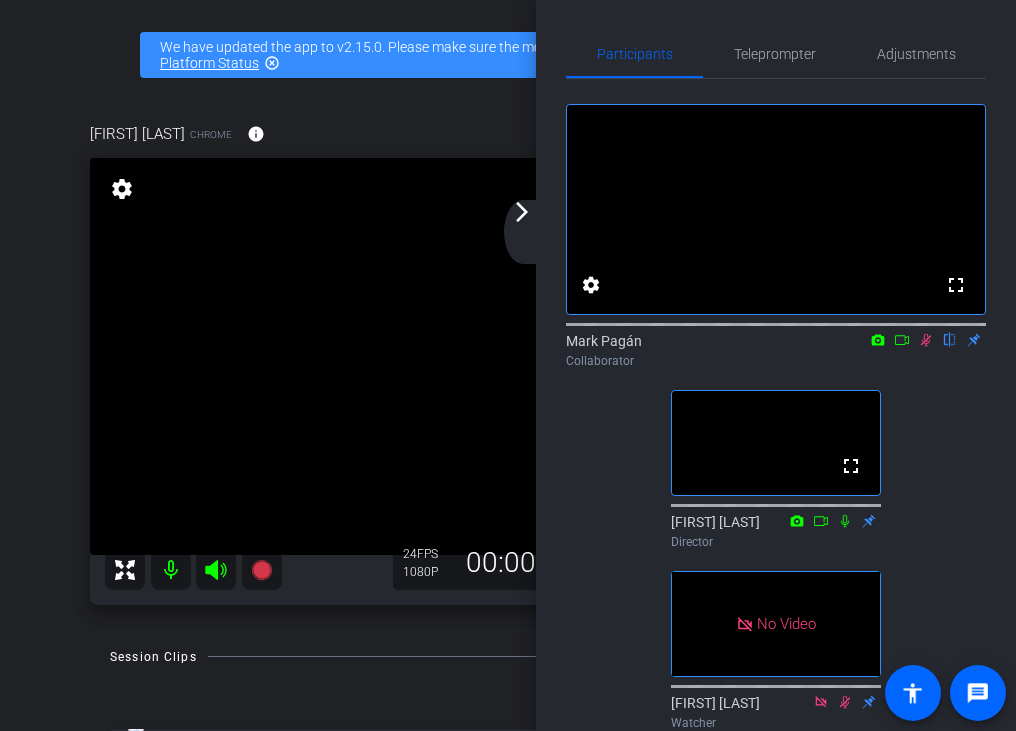 click on "arrow_forward_ios" 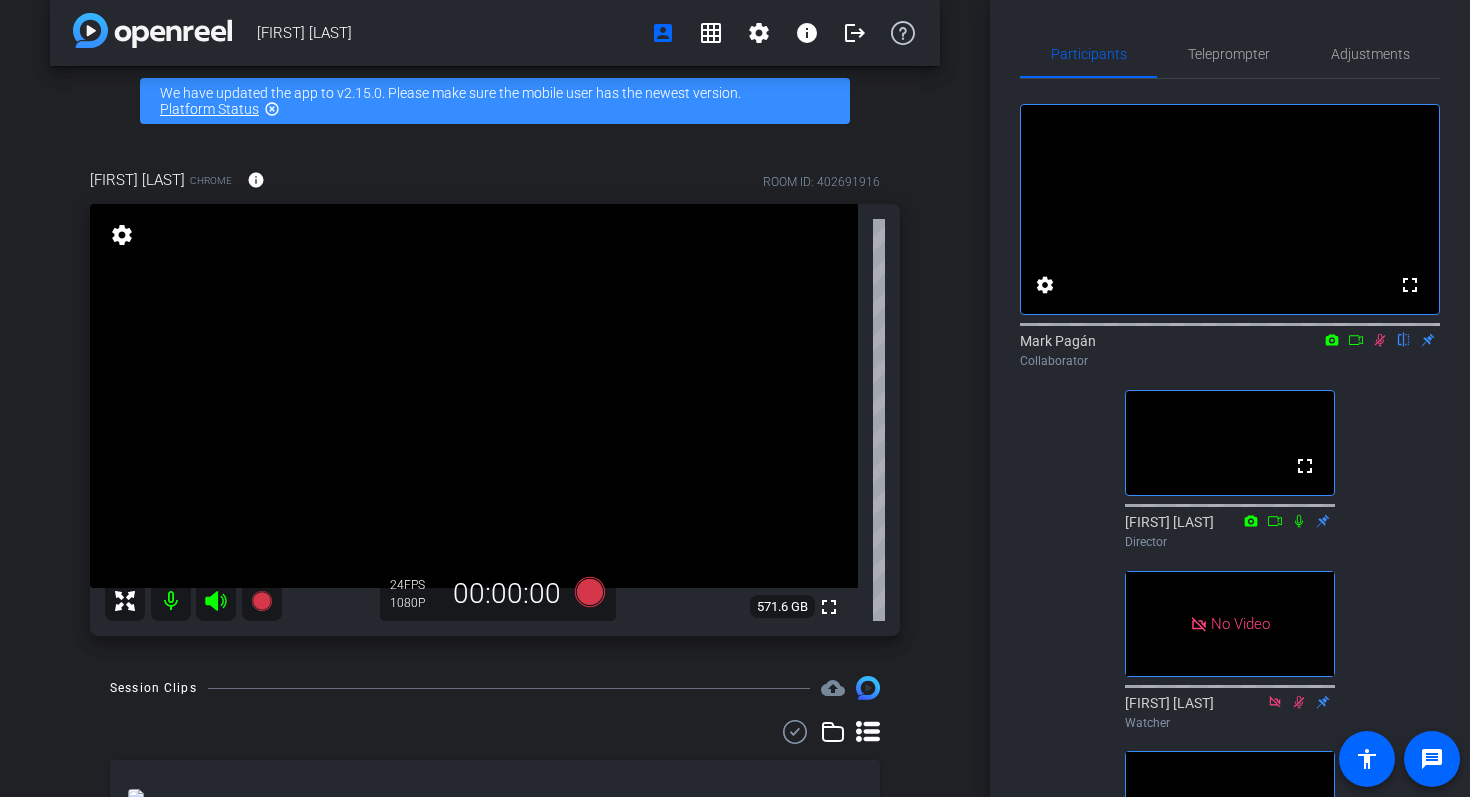 scroll, scrollTop: 142, scrollLeft: 0, axis: vertical 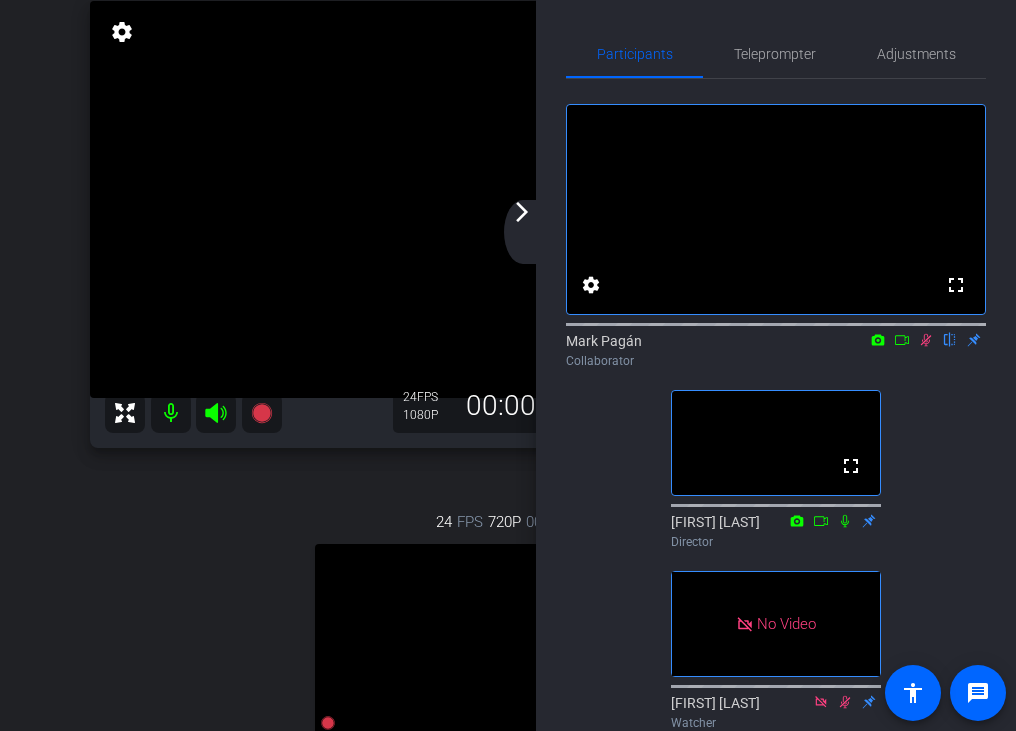 click 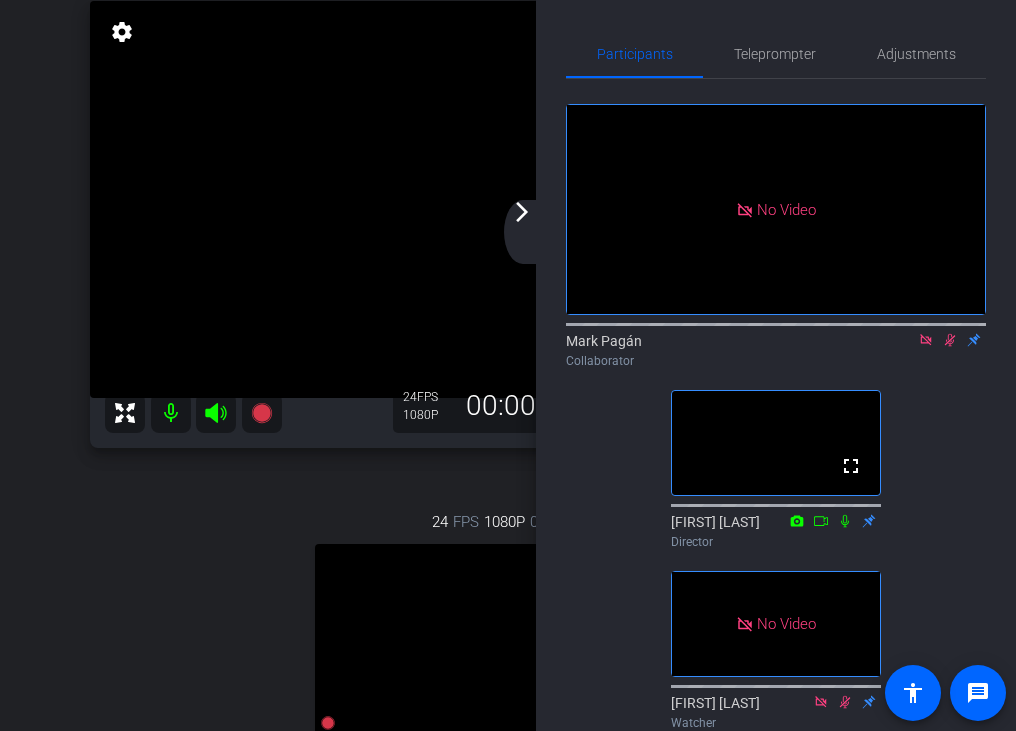 click 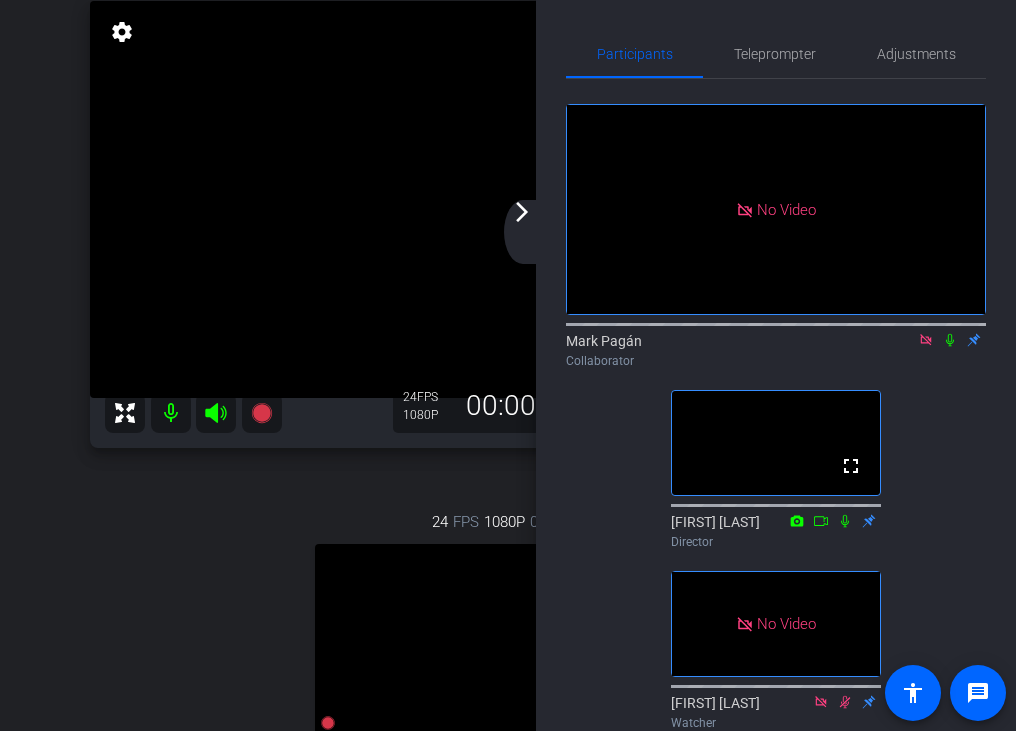 click 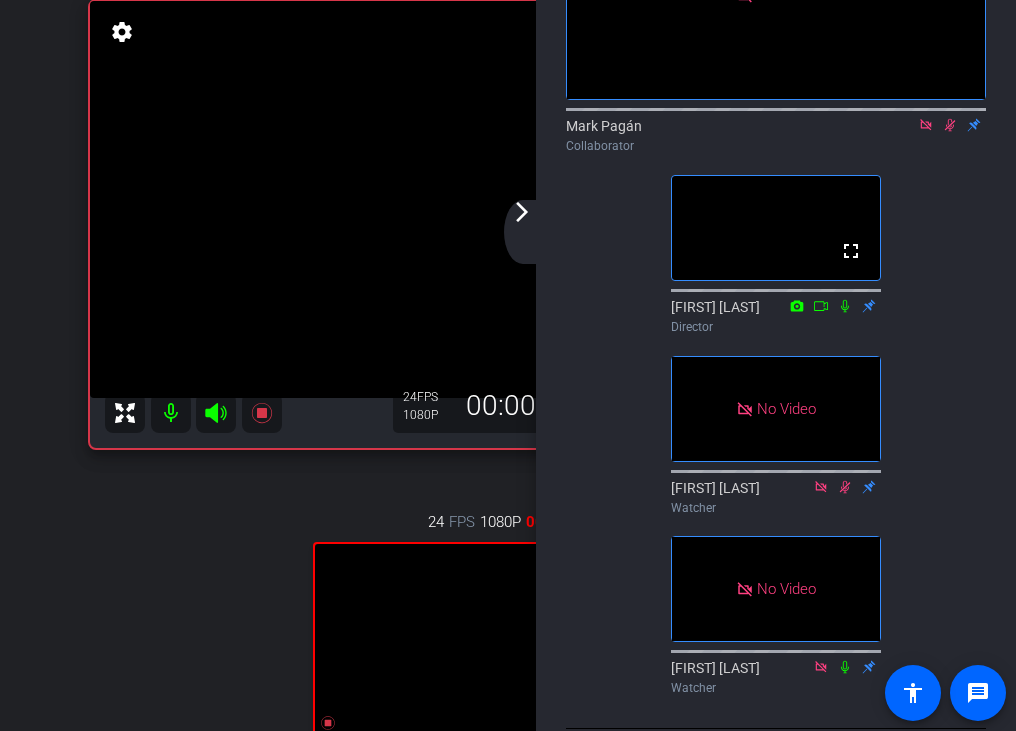scroll, scrollTop: 277, scrollLeft: 0, axis: vertical 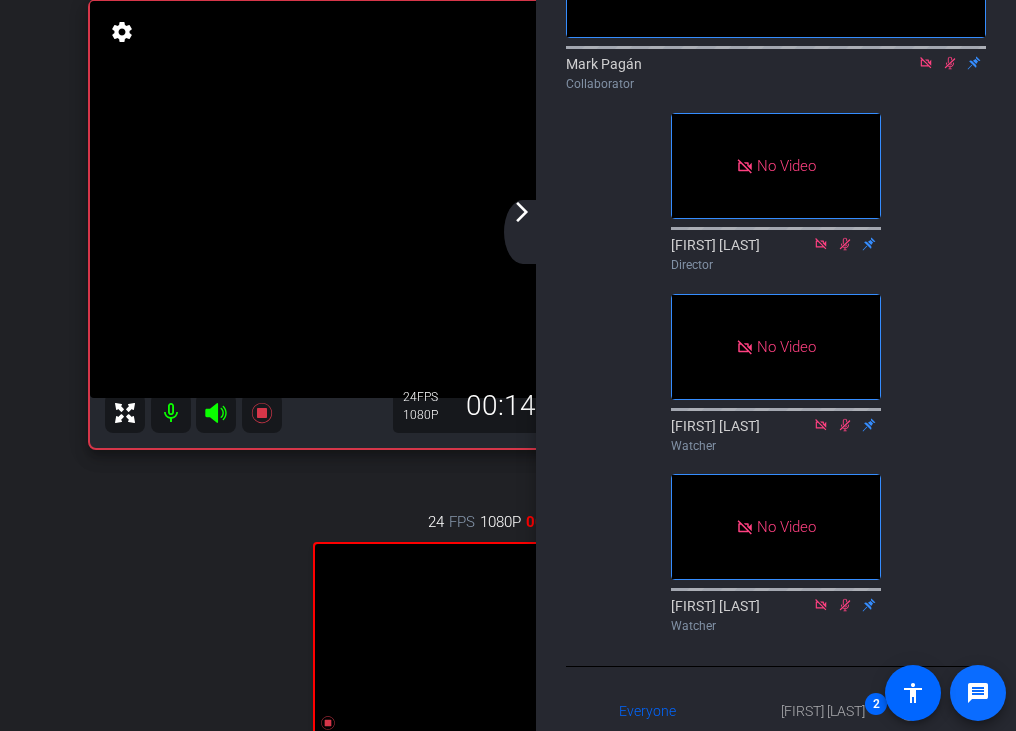 click on "message" 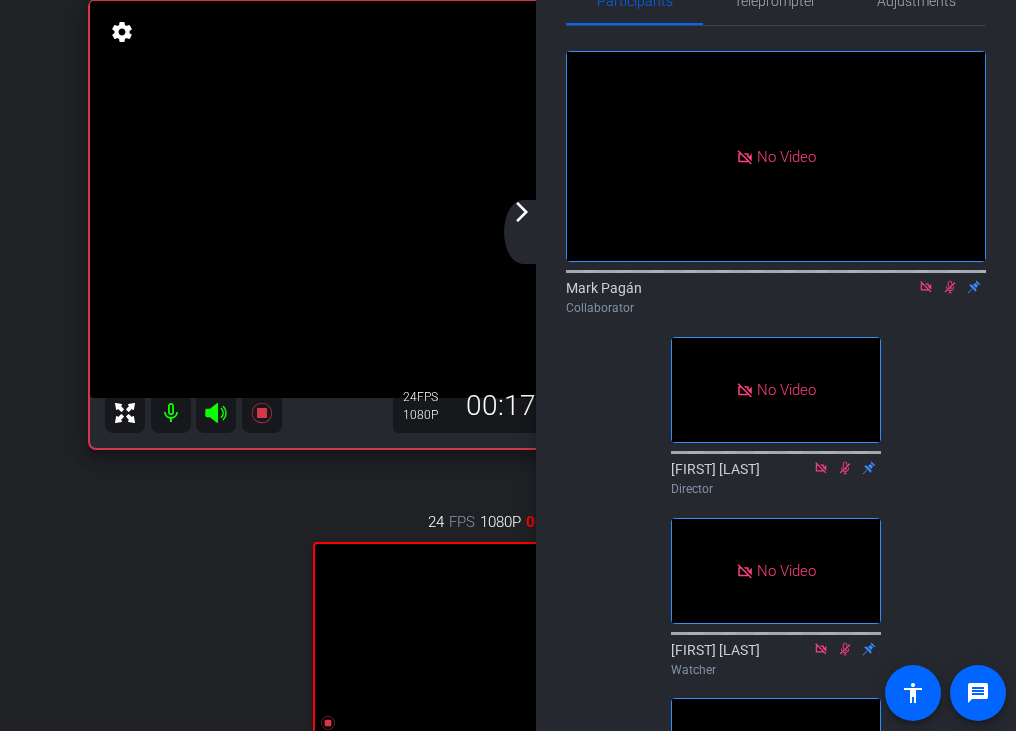 scroll, scrollTop: 6, scrollLeft: 0, axis: vertical 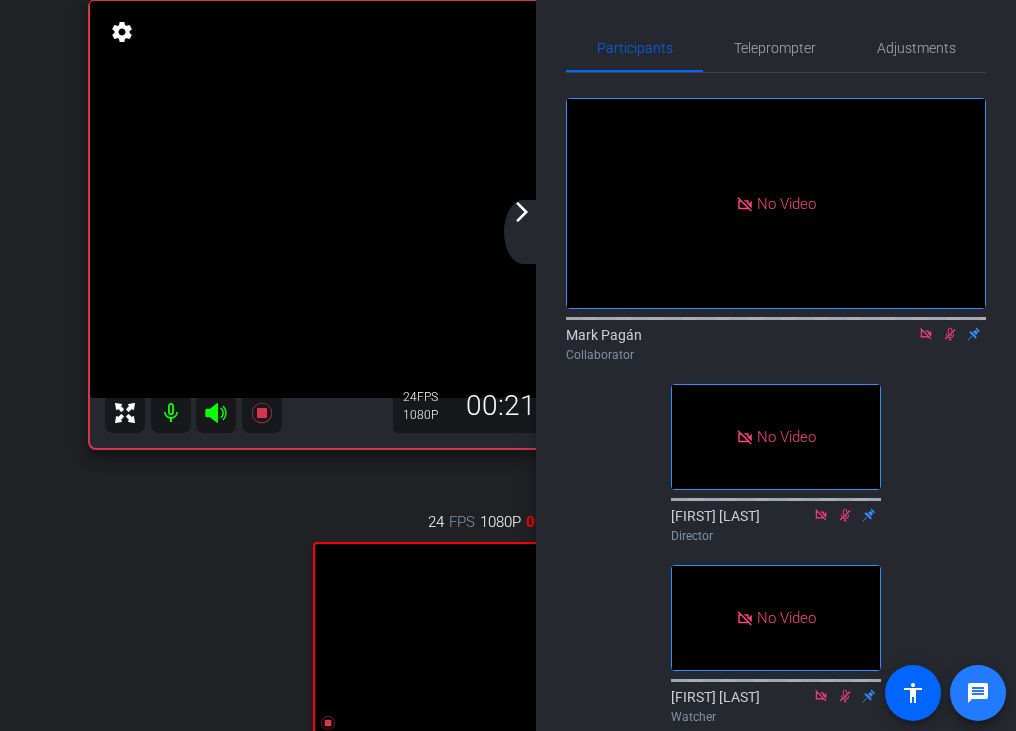 click on "message" 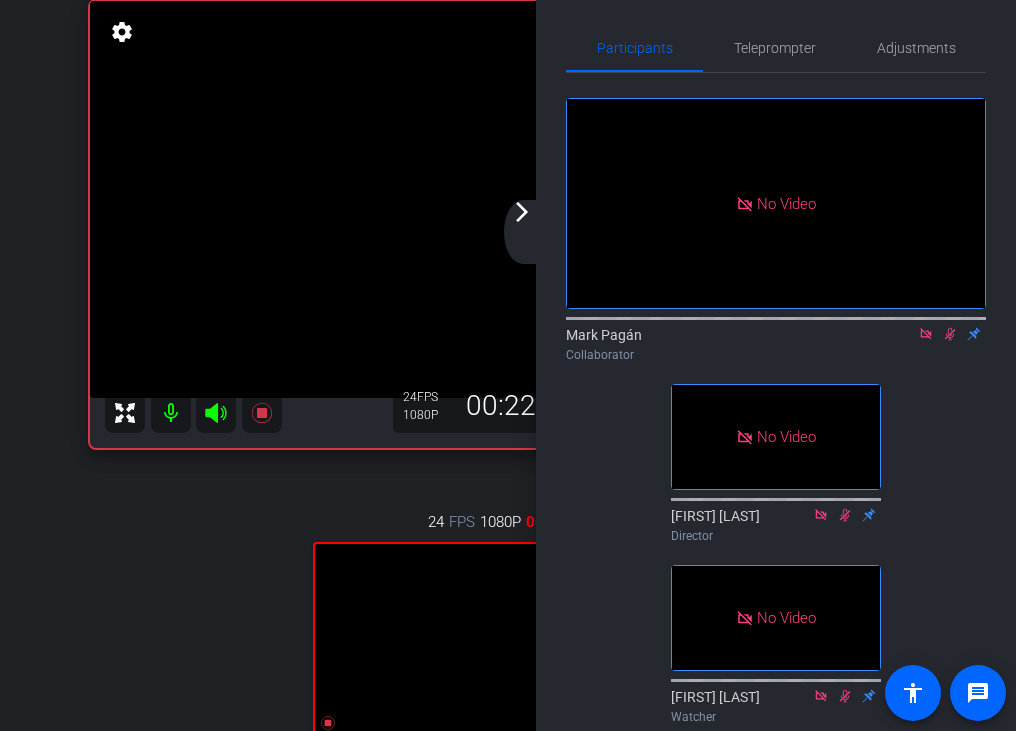 click on "arrow_back_ios_new arrow_forward_ios" 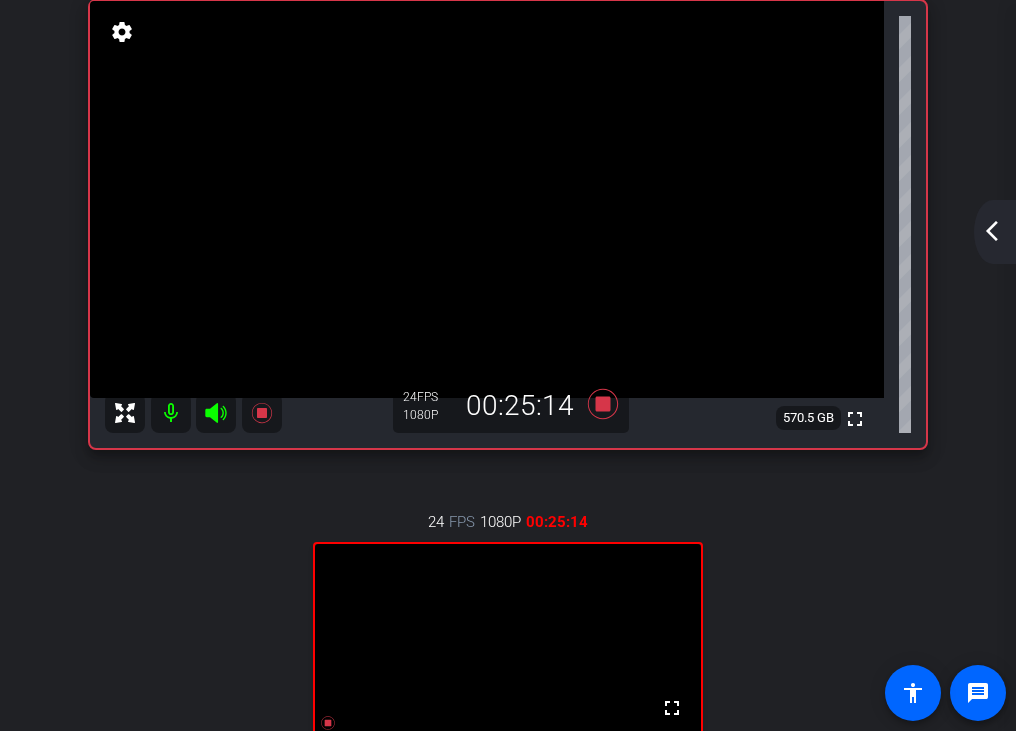 click on "arrow_back_ios_new" 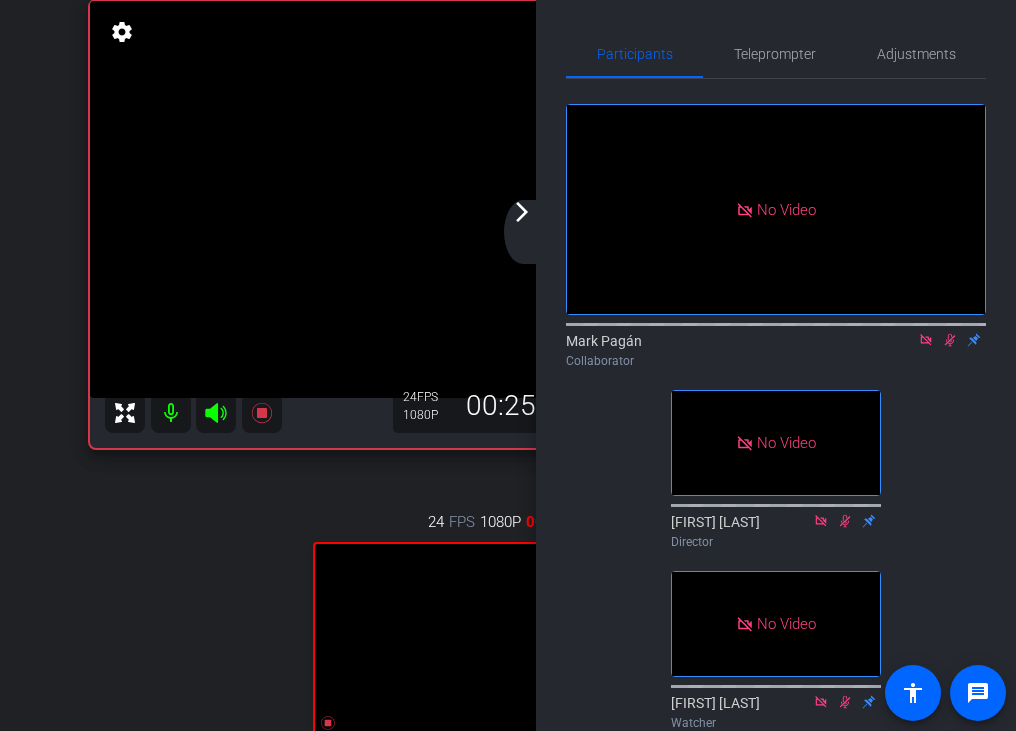 click 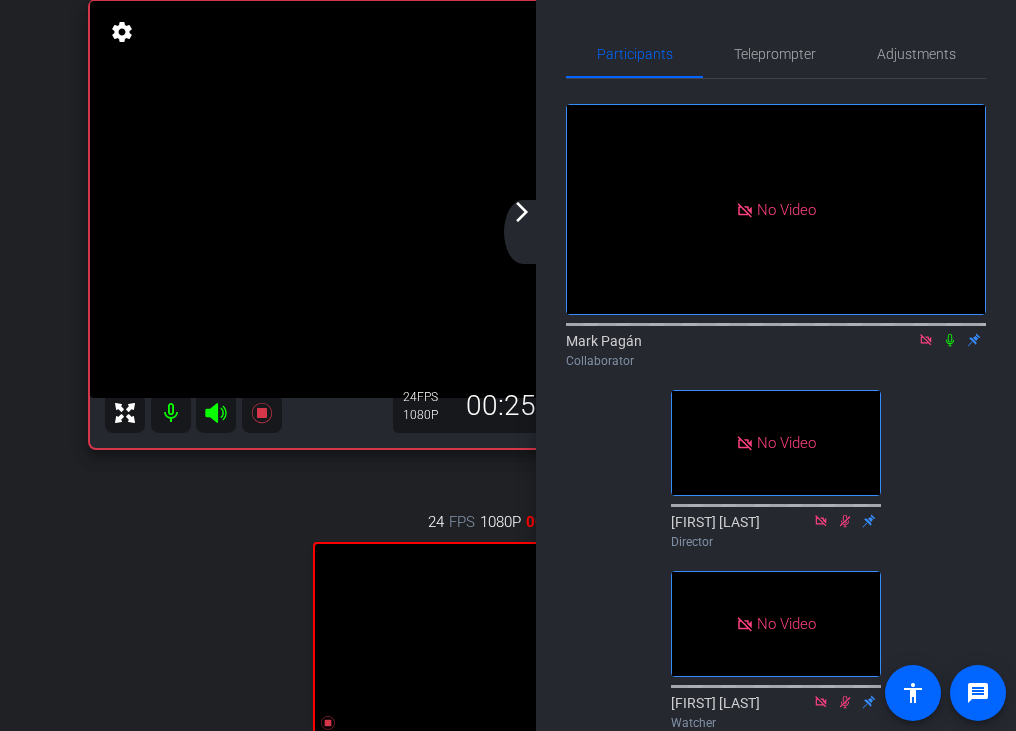 click 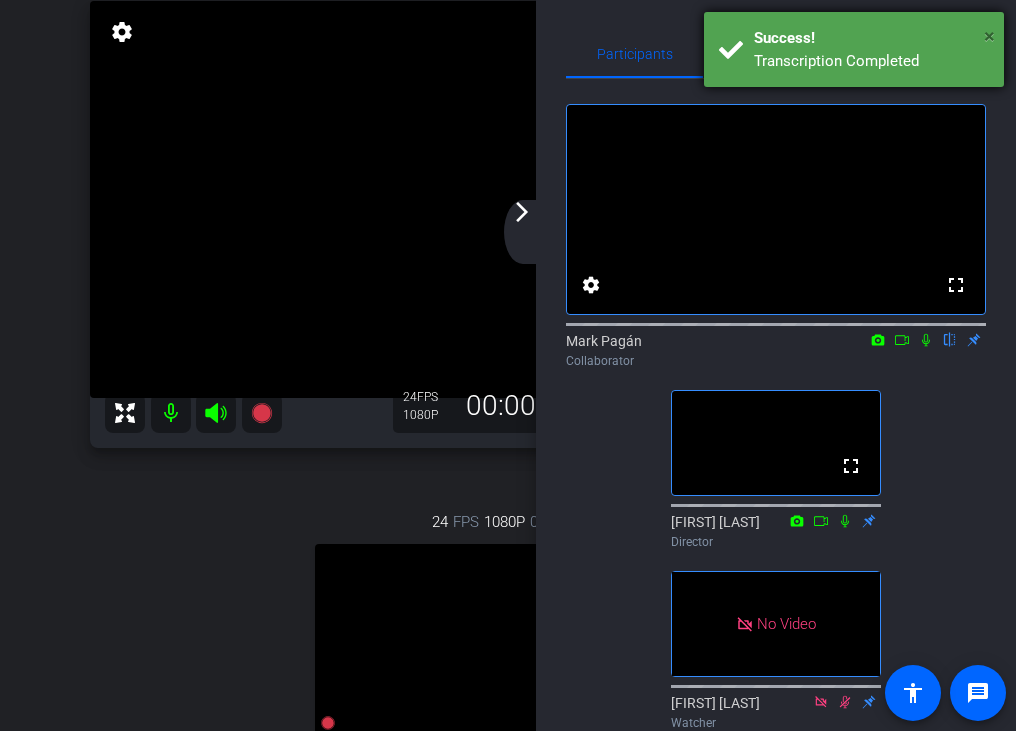 click on "×" at bounding box center (989, 36) 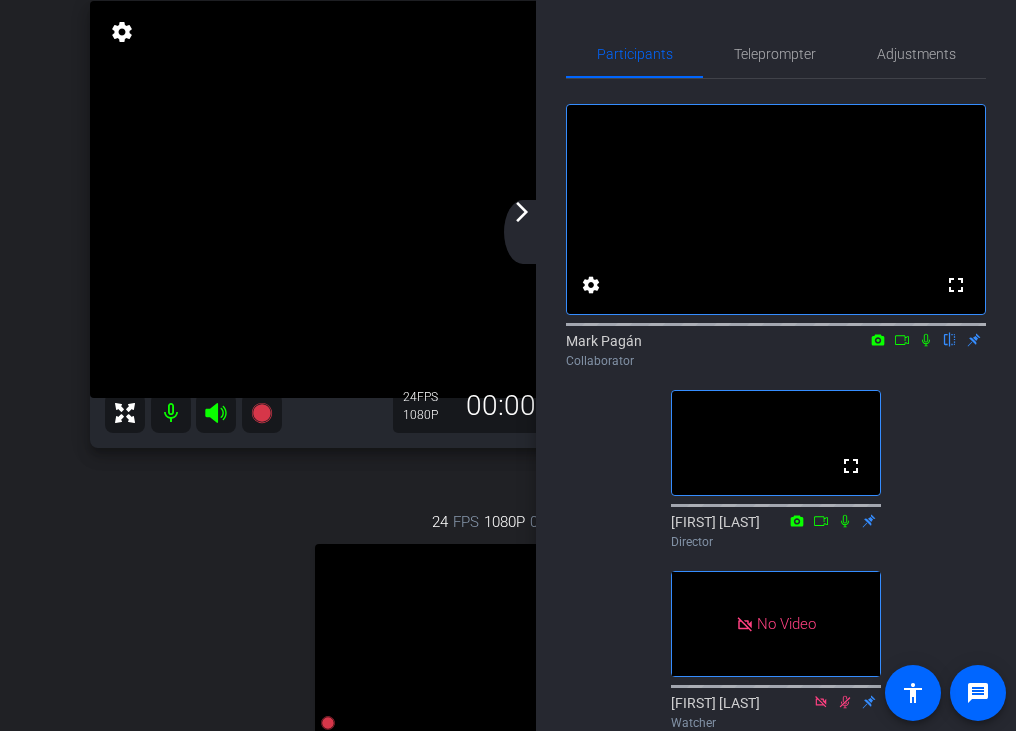 click on "arrow_forward_ios" 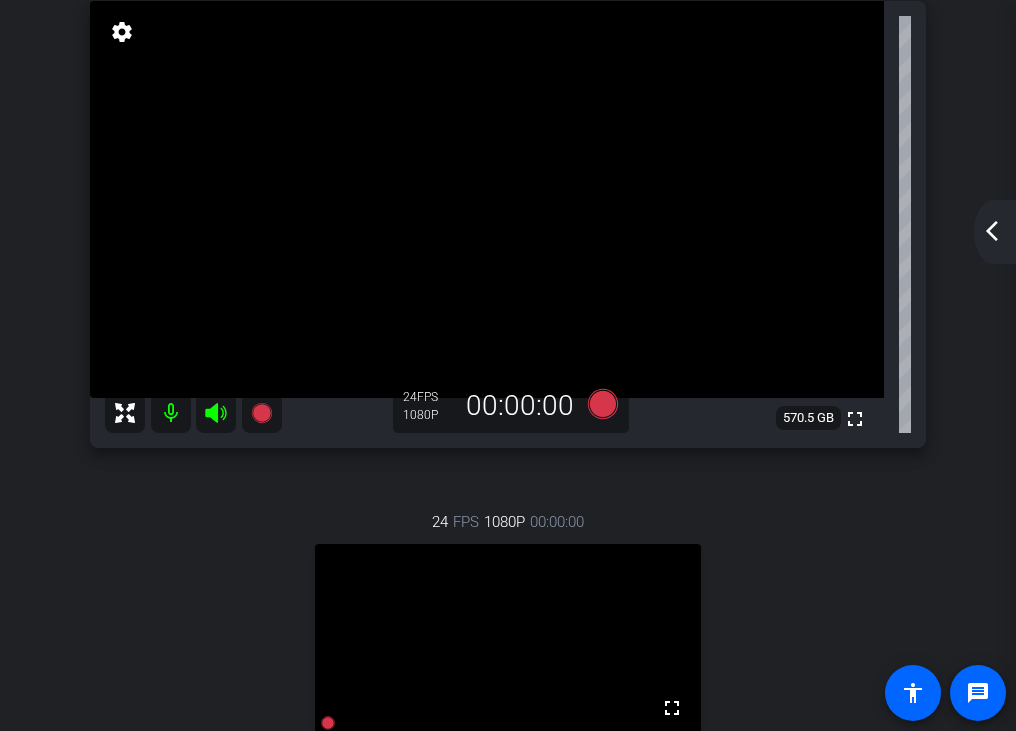 click on "arrow_back_ios_new arrow_forward_ios" 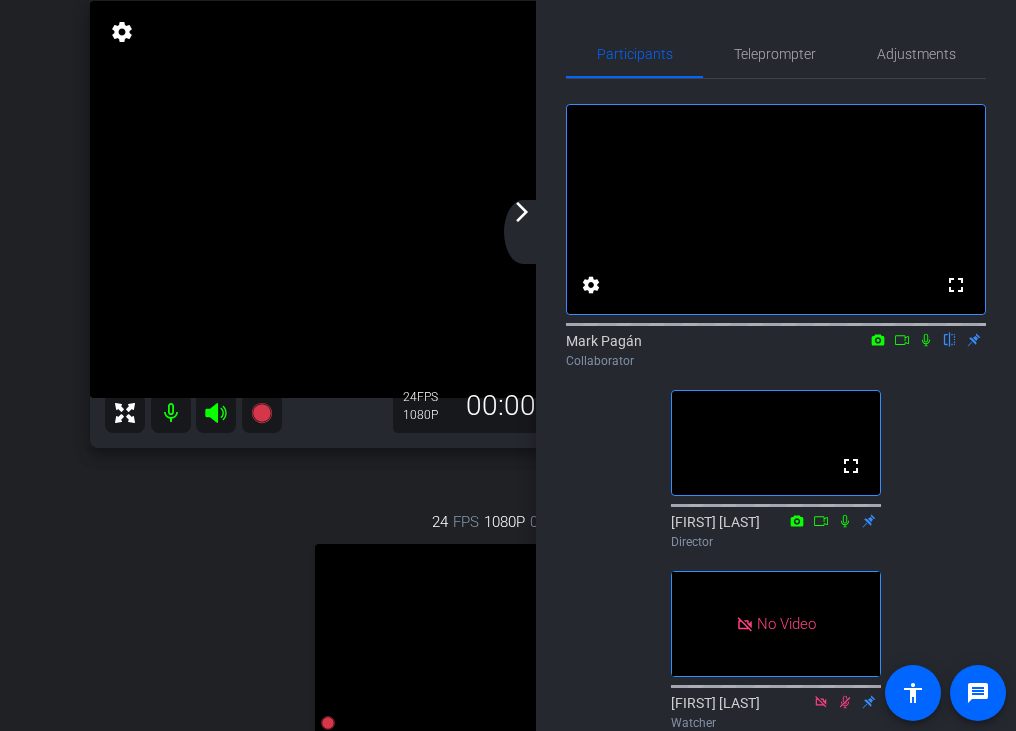 click 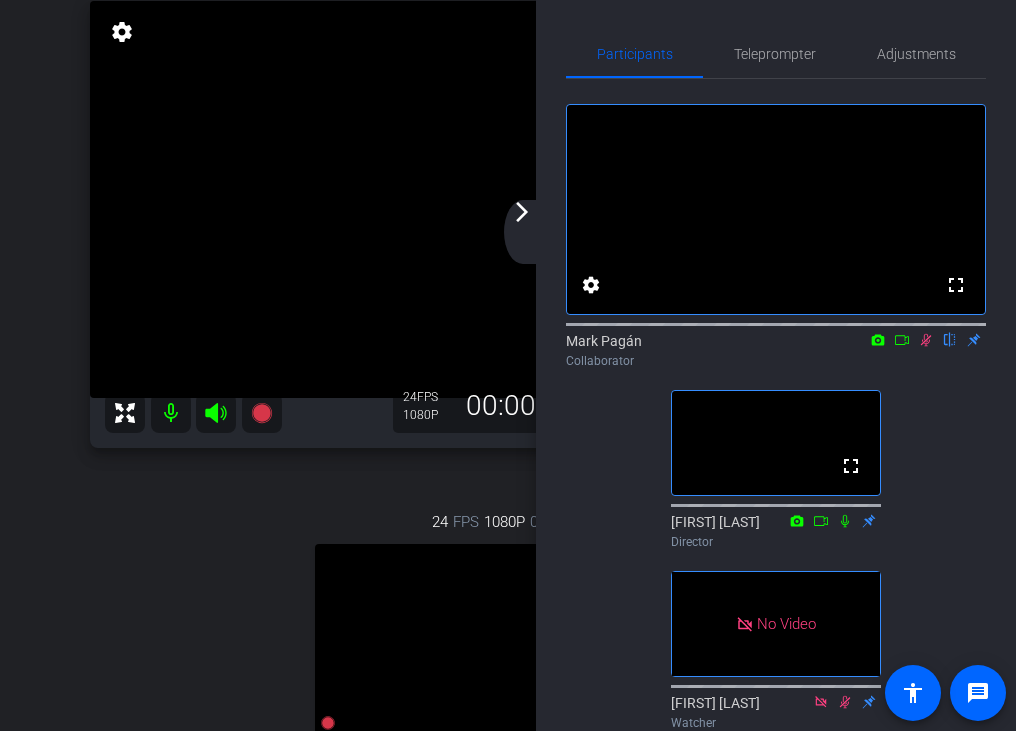 click 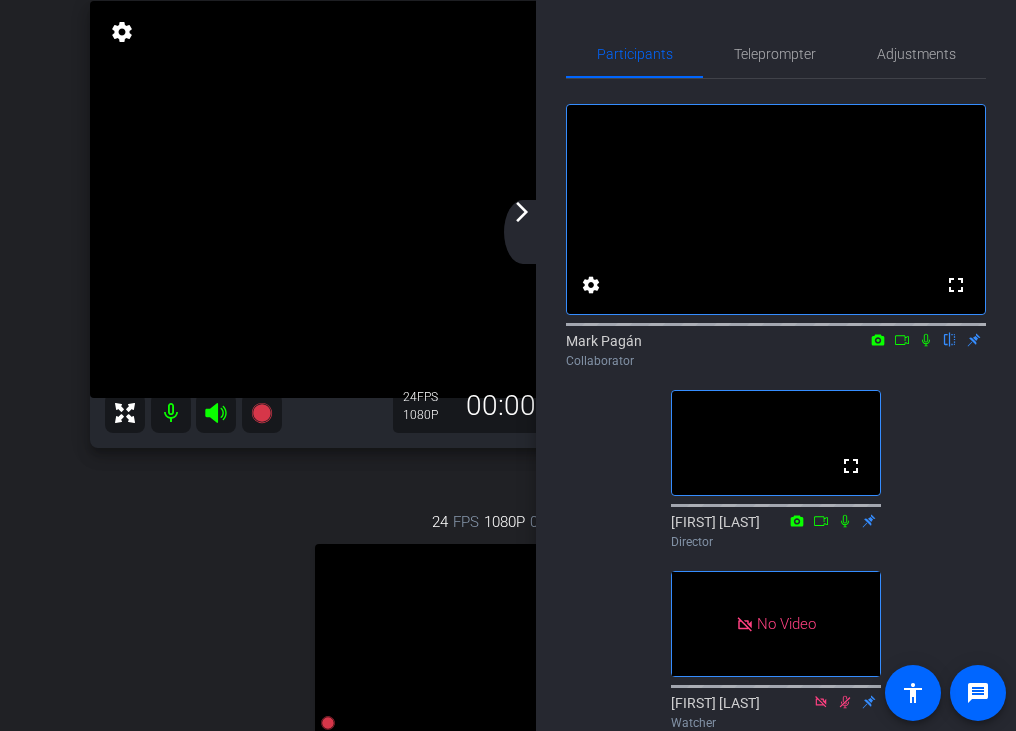 click 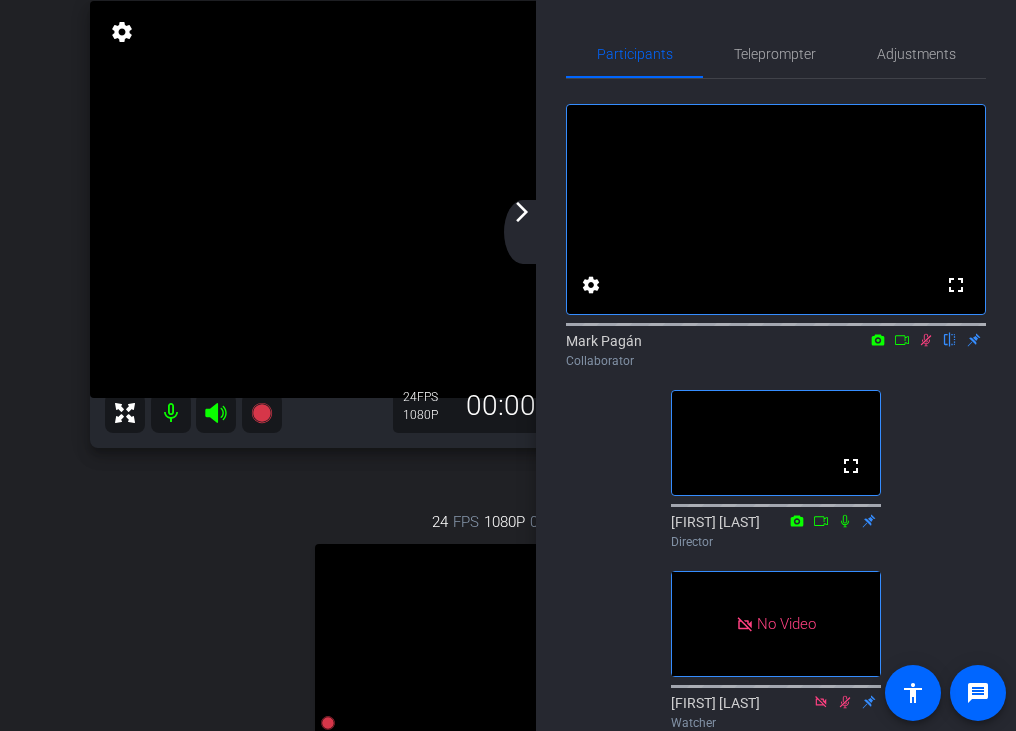 click 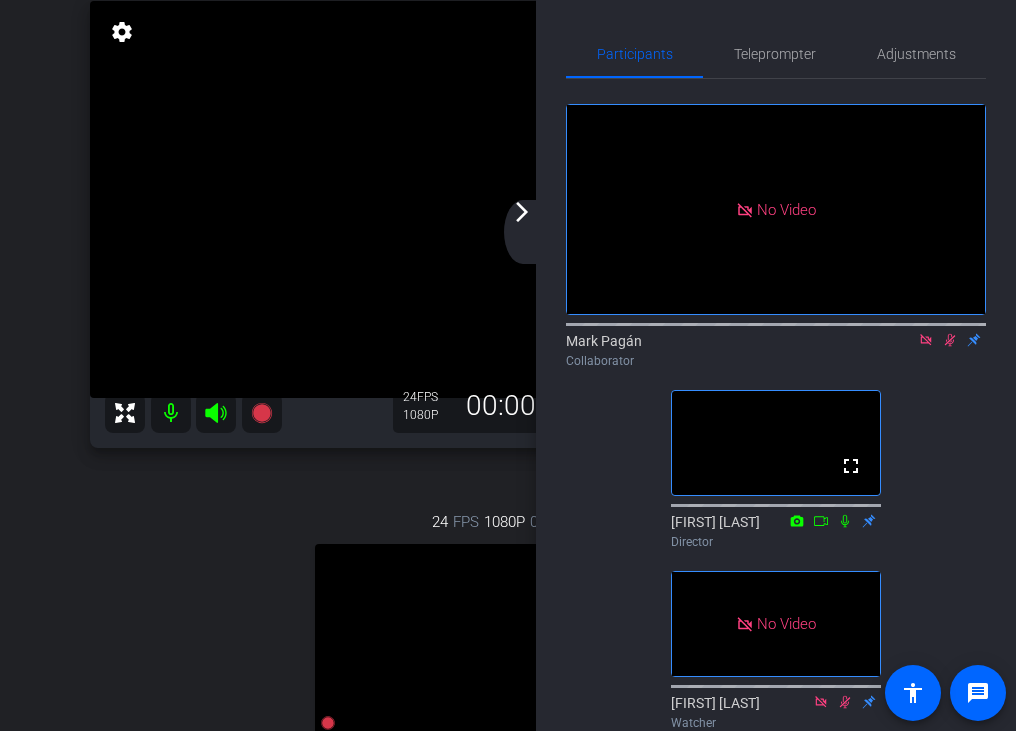 click 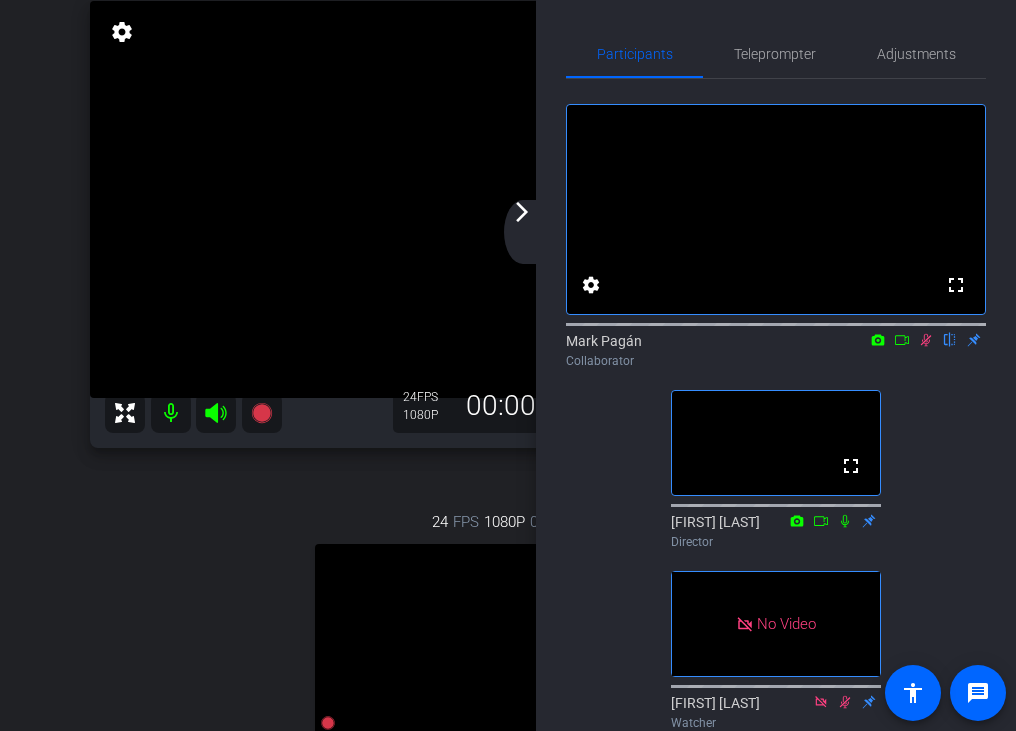 click 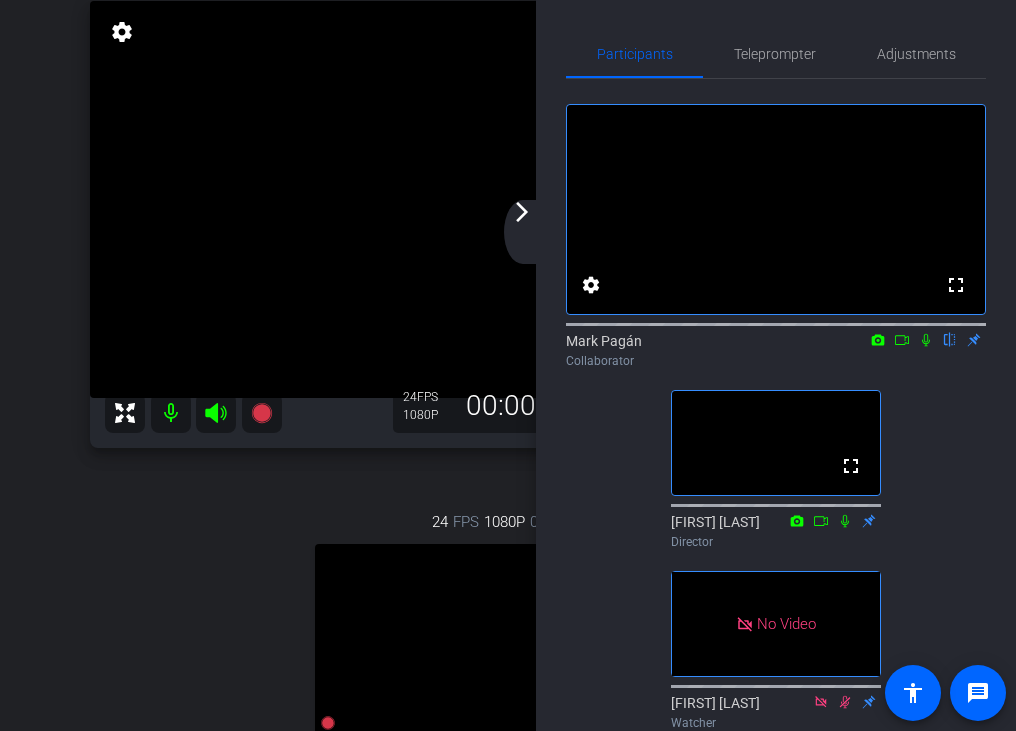 click 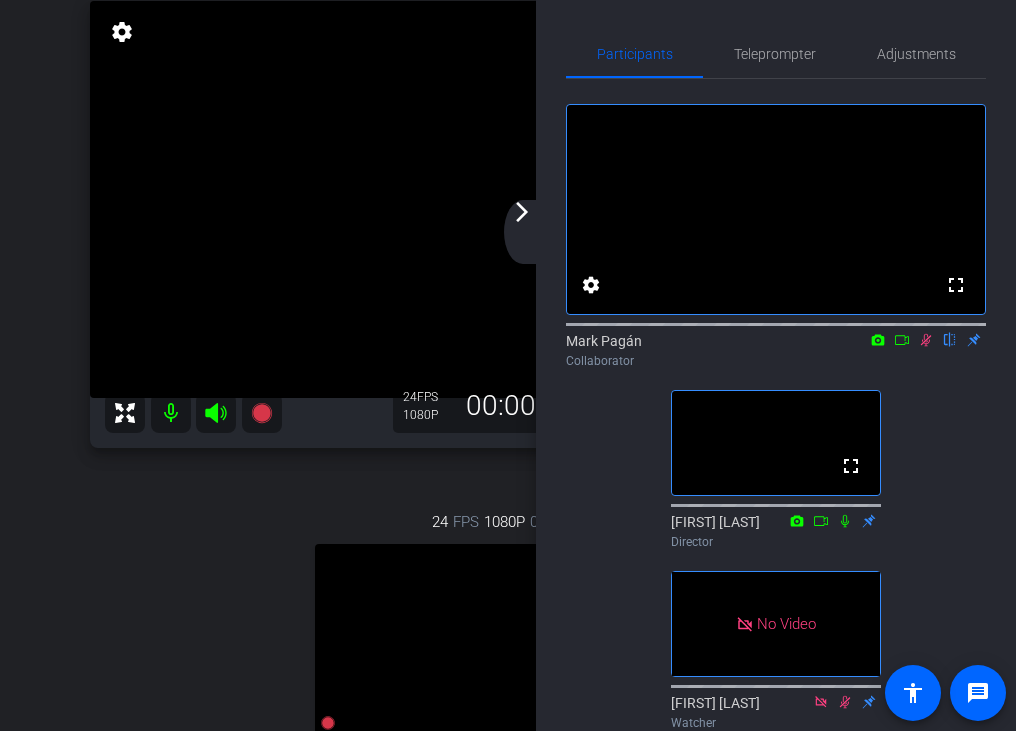 click 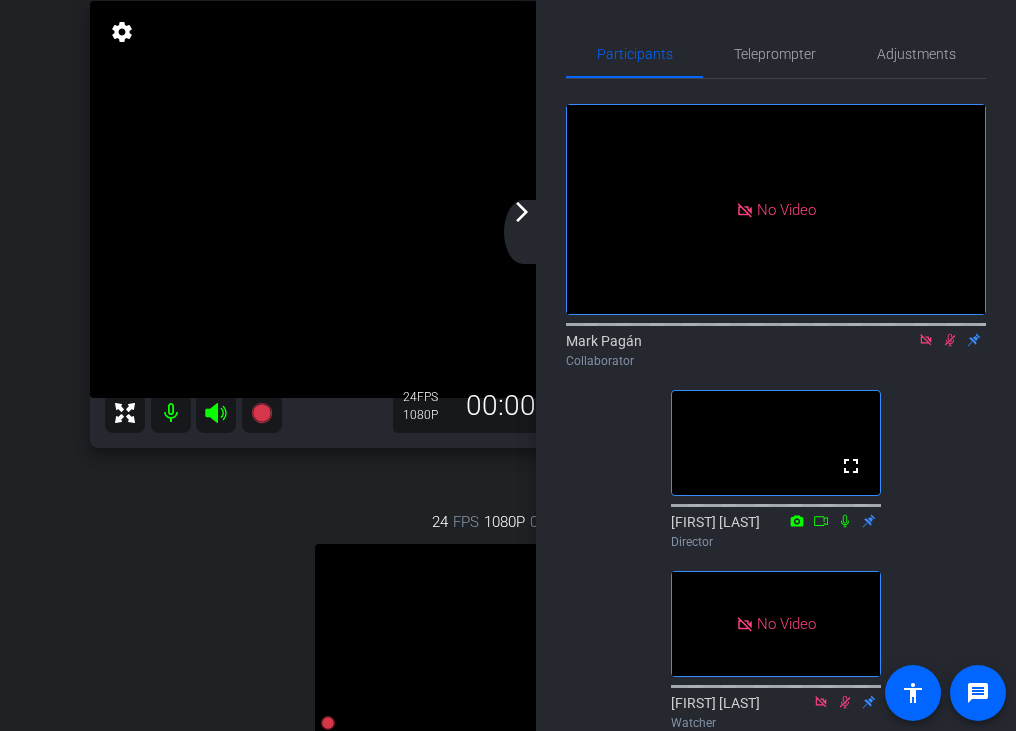 click 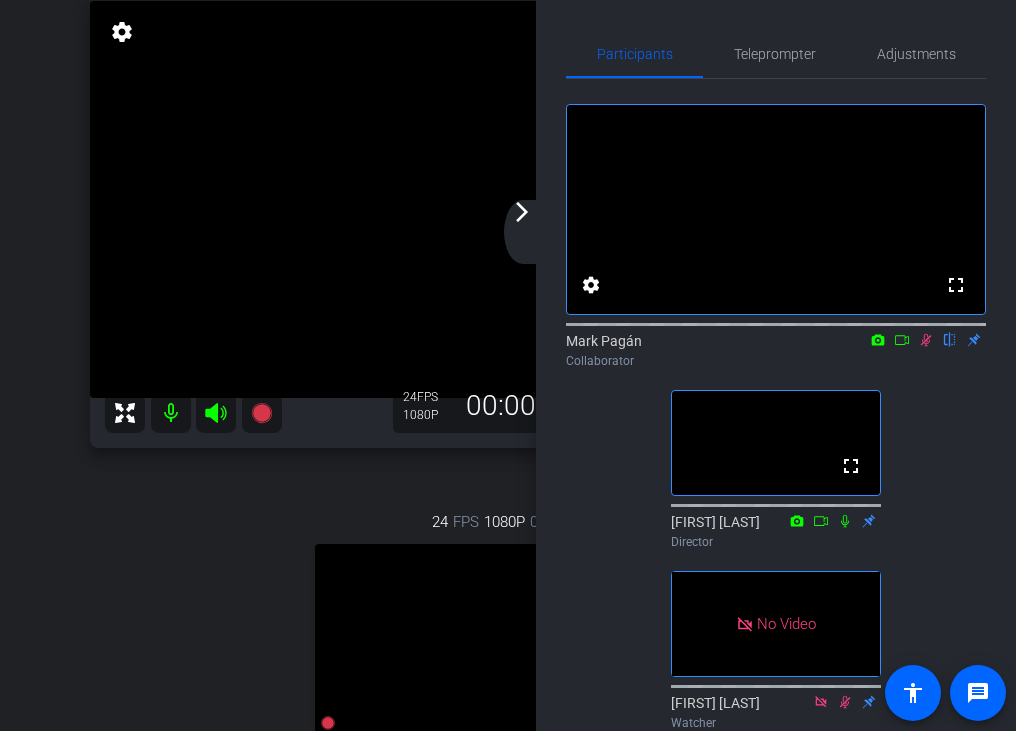 click 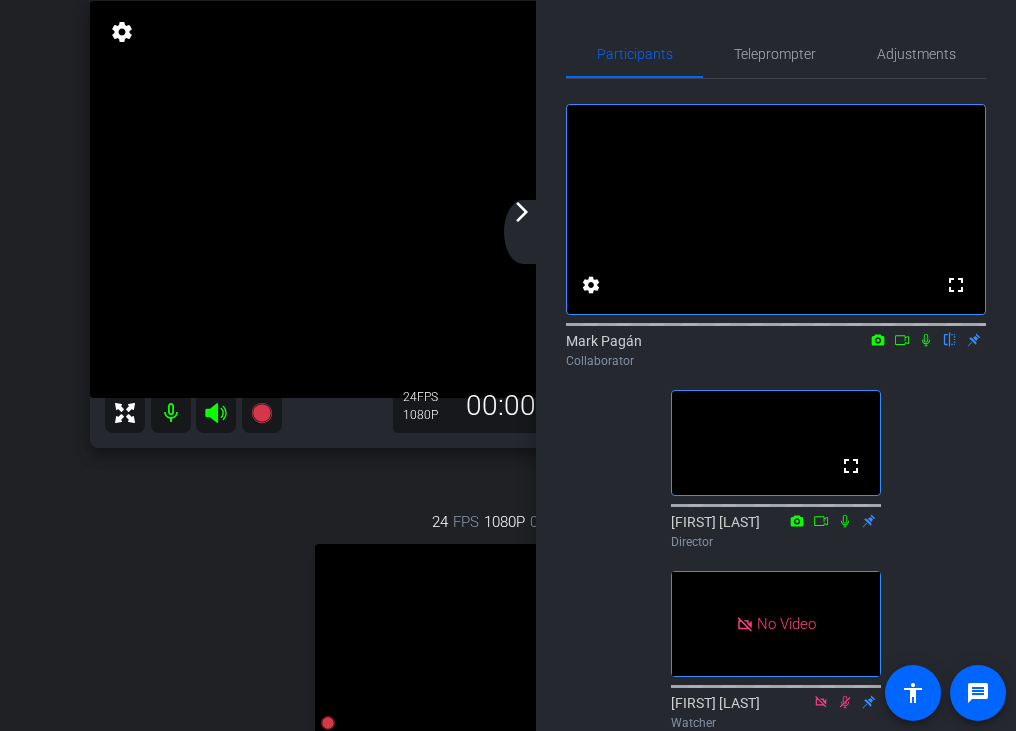 click on "24 FPS 1080P  00:00:00  fullscreen
[NAME] [LAST] Subject   -  Chrome
settings" at bounding box center (508, 684) 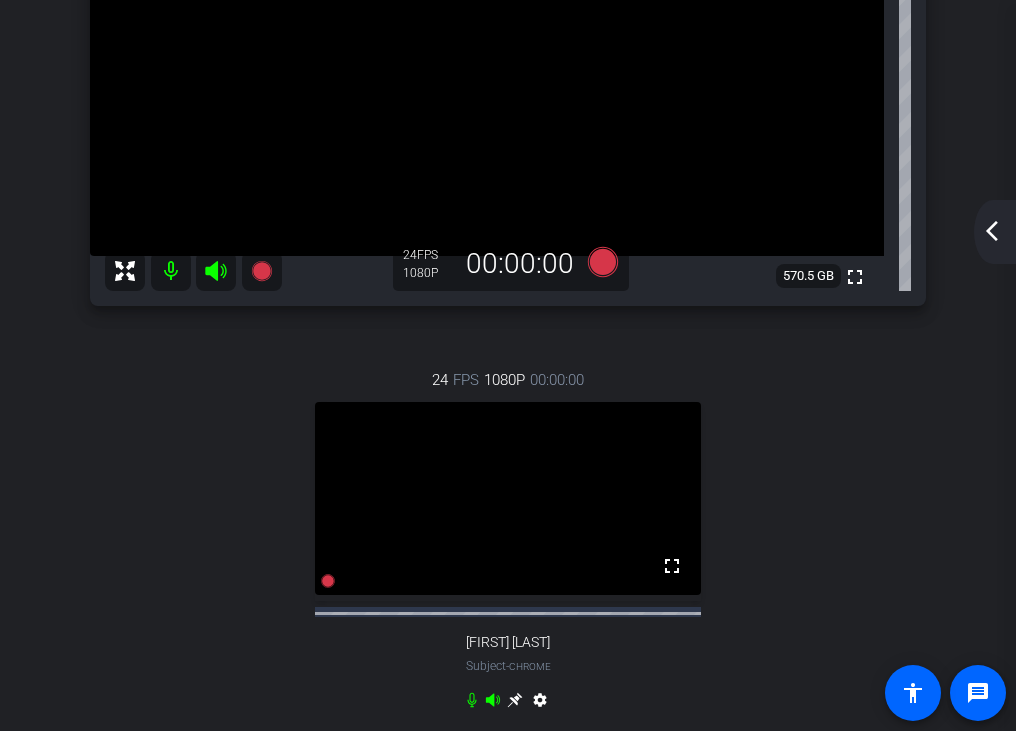 scroll, scrollTop: 305, scrollLeft: 0, axis: vertical 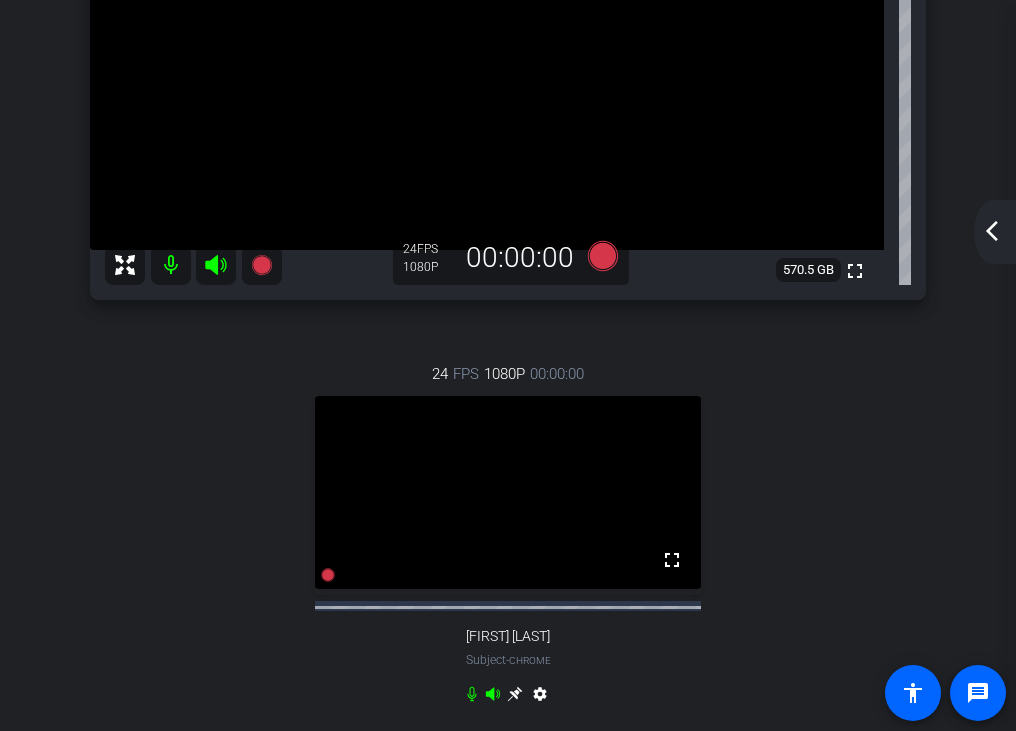 click on "arrow_back_ios_new" 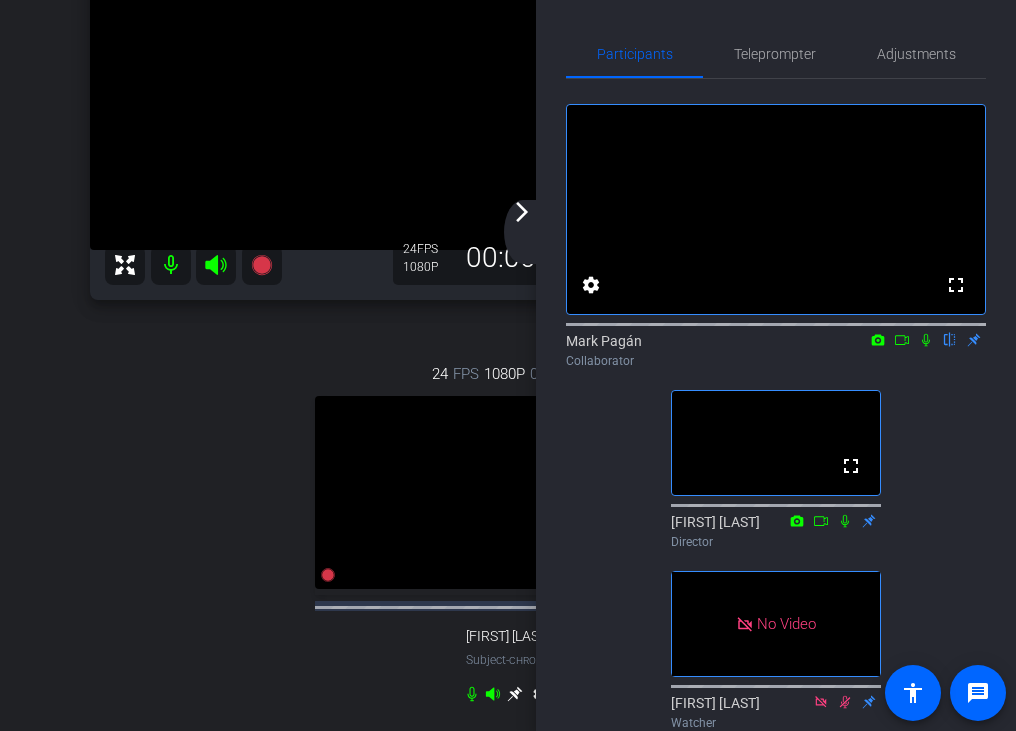 click on "24 FPS 1080P  00:00:00  fullscreen
[NAME] [LAST] Subject   -  Chrome
settings" at bounding box center [508, 536] 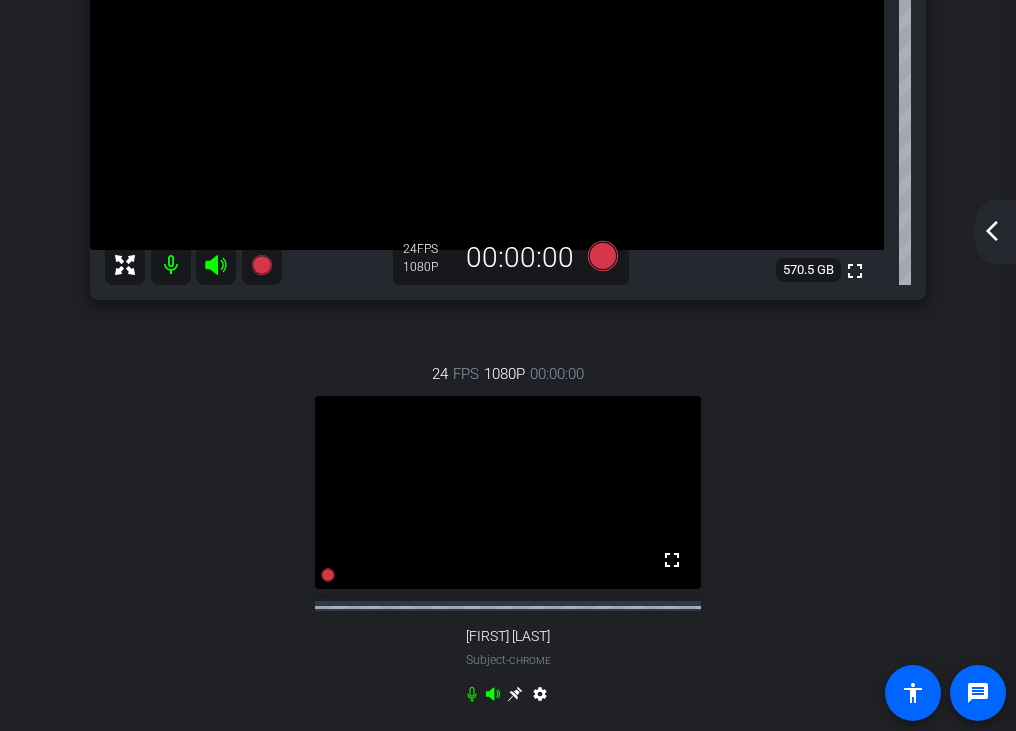 click on "arrow_back_ios_new" 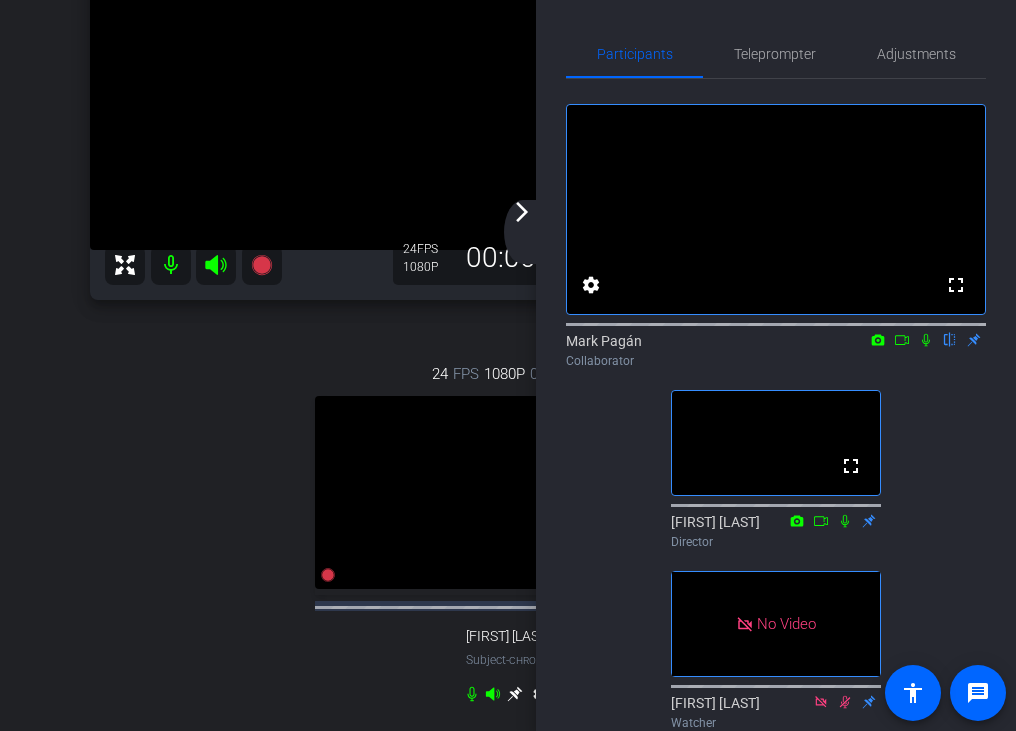 click on "24 FPS 1080P  00:00:00  fullscreen
[NAME] [LAST] Subject   -  Chrome
settings" at bounding box center (508, 536) 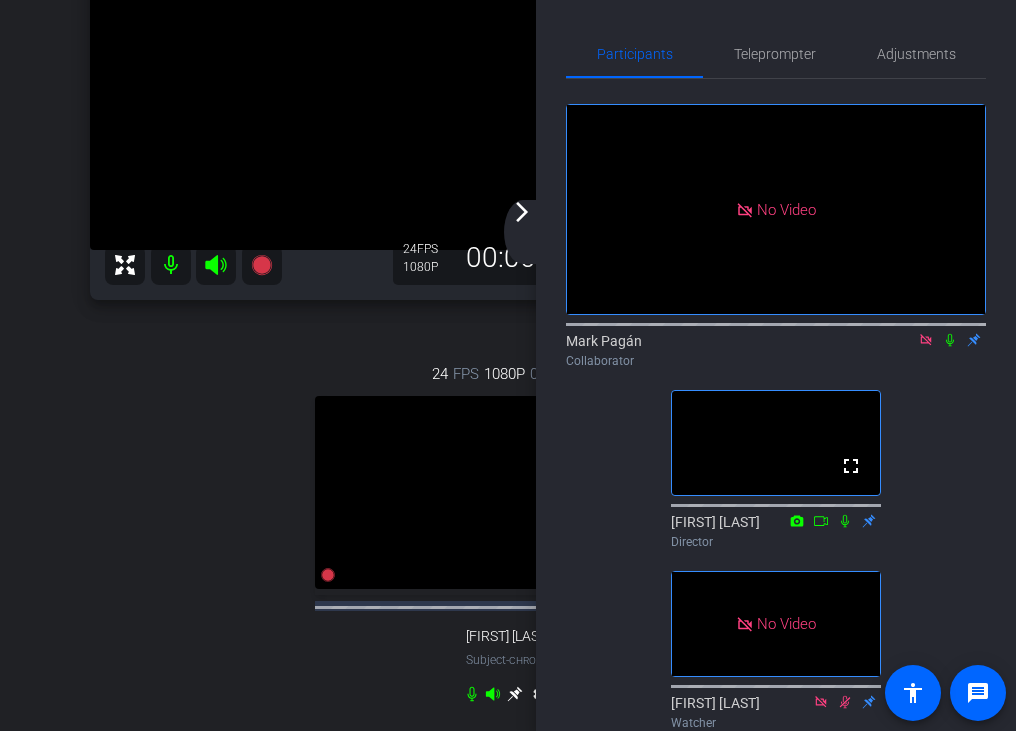 click 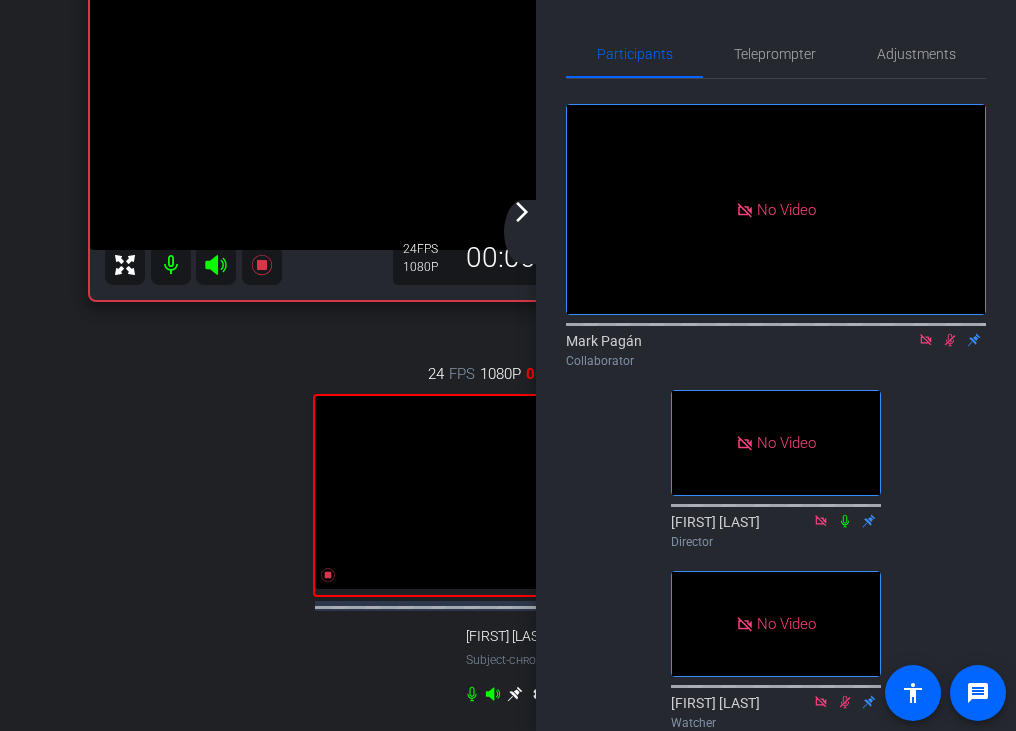 click 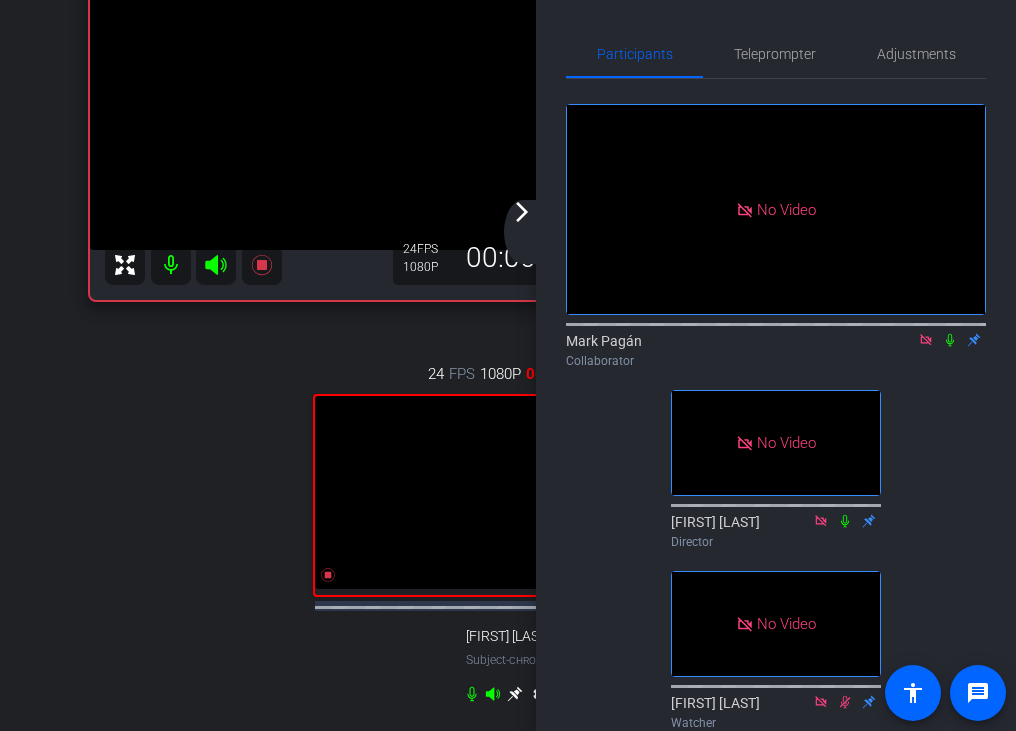drag, startPoint x: 928, startPoint y: 367, endPoint x: 947, endPoint y: 388, distance: 28.319605 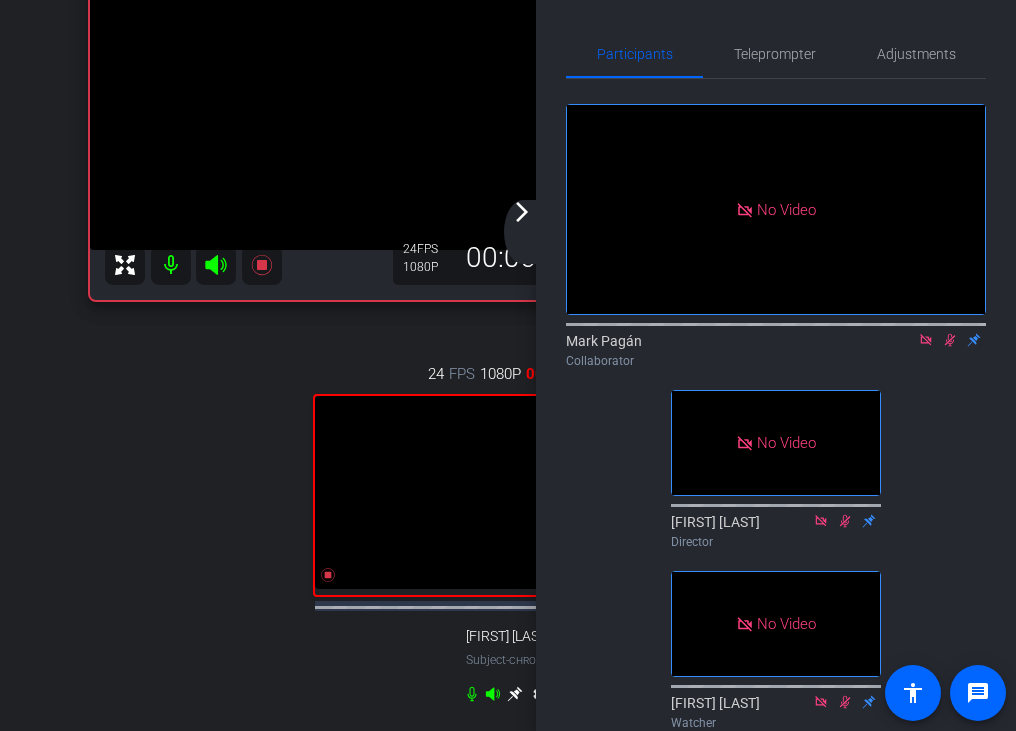 scroll, scrollTop: 1, scrollLeft: 0, axis: vertical 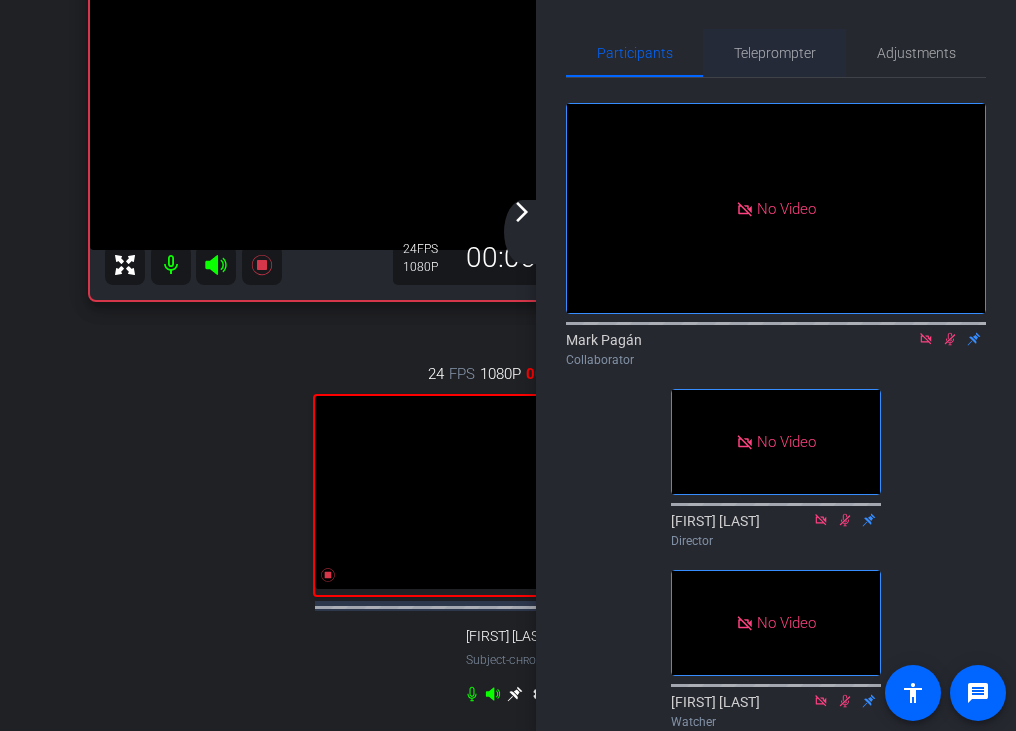 click on "Teleprompter" at bounding box center [775, 53] 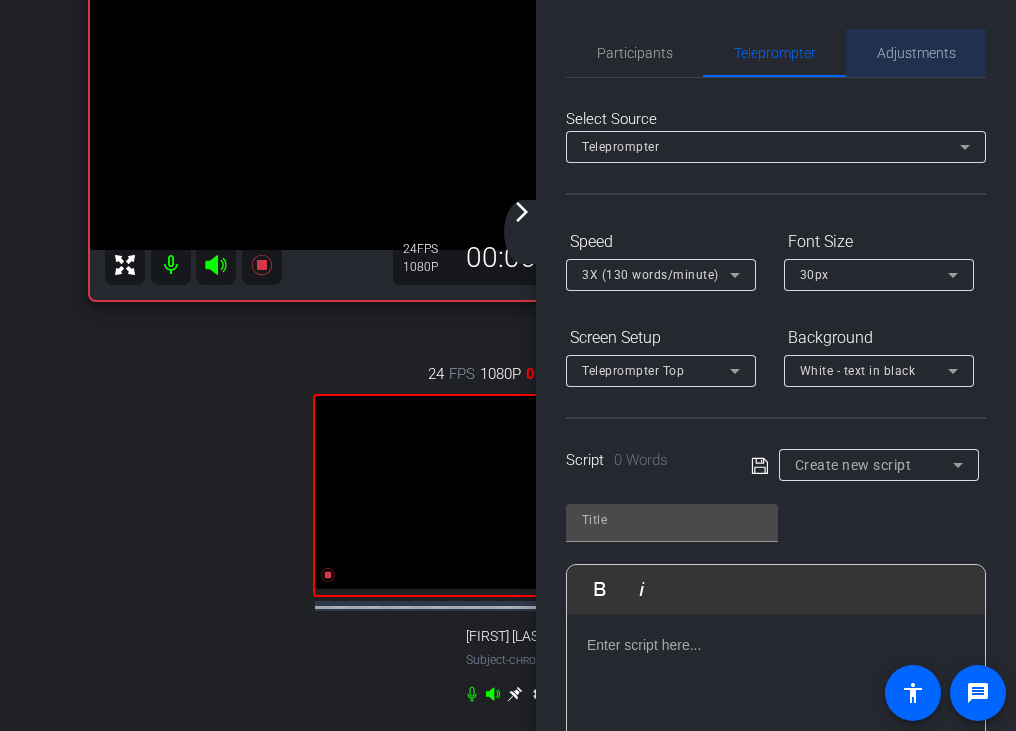 click on "Adjustments" at bounding box center [916, 53] 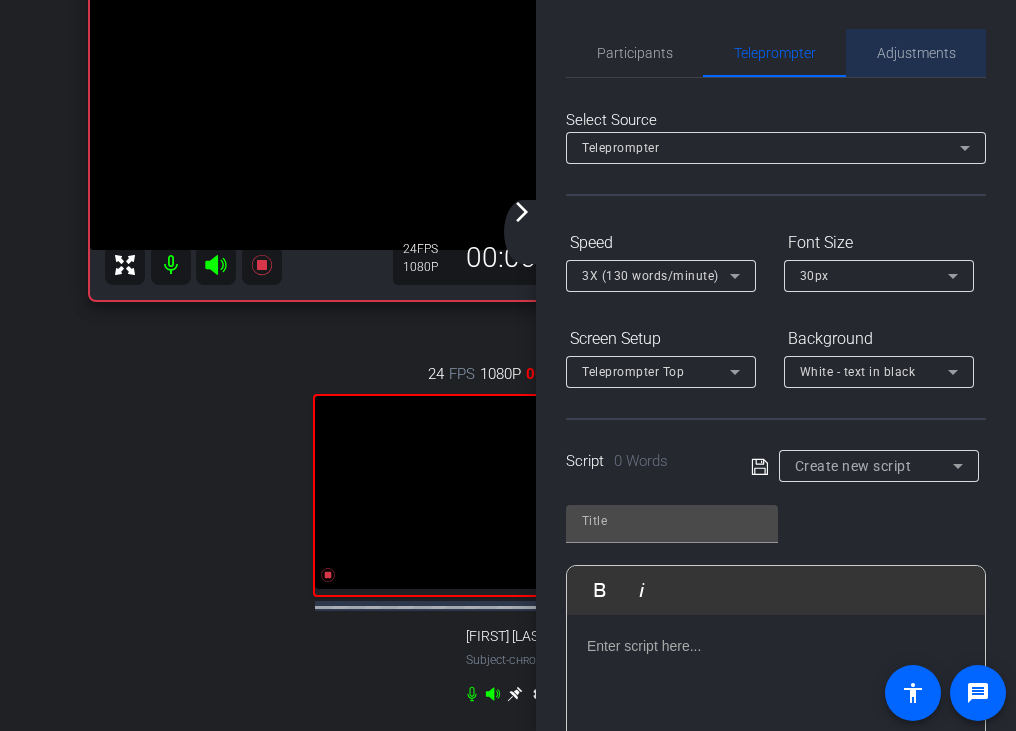 scroll, scrollTop: 0, scrollLeft: 0, axis: both 